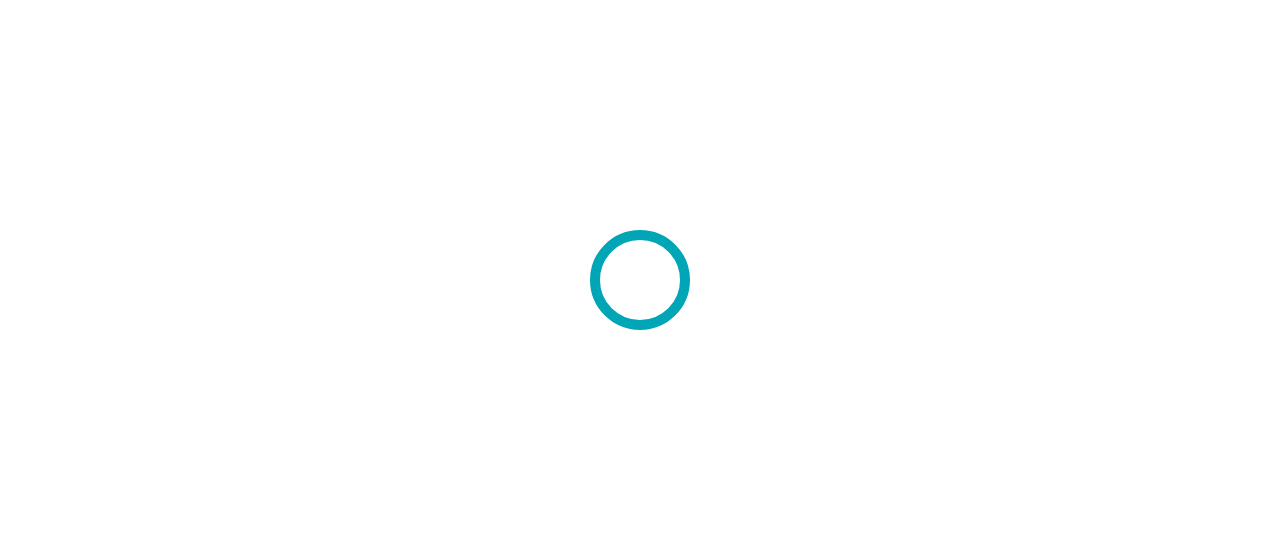 scroll, scrollTop: 0, scrollLeft: 0, axis: both 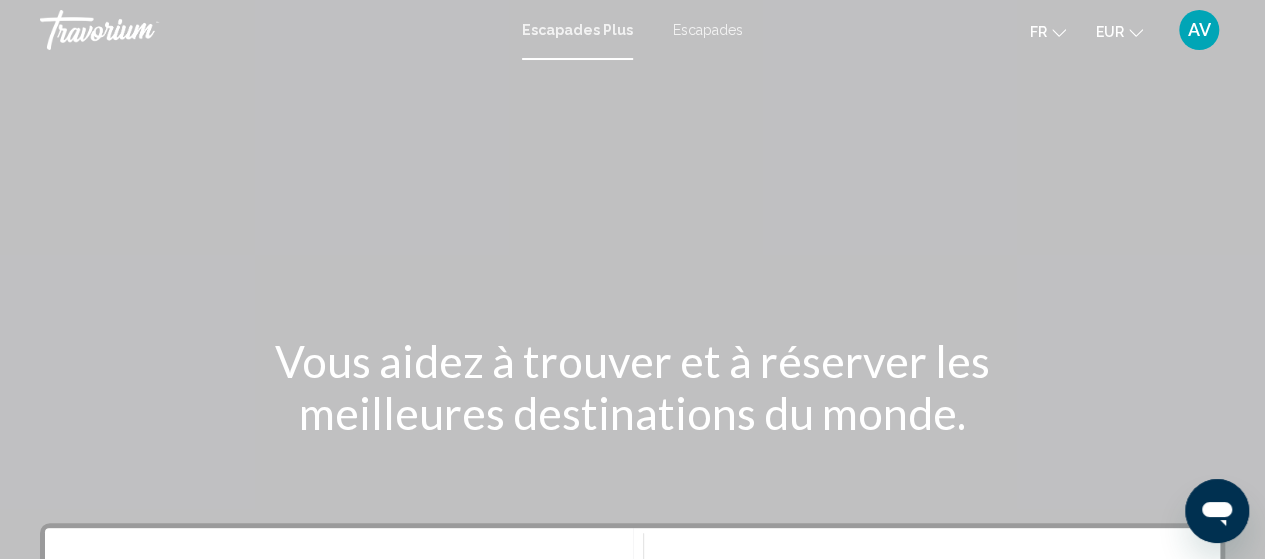 click on "Escapades" at bounding box center [708, 30] 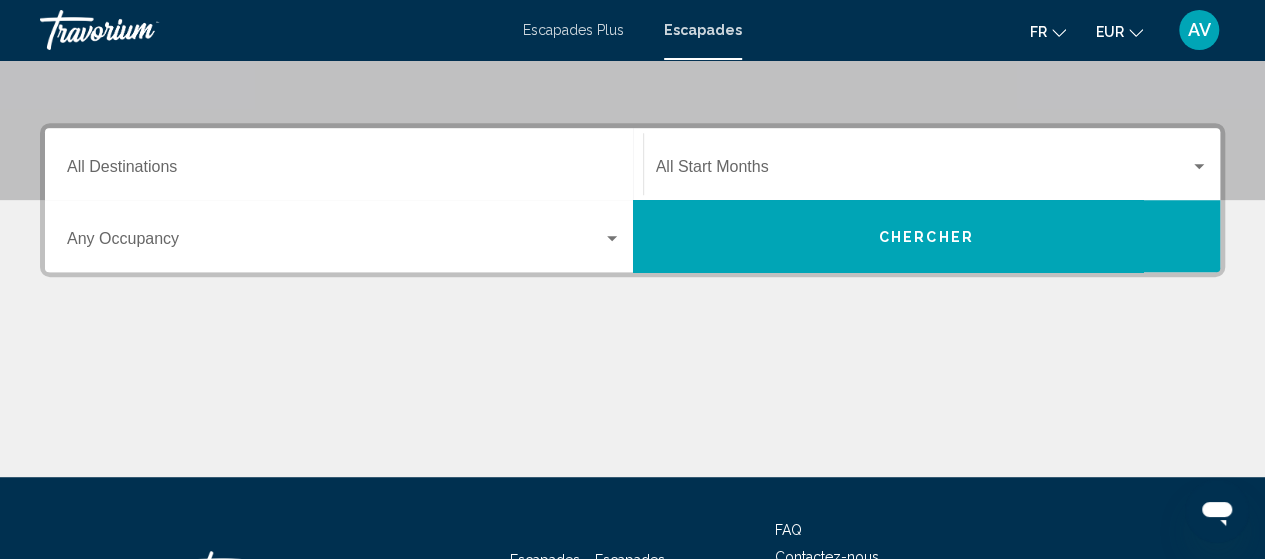 scroll, scrollTop: 200, scrollLeft: 0, axis: vertical 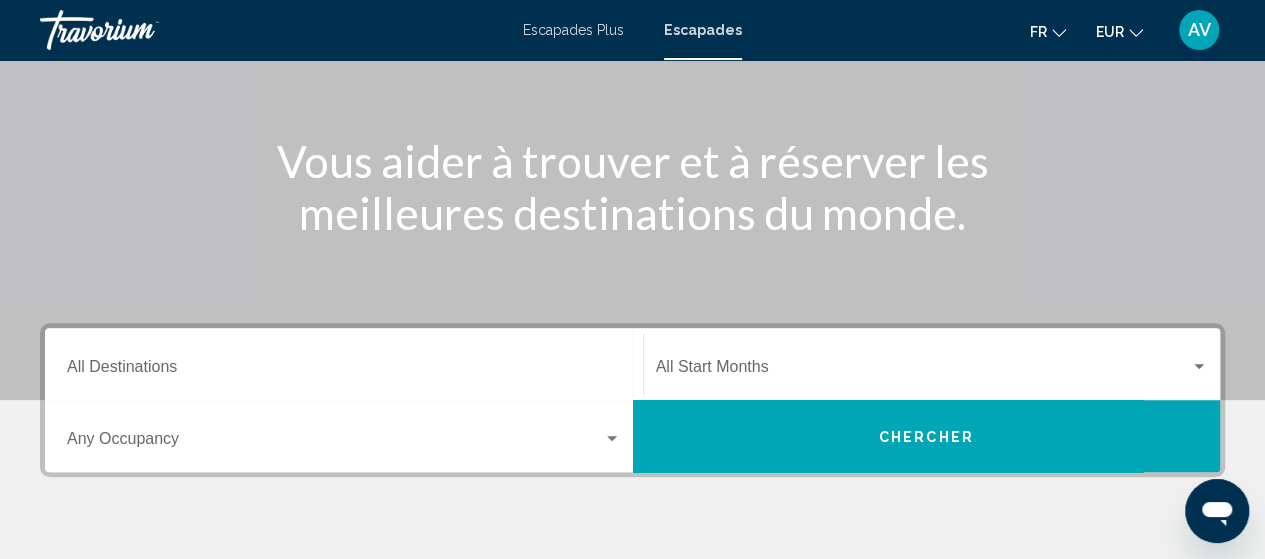 click on "Escapades Plus" at bounding box center (573, 30) 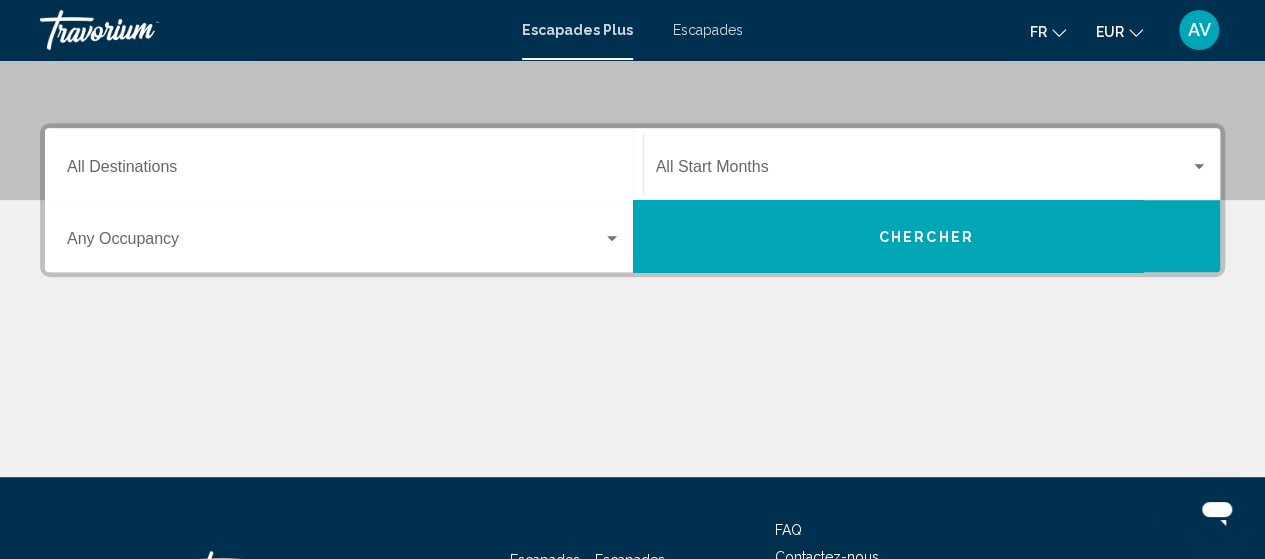 scroll, scrollTop: 0, scrollLeft: 0, axis: both 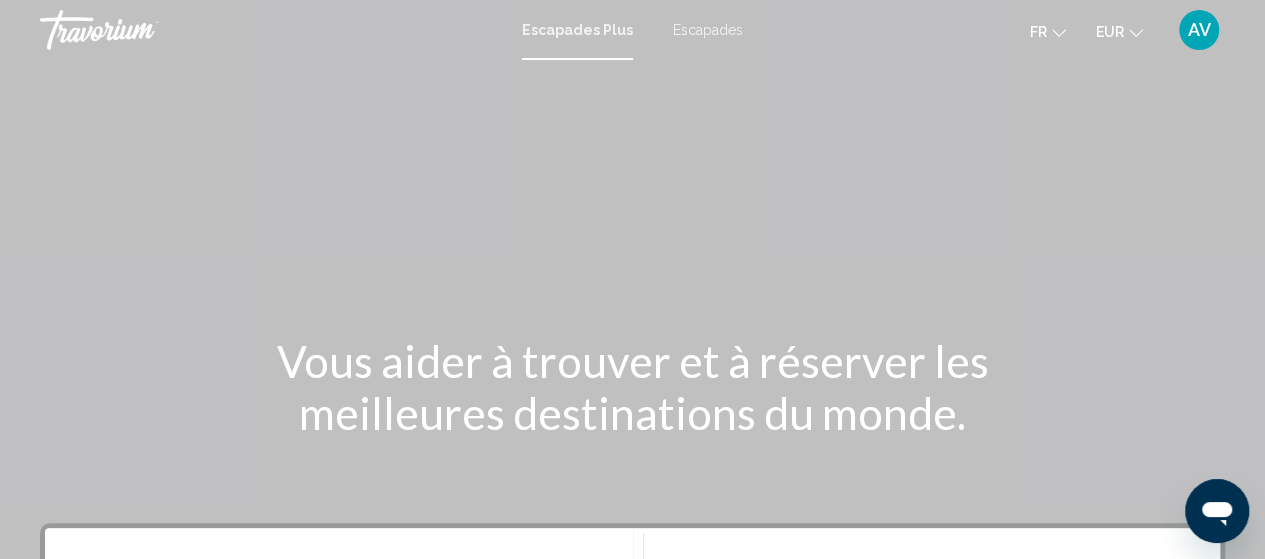 click on "Escapades" at bounding box center [708, 30] 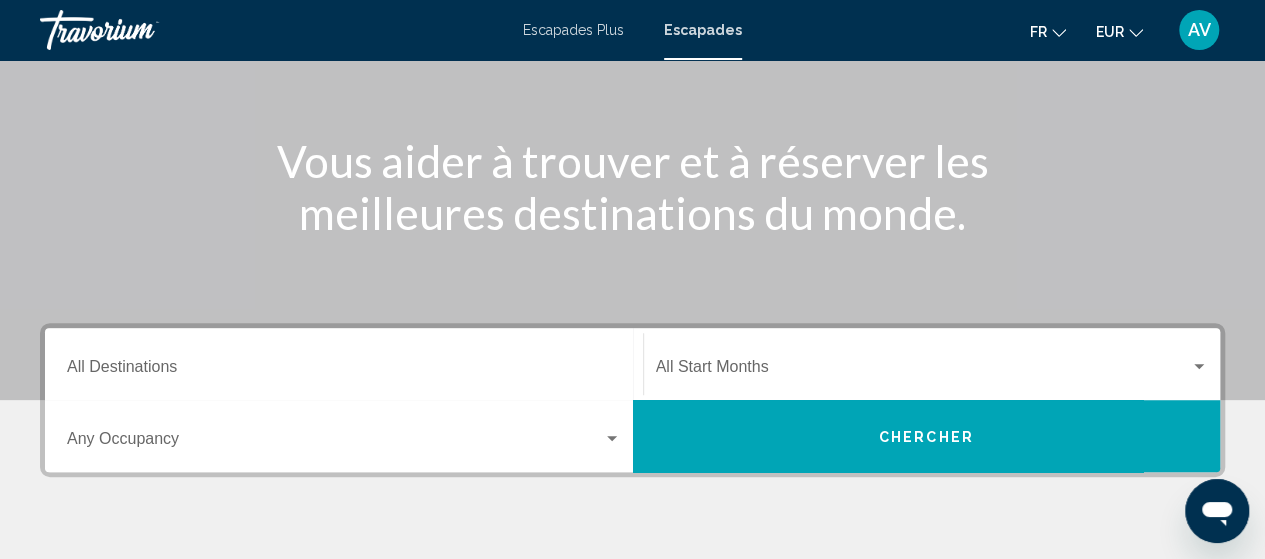 scroll, scrollTop: 300, scrollLeft: 0, axis: vertical 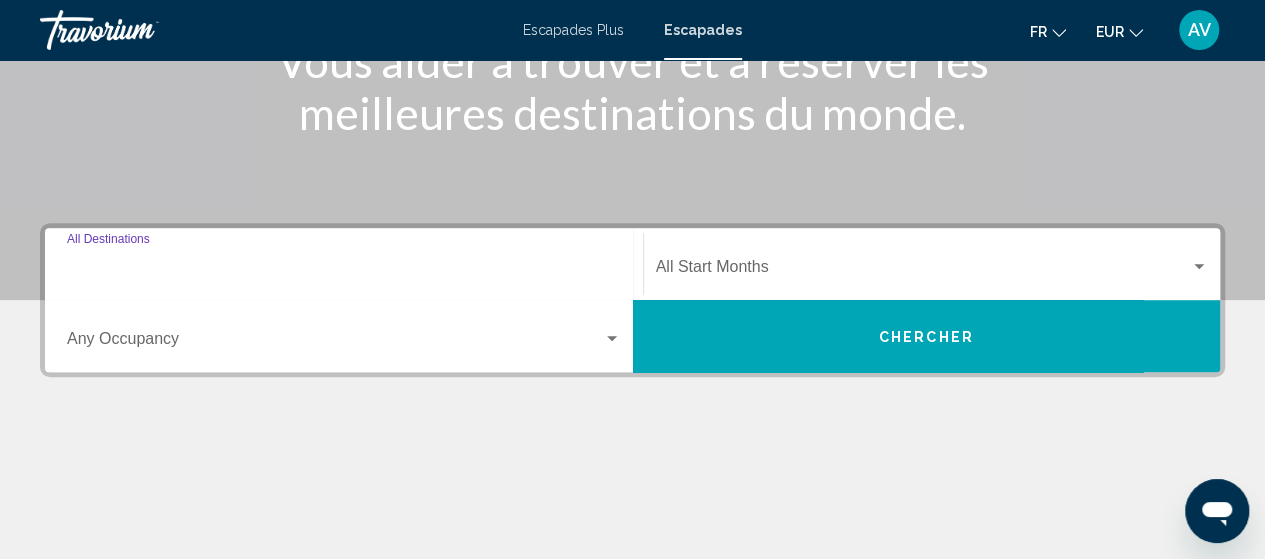 click on "Destination All Destinations" at bounding box center [344, 271] 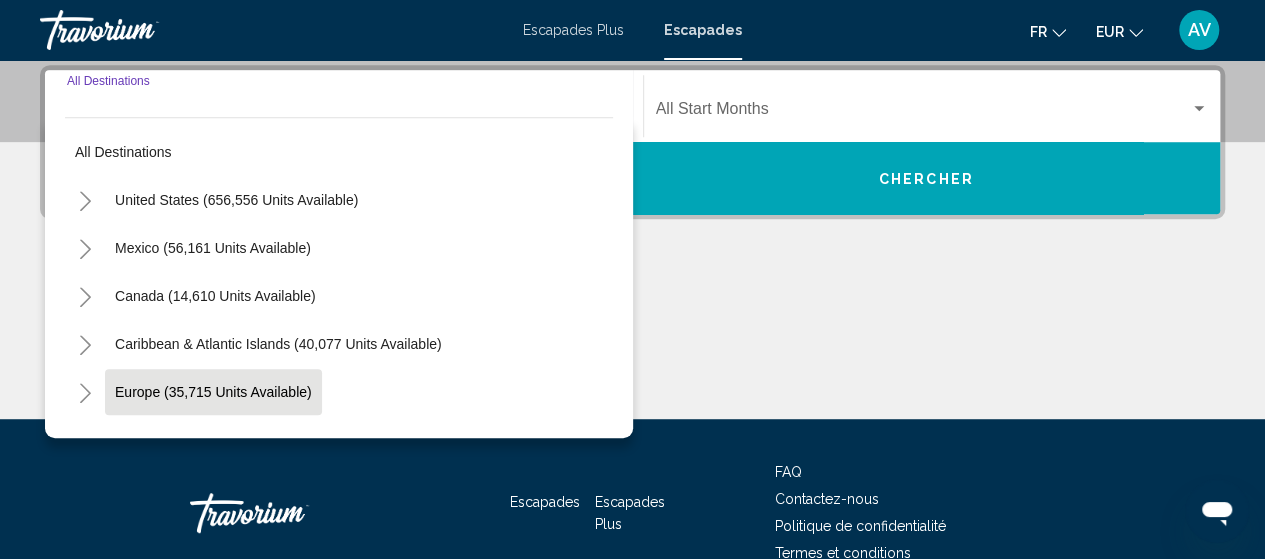 click on "Europe (35,715 units available)" at bounding box center [214, 440] 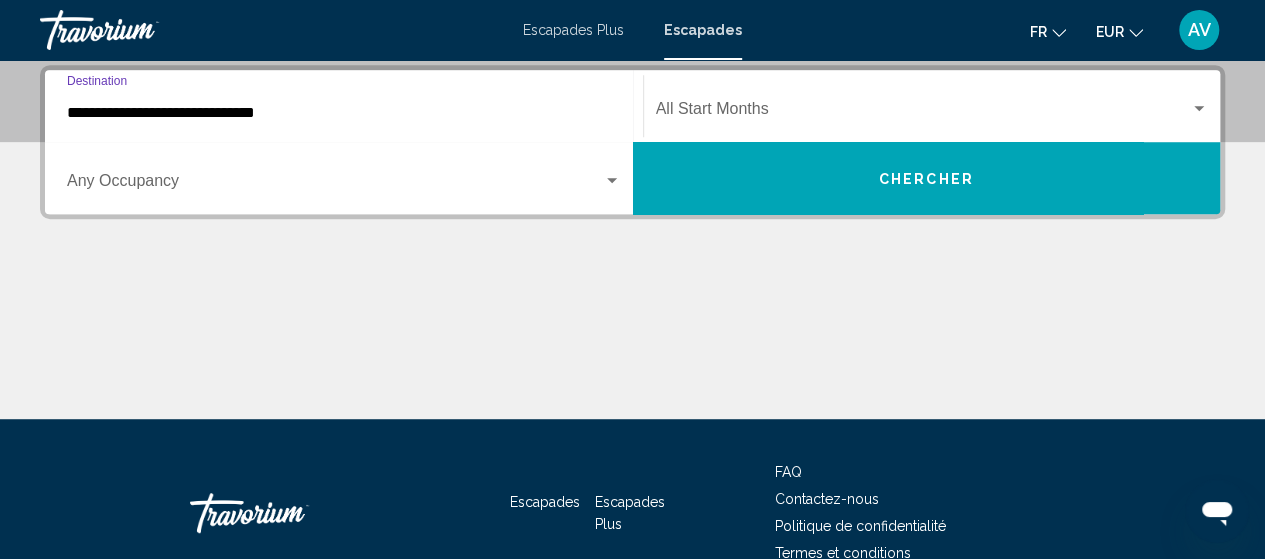 click at bounding box center (923, 113) 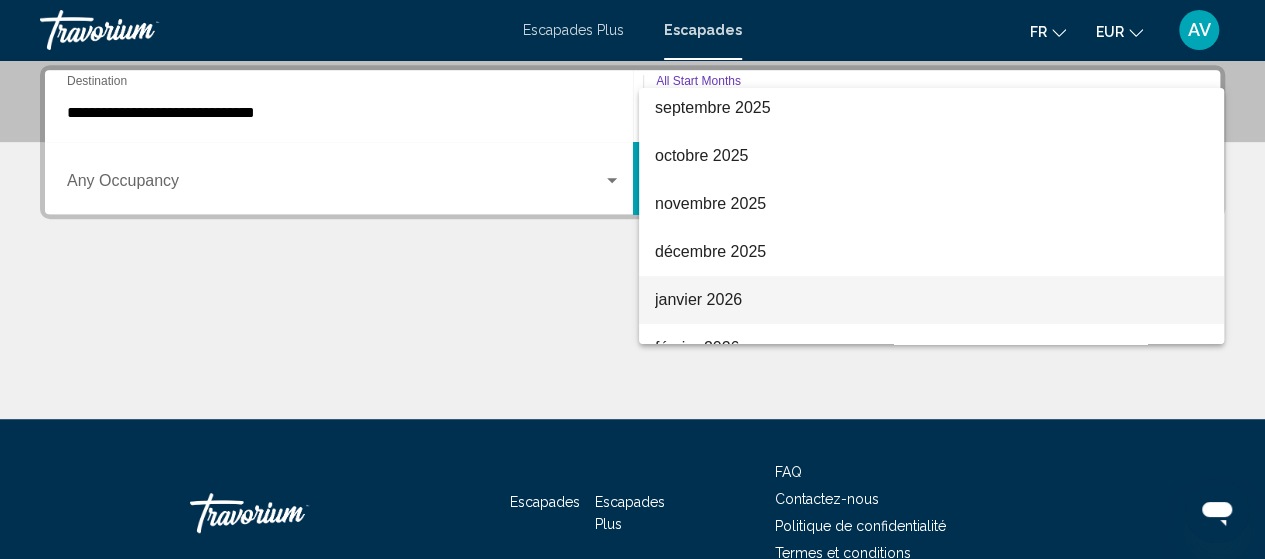 scroll, scrollTop: 200, scrollLeft: 0, axis: vertical 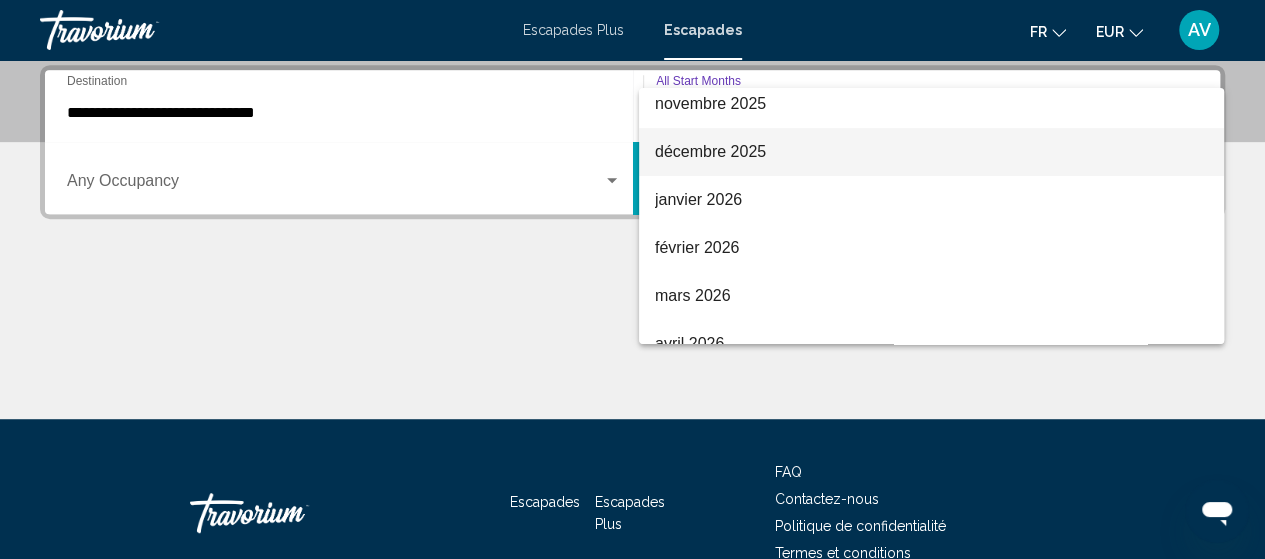 click on "décembre 2025" at bounding box center [931, 152] 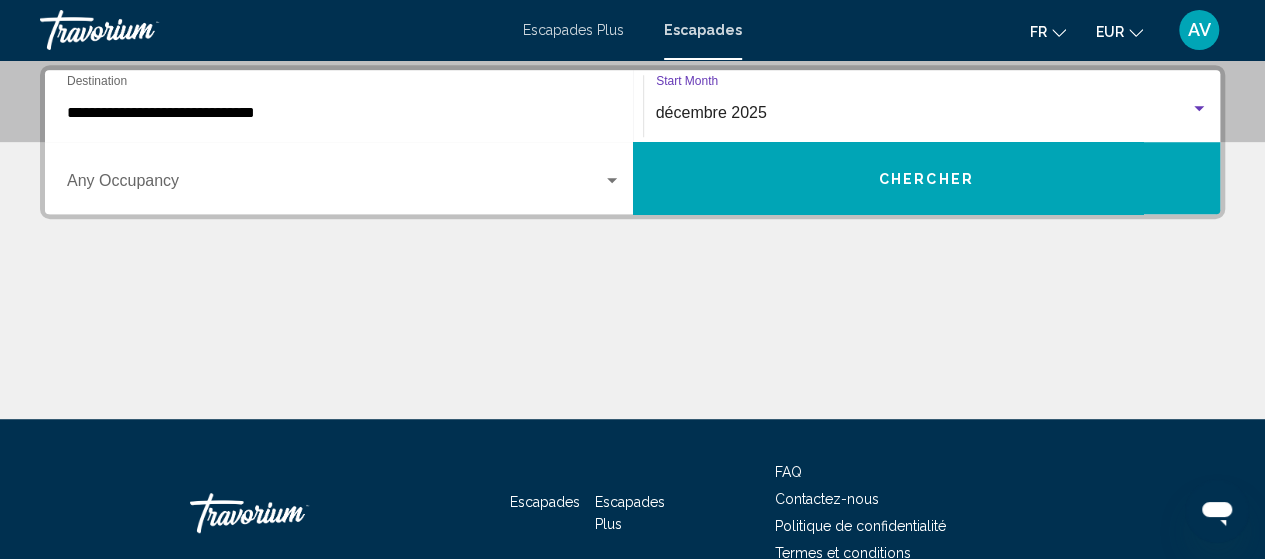 click on "Occupancy Any Occupancy" at bounding box center [344, 178] 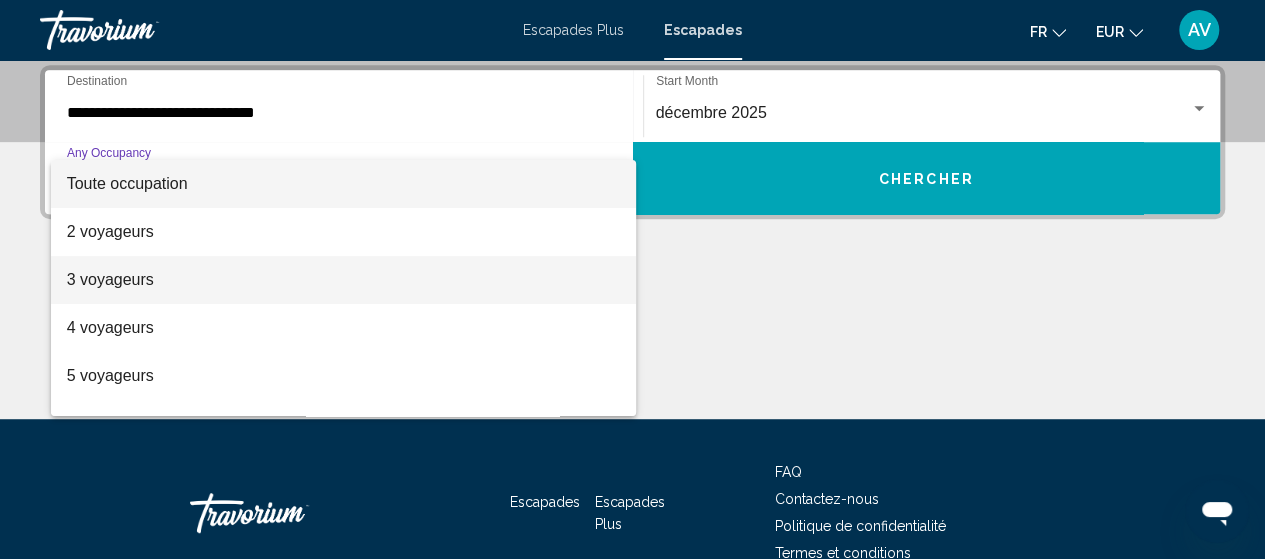 scroll, scrollTop: 100, scrollLeft: 0, axis: vertical 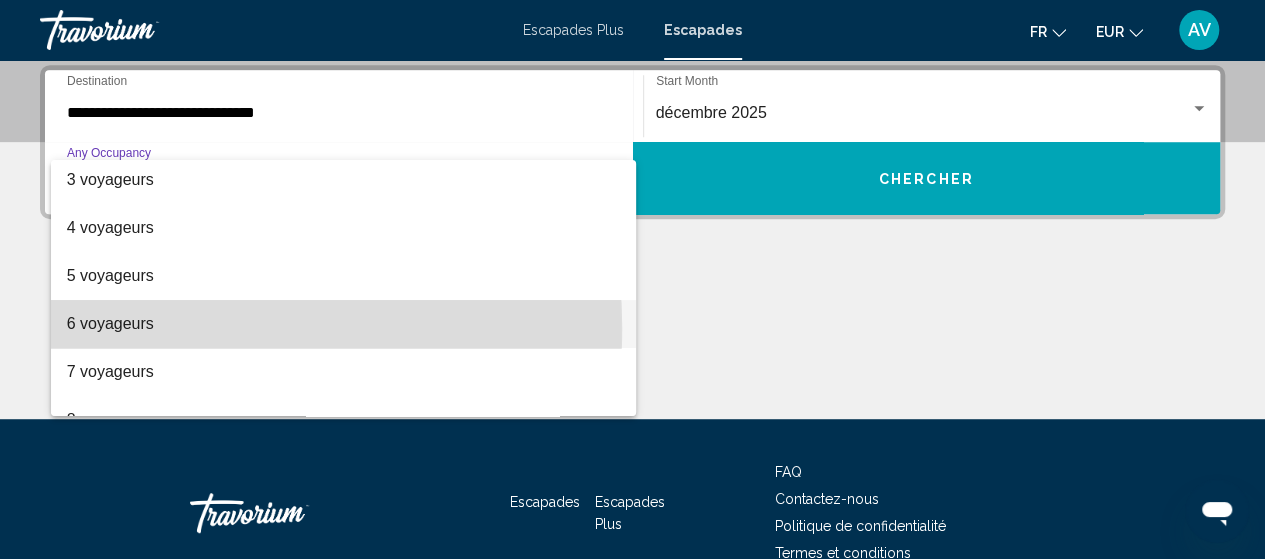 click on "6 voyageurs" at bounding box center (110, 323) 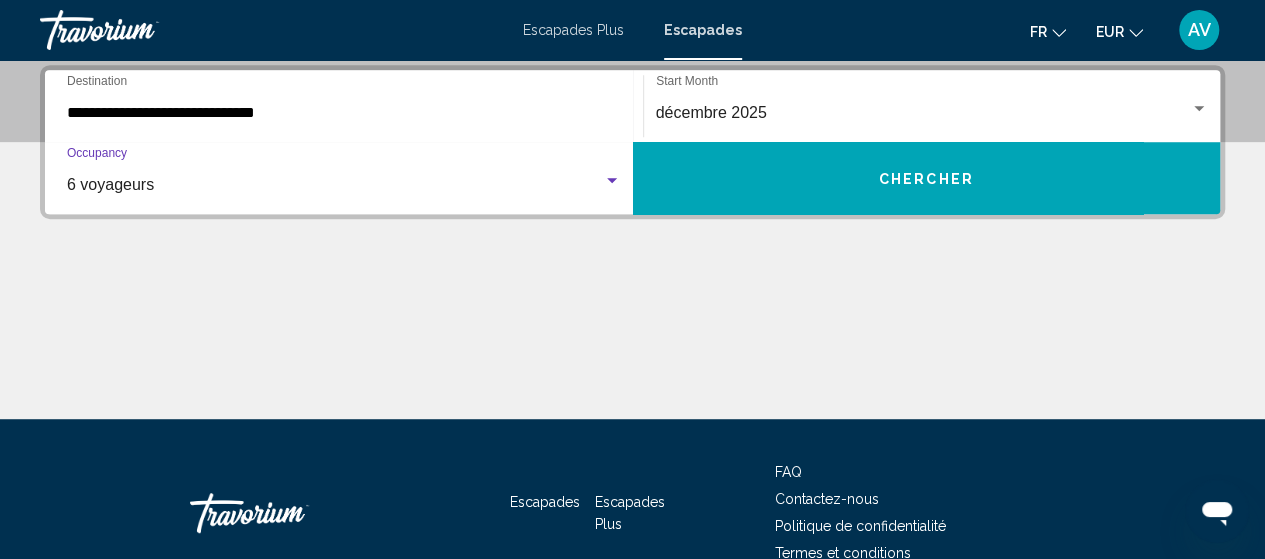 click on "Chercher" at bounding box center [927, 178] 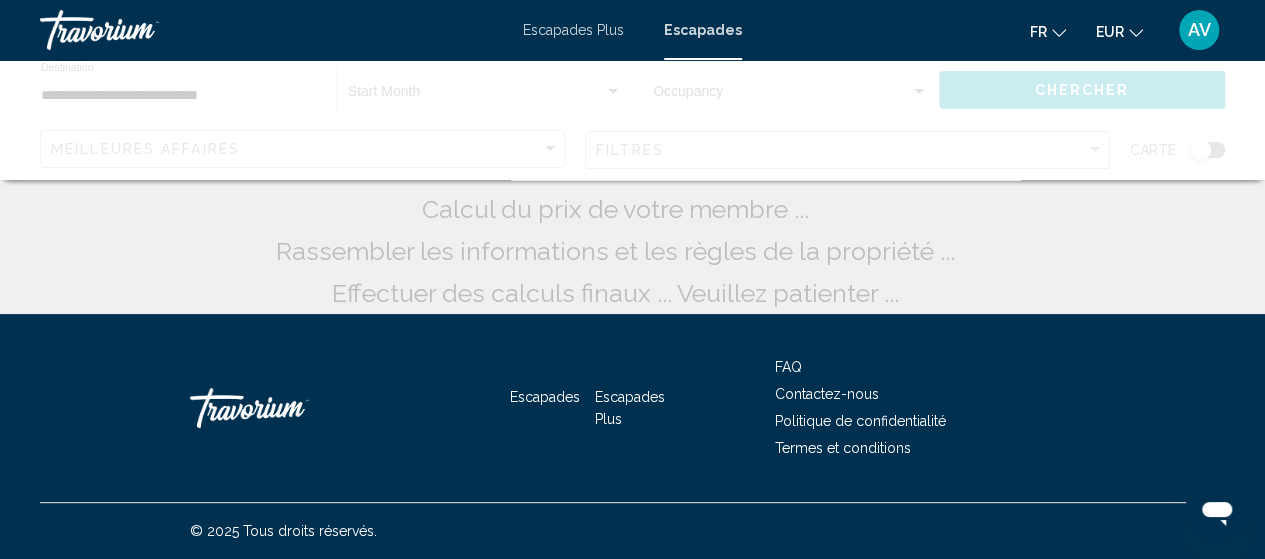 scroll, scrollTop: 0, scrollLeft: 0, axis: both 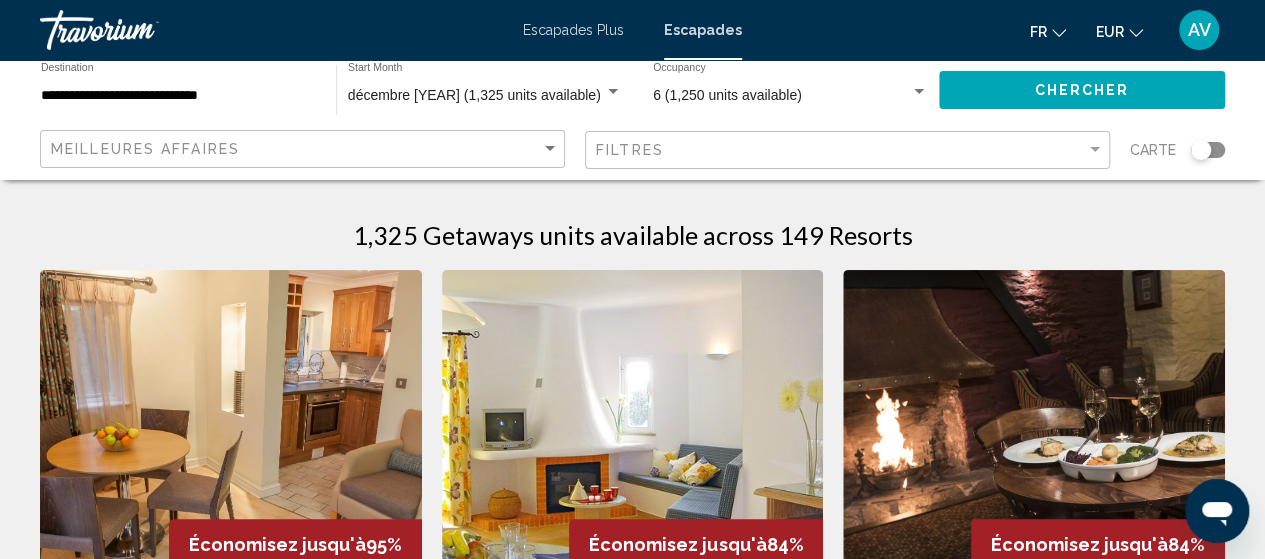 click 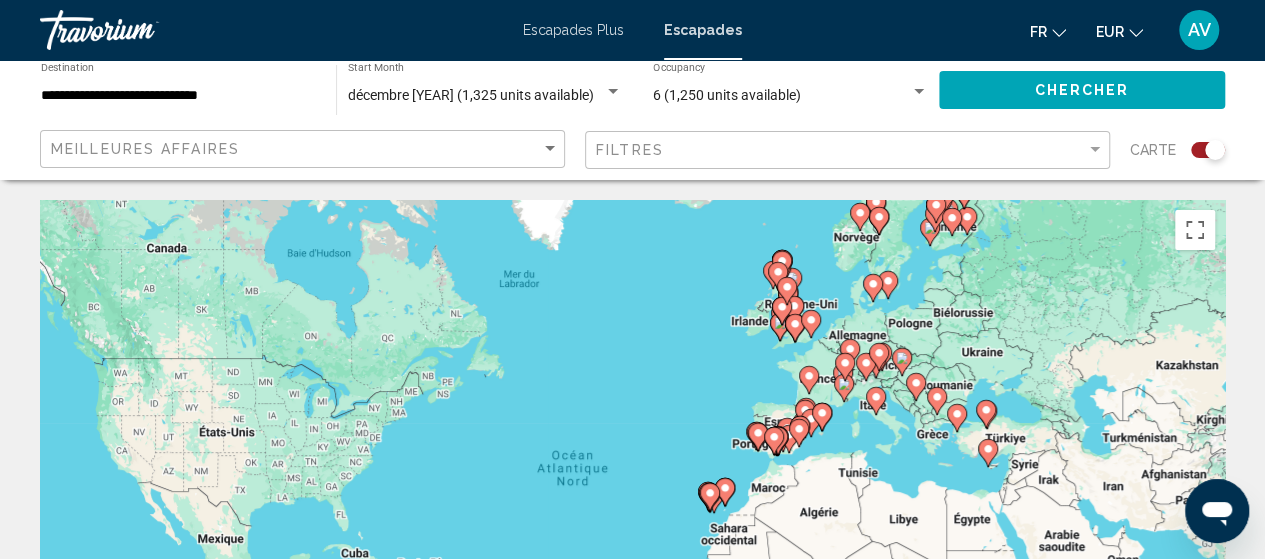 click on "Pour activer le glissement avec le clavier, appuyez sur Alt+Entrée. Une fois ce mode activé, utilisez les touches fléchées pour déplacer le repère. Pour valider le déplacement, appuyez sur Entrée. Pour annuler, appuyez sur Échap." at bounding box center [632, 500] 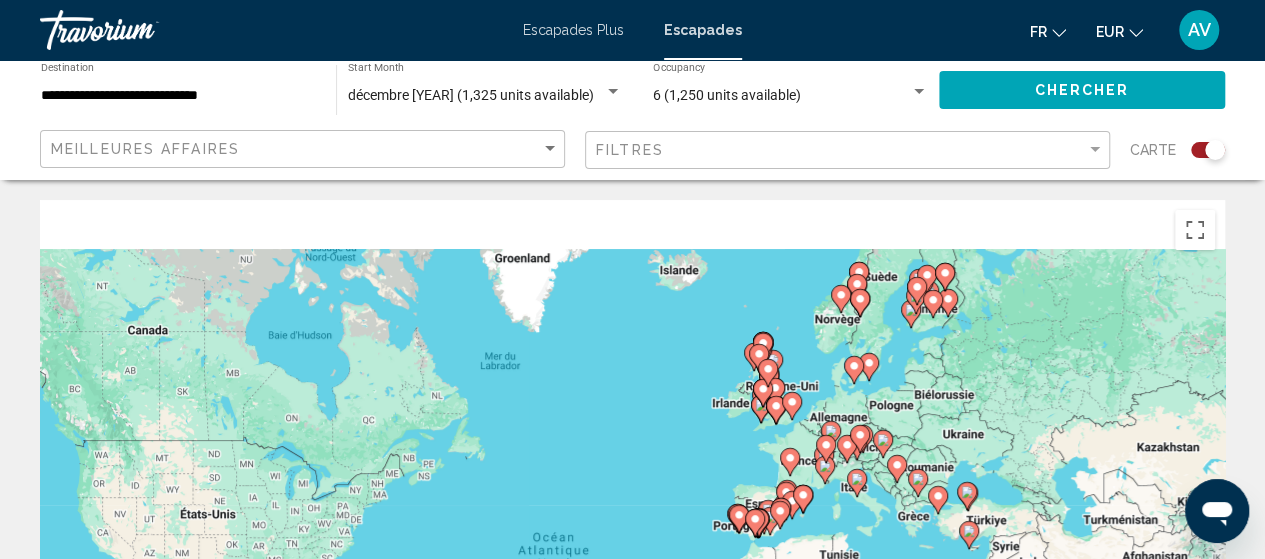 drag, startPoint x: 1007, startPoint y: 337, endPoint x: 985, endPoint y: 422, distance: 87.80091 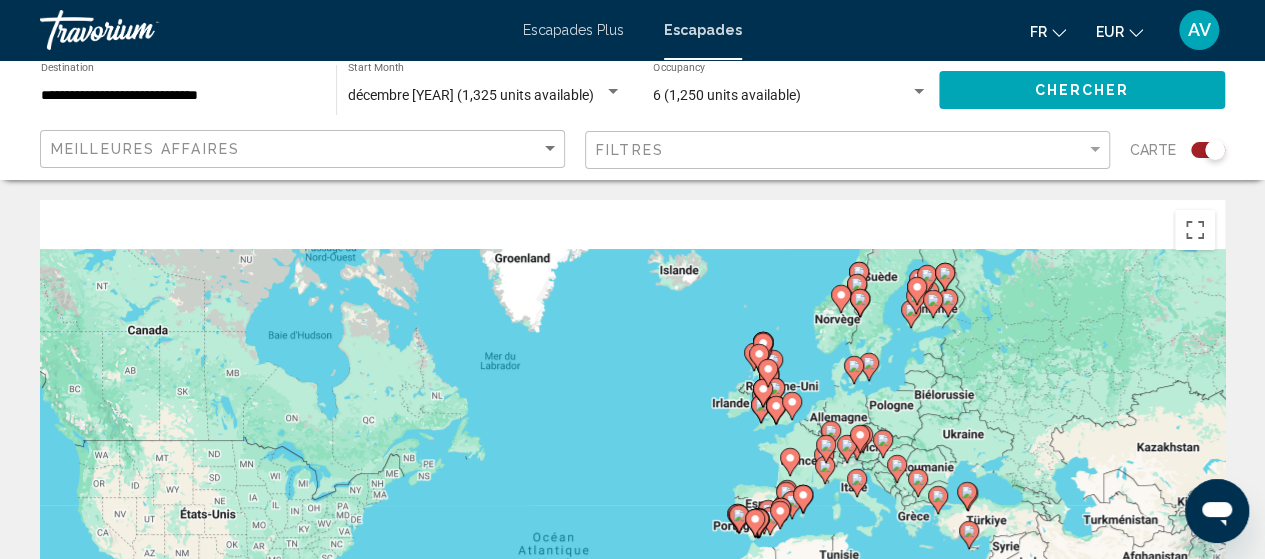 click on "Pour activer le glissement avec le clavier, appuyez sur Alt+Entrée. Une fois ce mode activé, utilisez les touches fléchées pour déplacer le repère. Pour valider le déplacement, appuyez sur Entrée. Pour annuler, appuyez sur Échap." at bounding box center [632, 500] 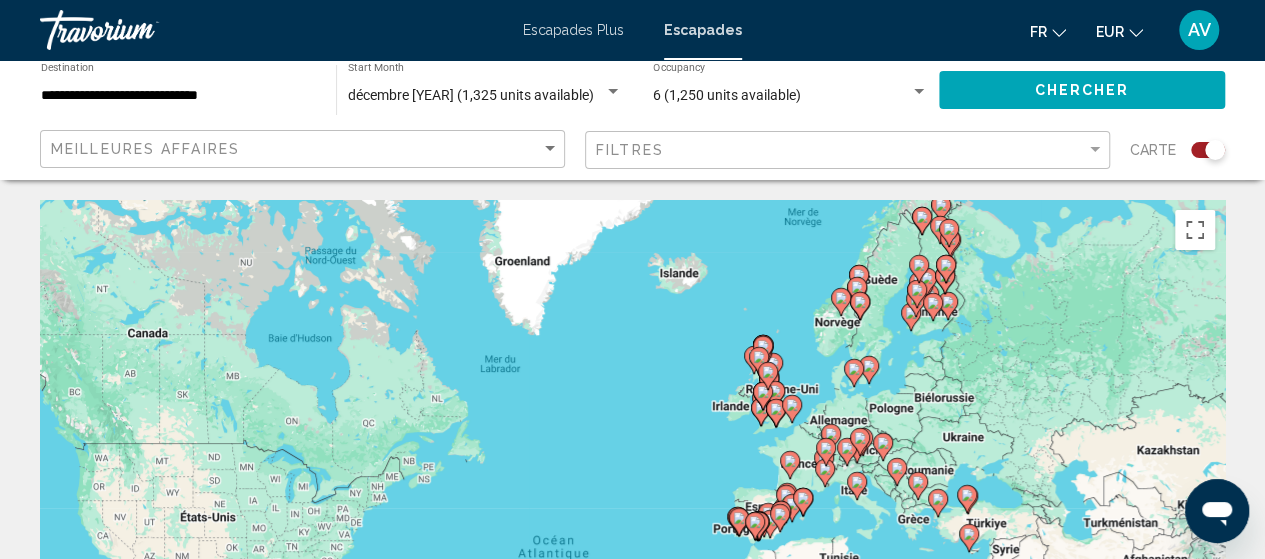 click on "Pour activer le glissement avec le clavier, appuyez sur Alt+Entrée. Une fois ce mode activé, utilisez les touches fléchées pour déplacer le repère. Pour valider le déplacement, appuyez sur Entrée. Pour annuler, appuyez sur Échap." at bounding box center [632, 500] 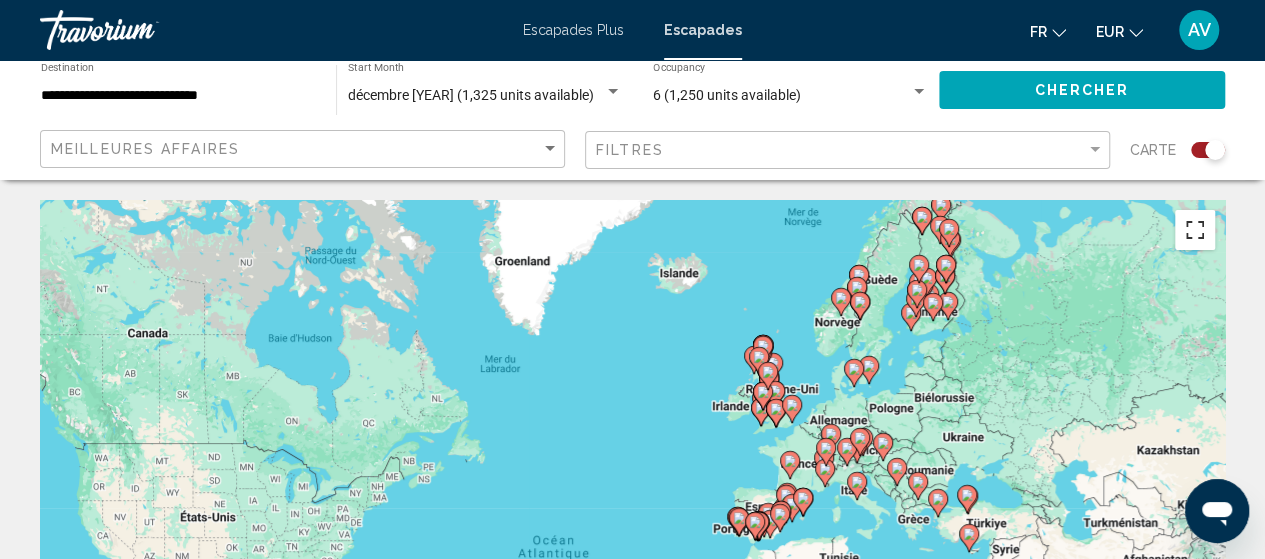 click at bounding box center [1195, 230] 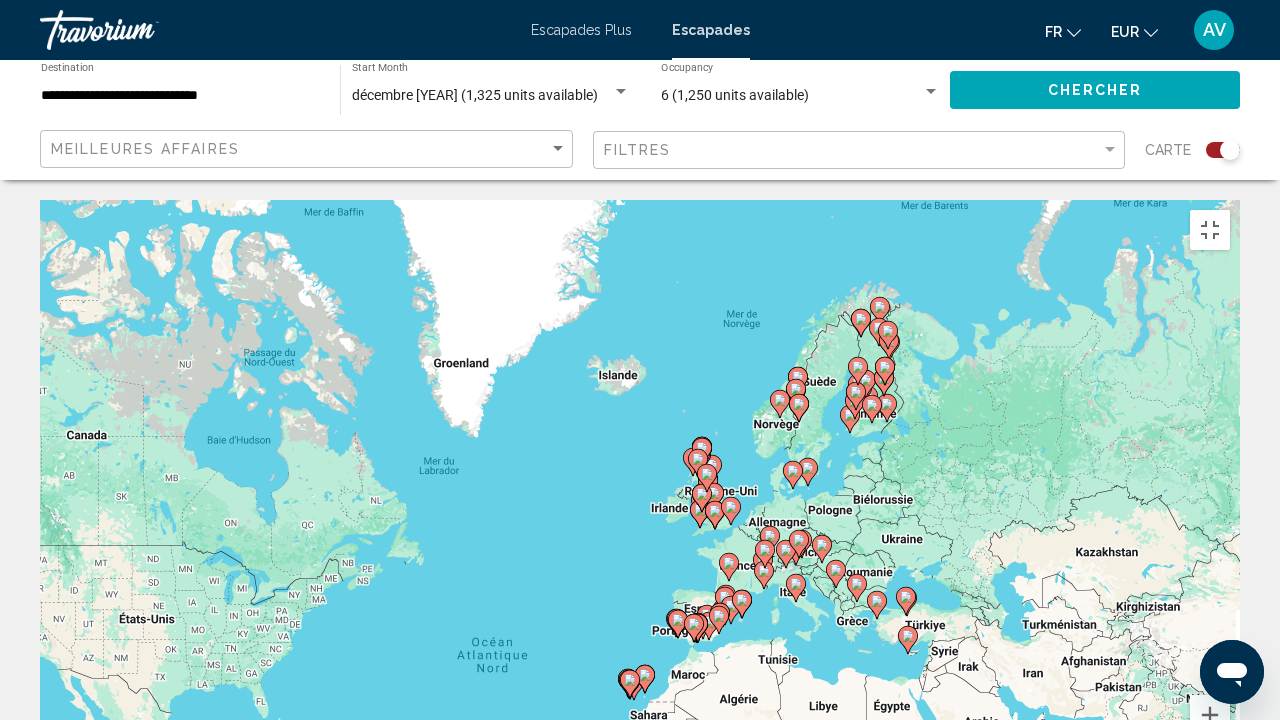 drag, startPoint x: 1042, startPoint y: 376, endPoint x: 944, endPoint y: 524, distance: 177.50493 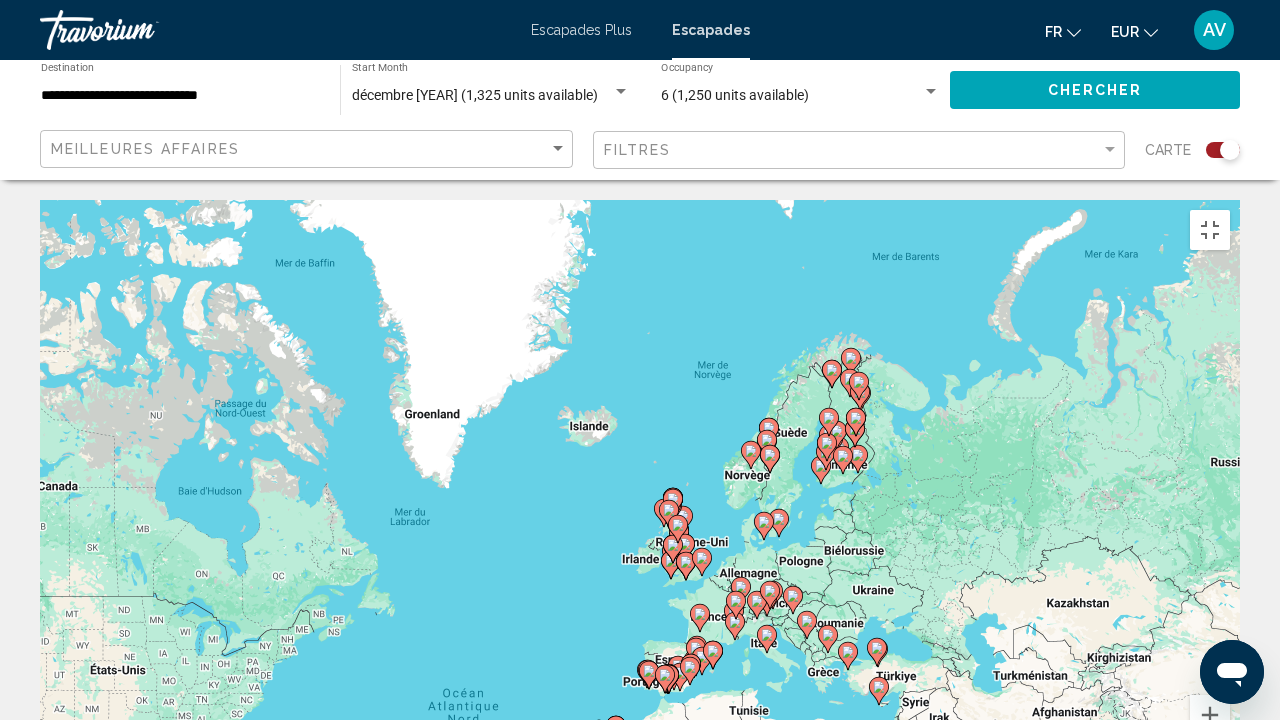click on "Pour activer le glissement avec le clavier, appuyez sur Alt+Entrée. Une fois ce mode activé, utilisez les touches fléchées pour déplacer le repère. Pour valider le déplacement, appuyez sur Entrée. Pour annuler, appuyez sur Échap." at bounding box center (640, 500) 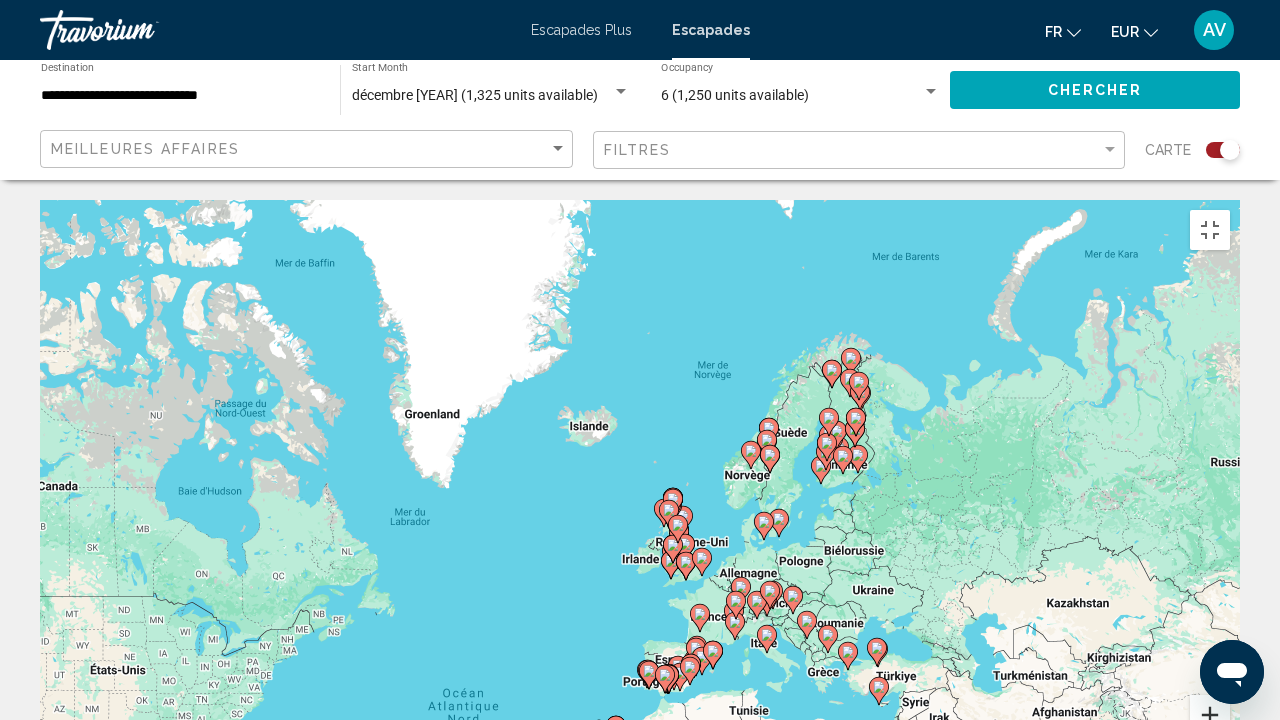 click at bounding box center [1210, 715] 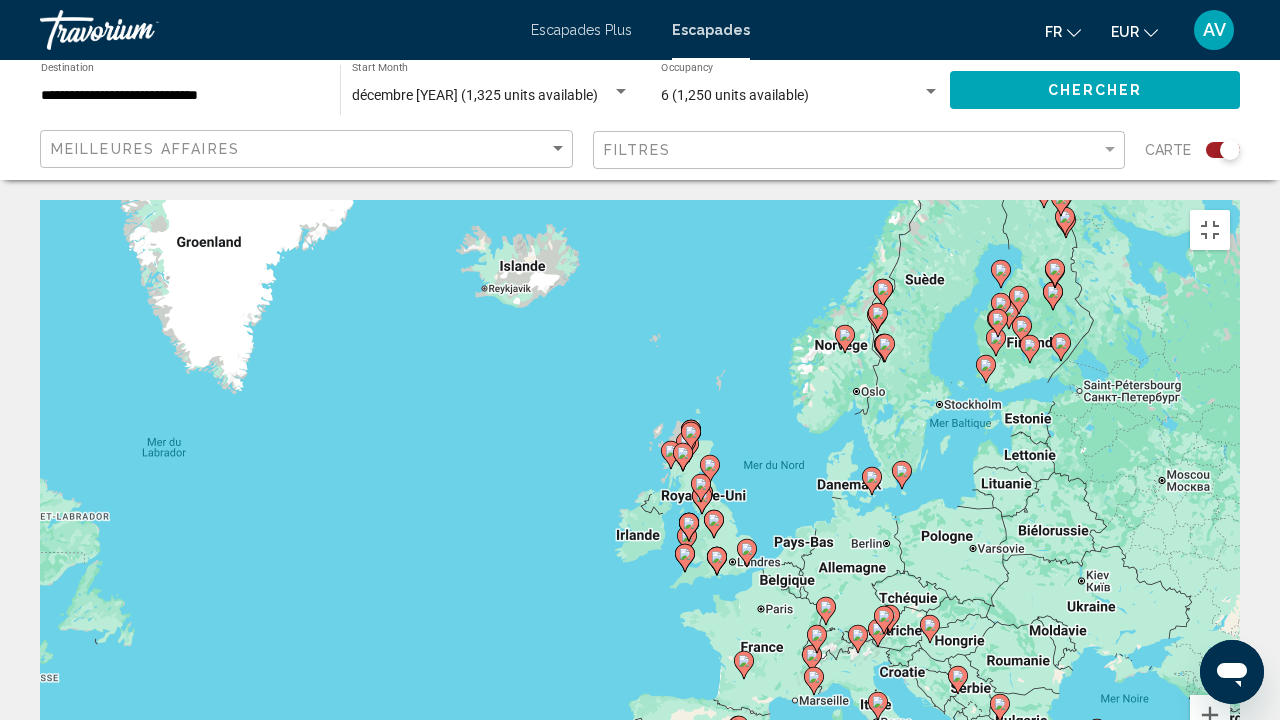 drag, startPoint x: 976, startPoint y: 560, endPoint x: 959, endPoint y: 402, distance: 158.91193 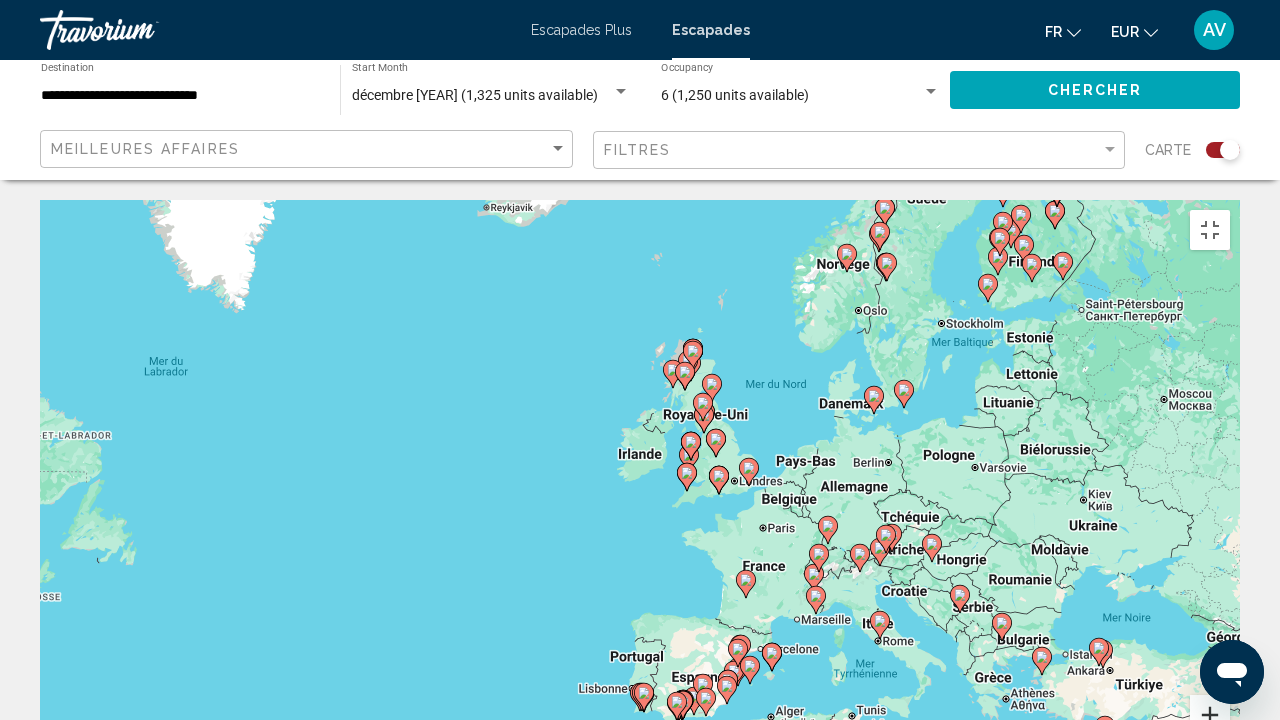 click at bounding box center [1210, 715] 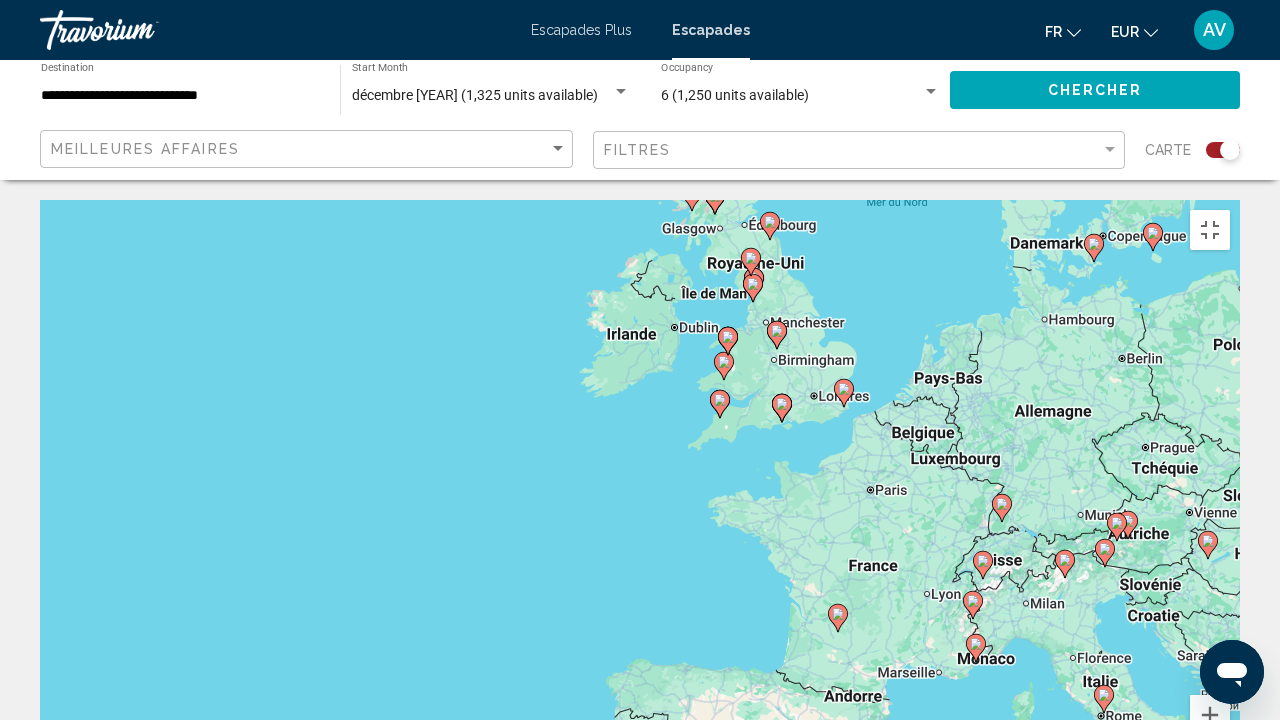 drag, startPoint x: 970, startPoint y: 501, endPoint x: 964, endPoint y: 281, distance: 220.0818 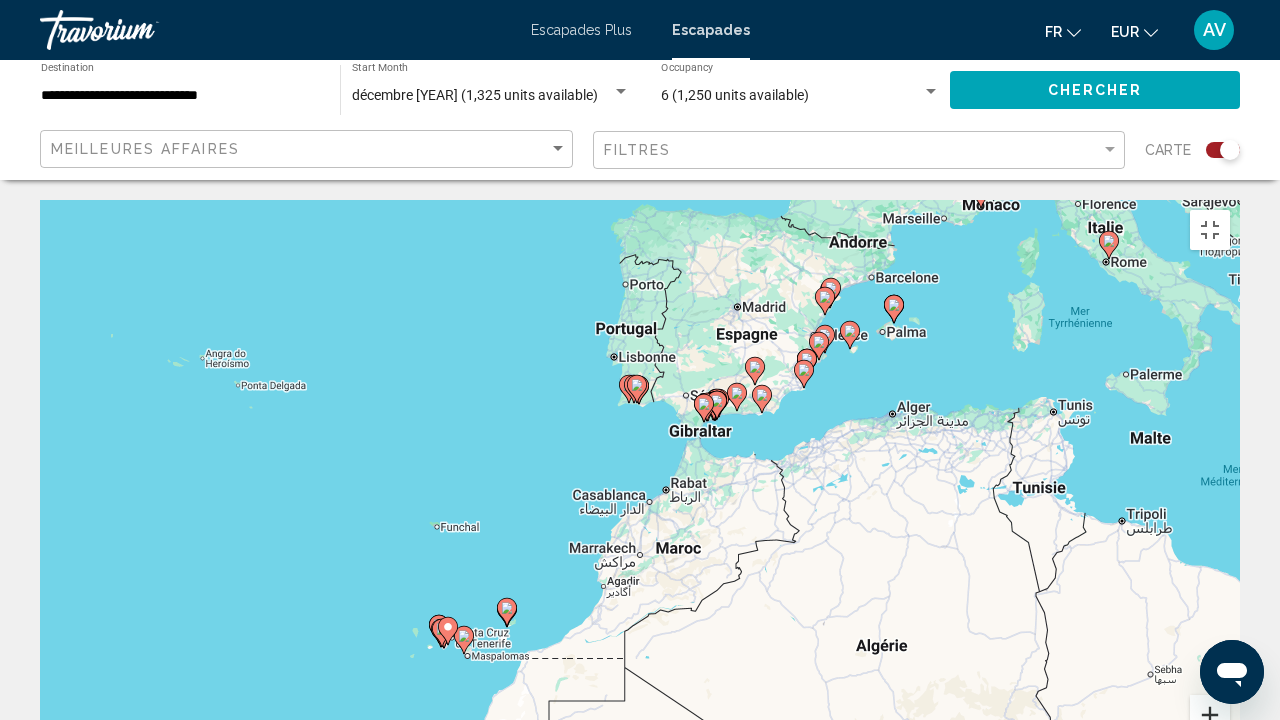 click at bounding box center (1210, 715) 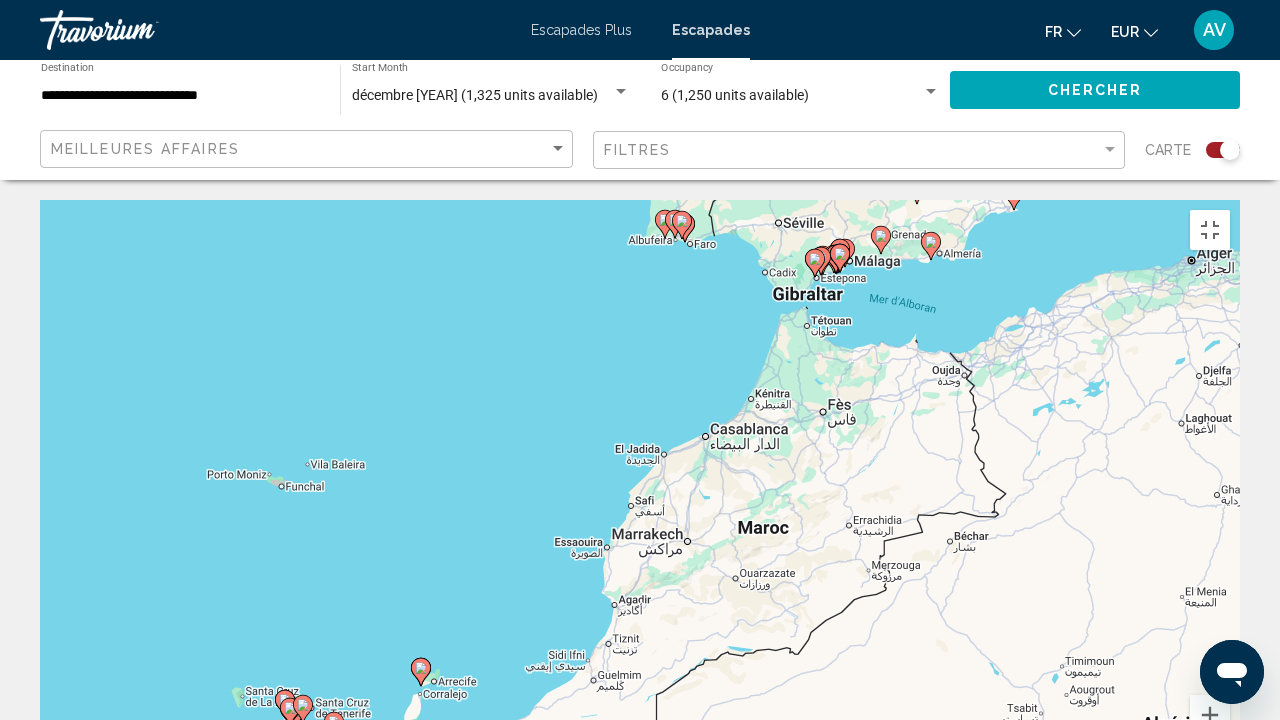 drag, startPoint x: 561, startPoint y: 521, endPoint x: 616, endPoint y: 443, distance: 95.44108 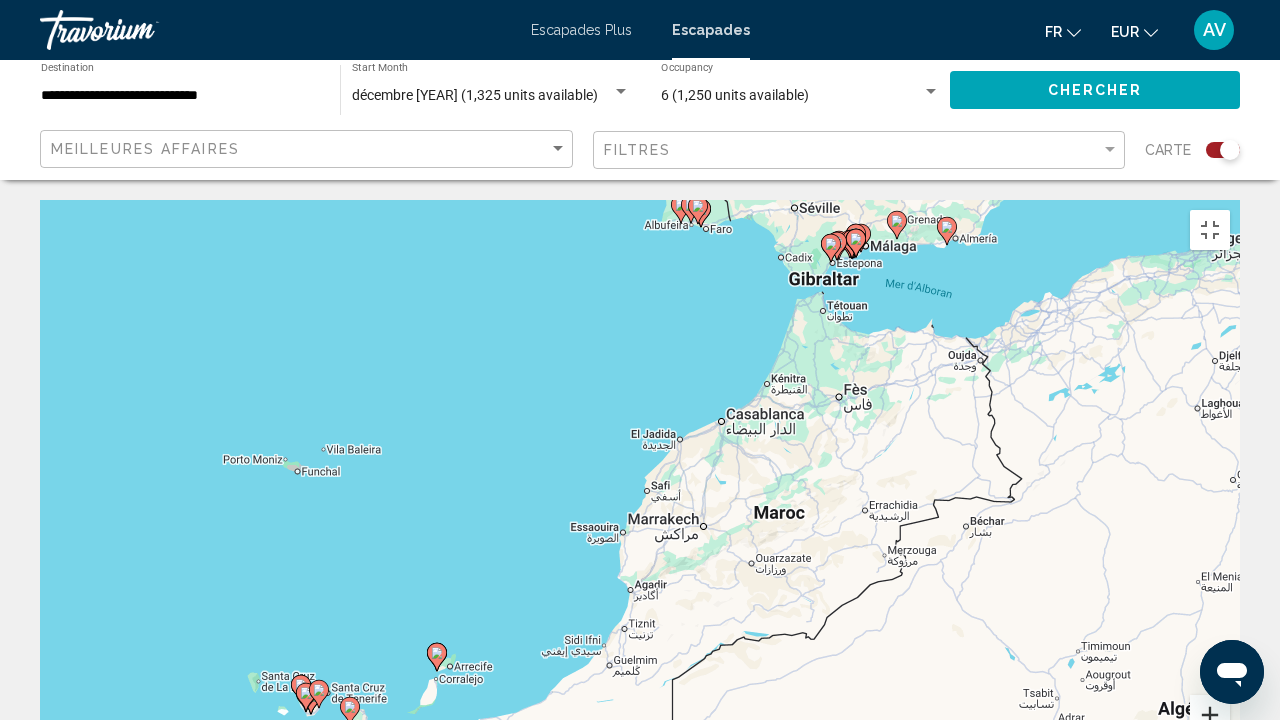 click at bounding box center [1210, 715] 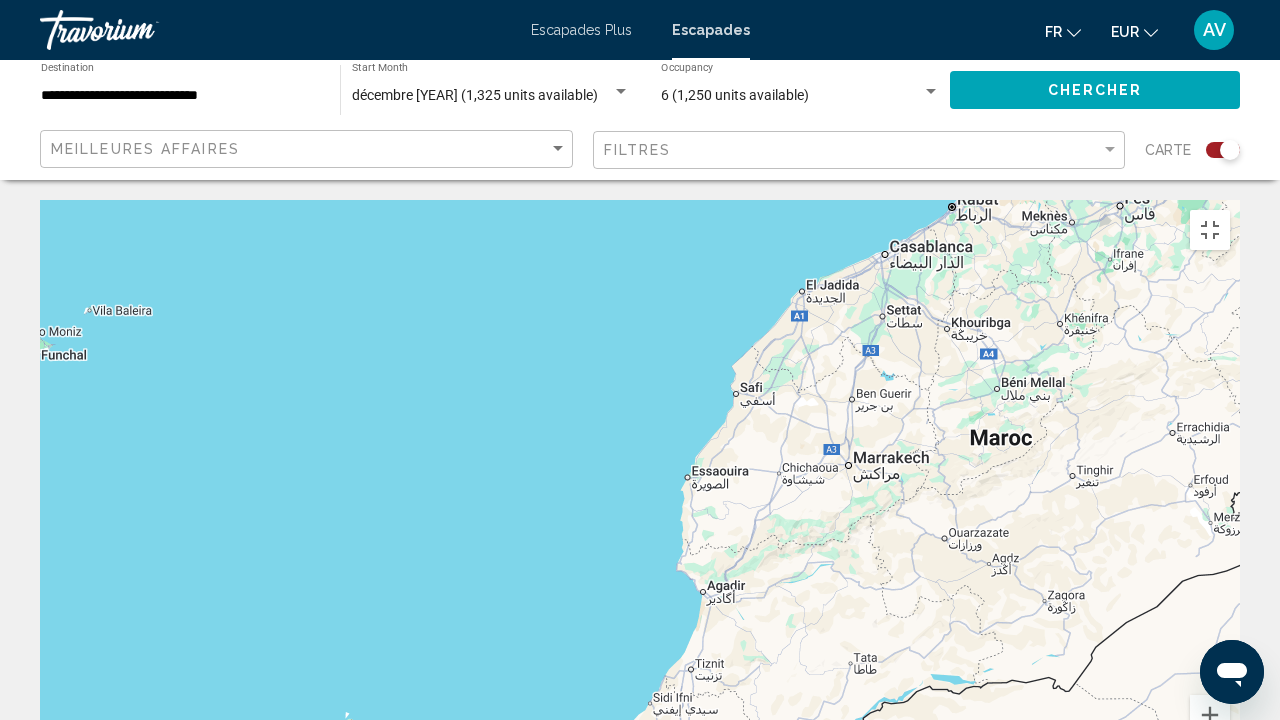 drag, startPoint x: 594, startPoint y: 542, endPoint x: 728, endPoint y: 374, distance: 214.89532 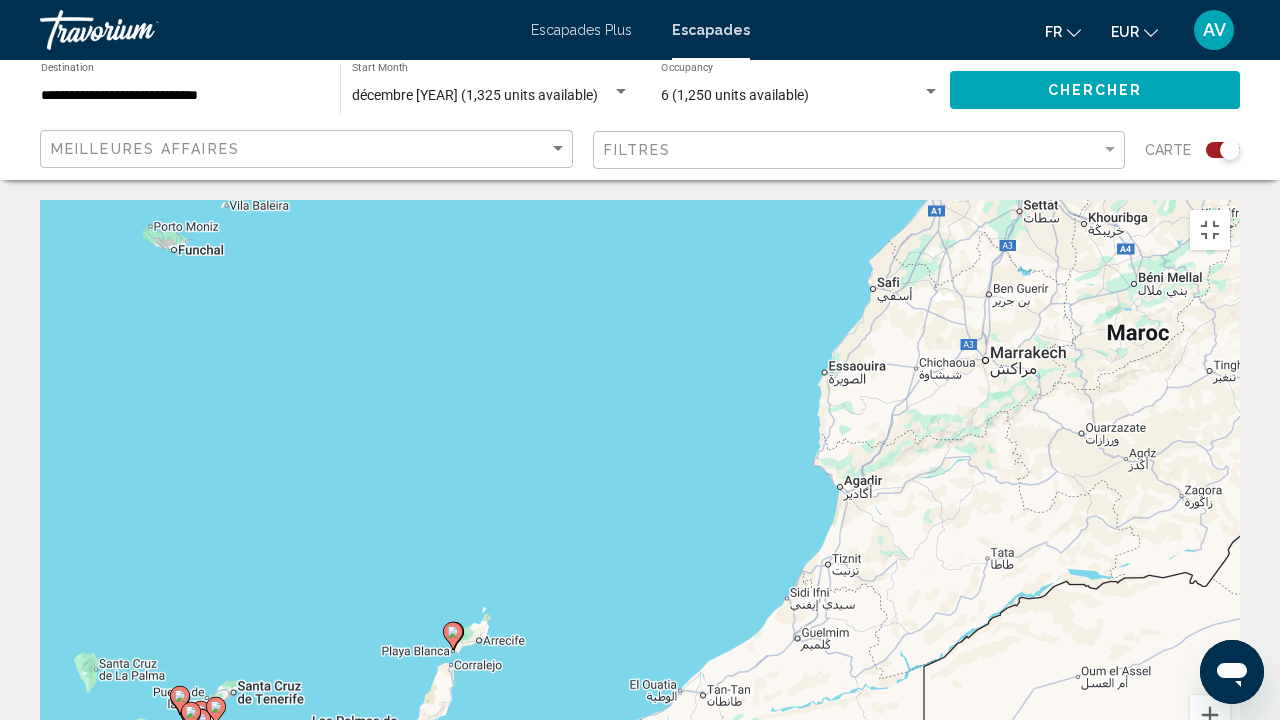 drag, startPoint x: 430, startPoint y: 446, endPoint x: 506, endPoint y: 432, distance: 77.27872 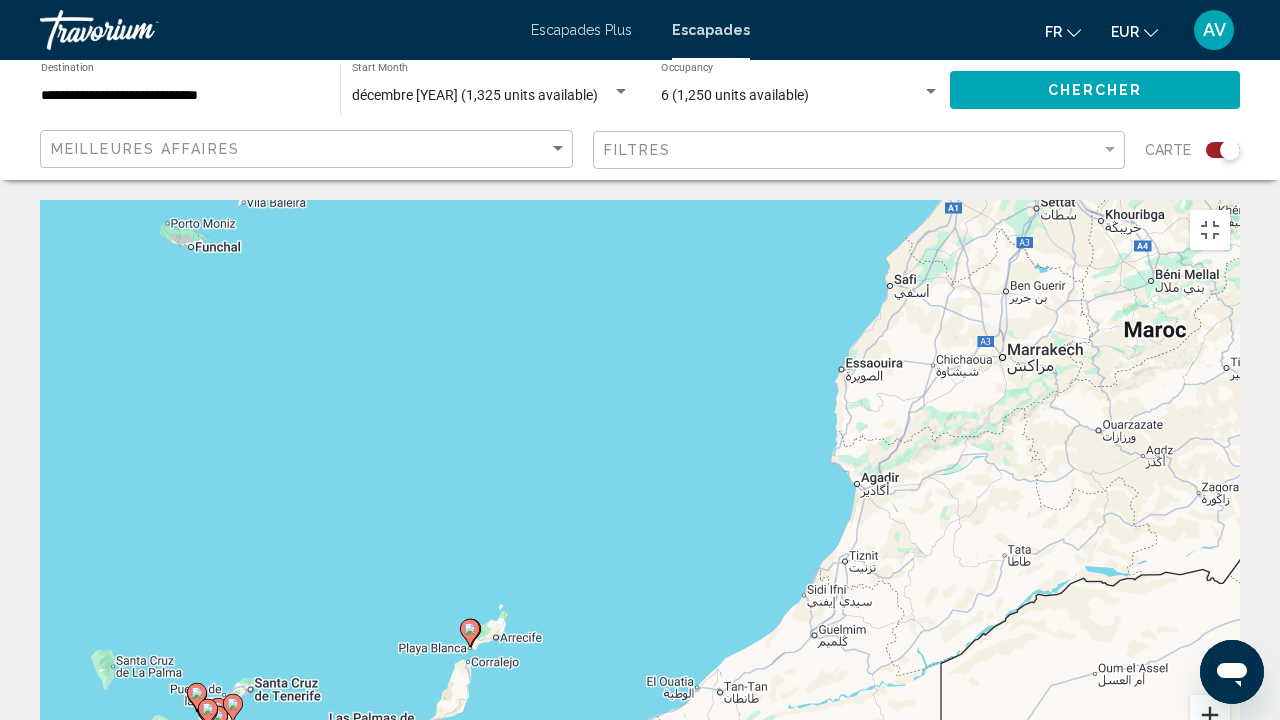 click at bounding box center [1210, 715] 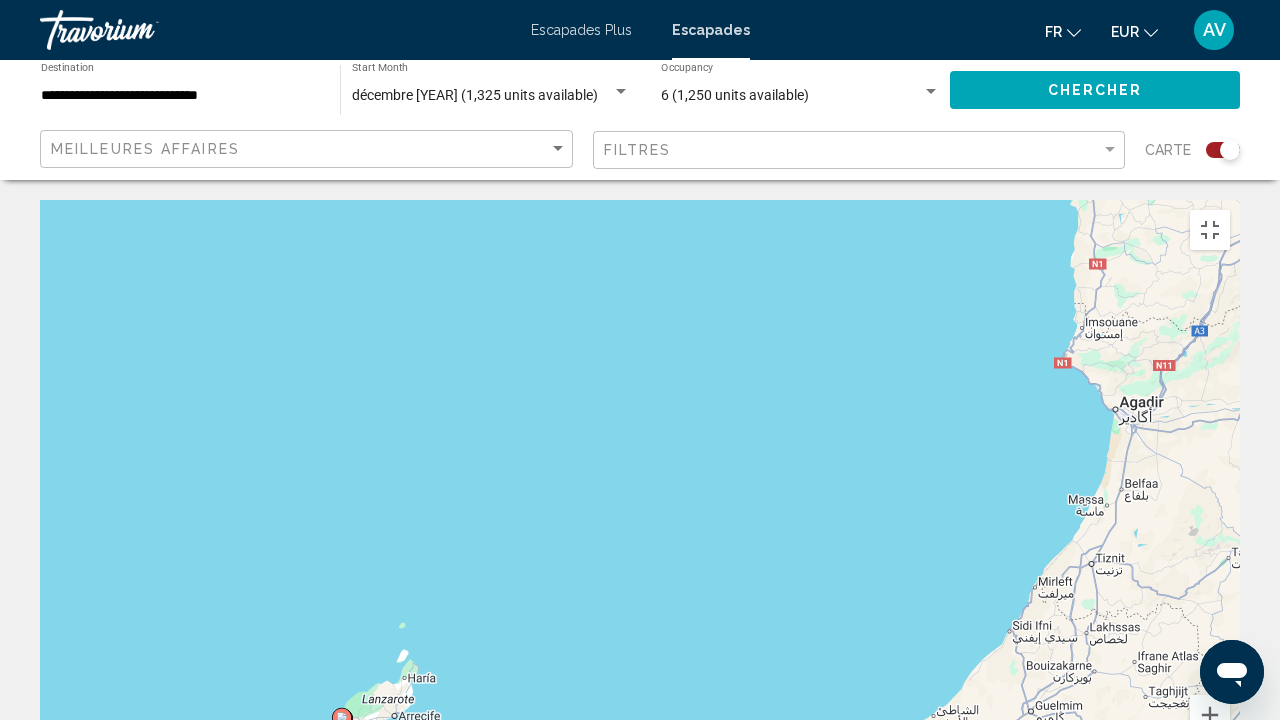 drag, startPoint x: 528, startPoint y: 617, endPoint x: 678, endPoint y: 510, distance: 184.25255 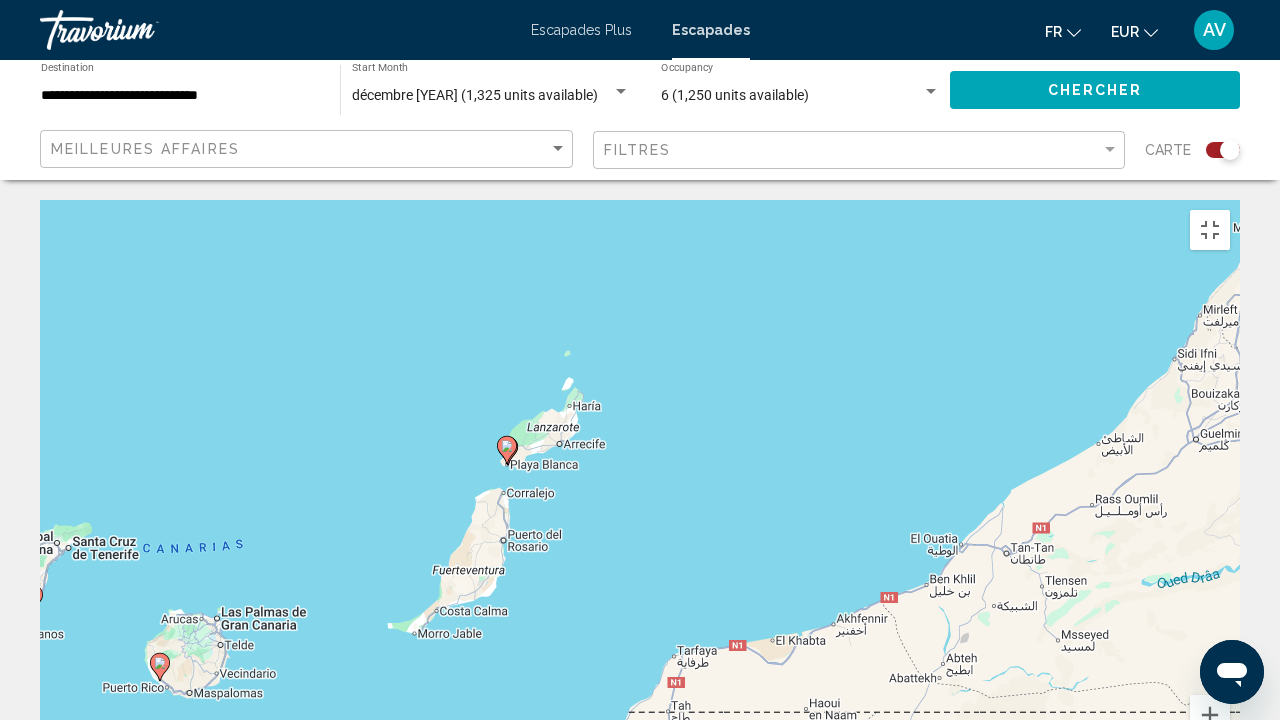 drag, startPoint x: 666, startPoint y: 574, endPoint x: 687, endPoint y: 407, distance: 168.31519 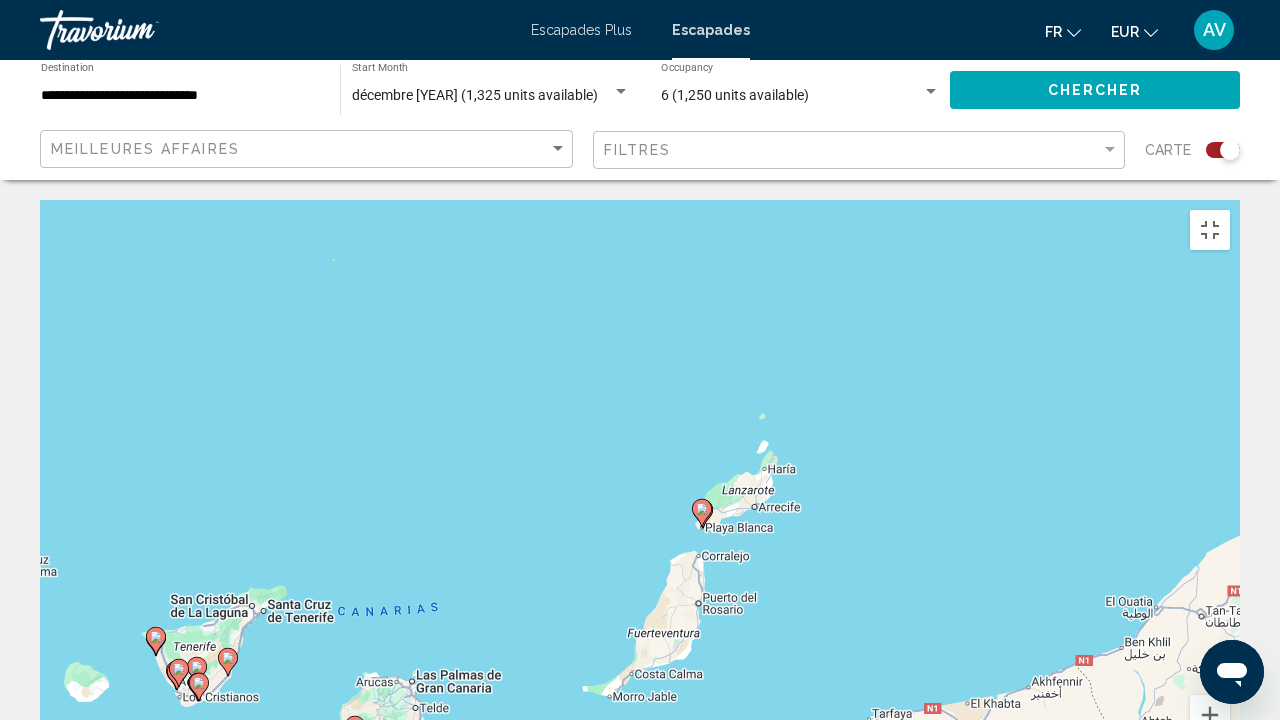 drag, startPoint x: 482, startPoint y: 558, endPoint x: 635, endPoint y: 600, distance: 158.66002 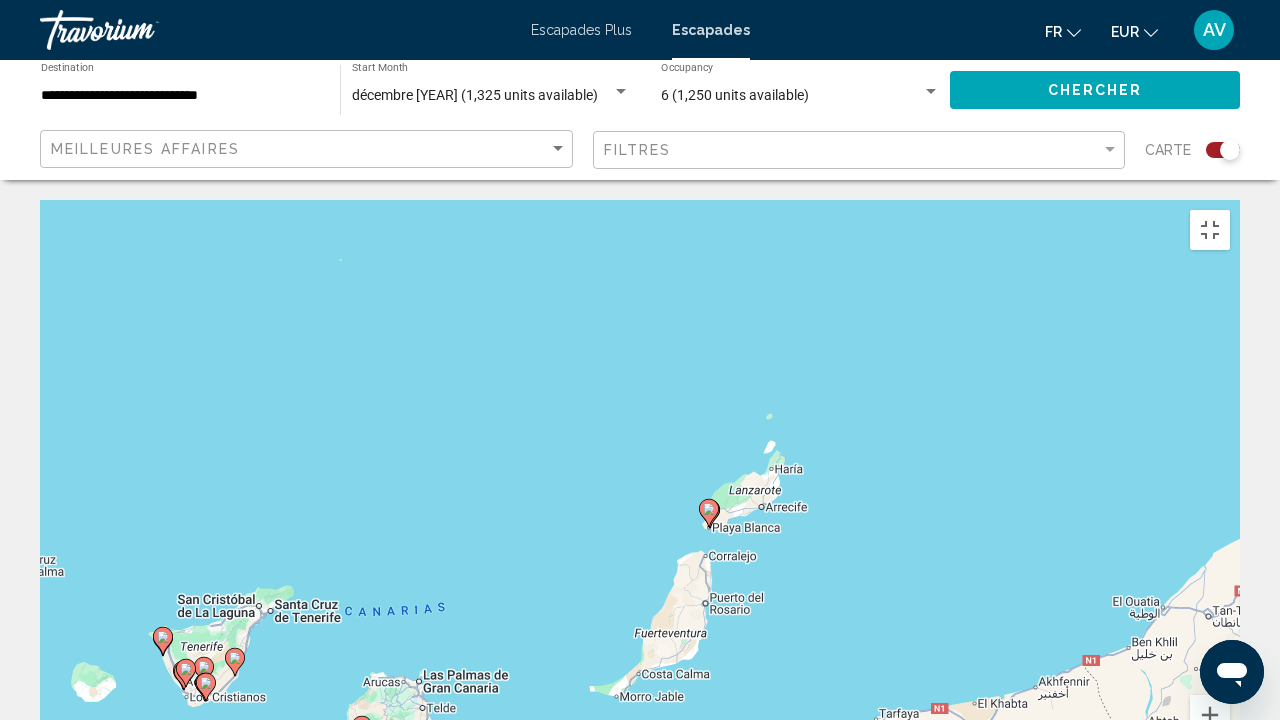 click 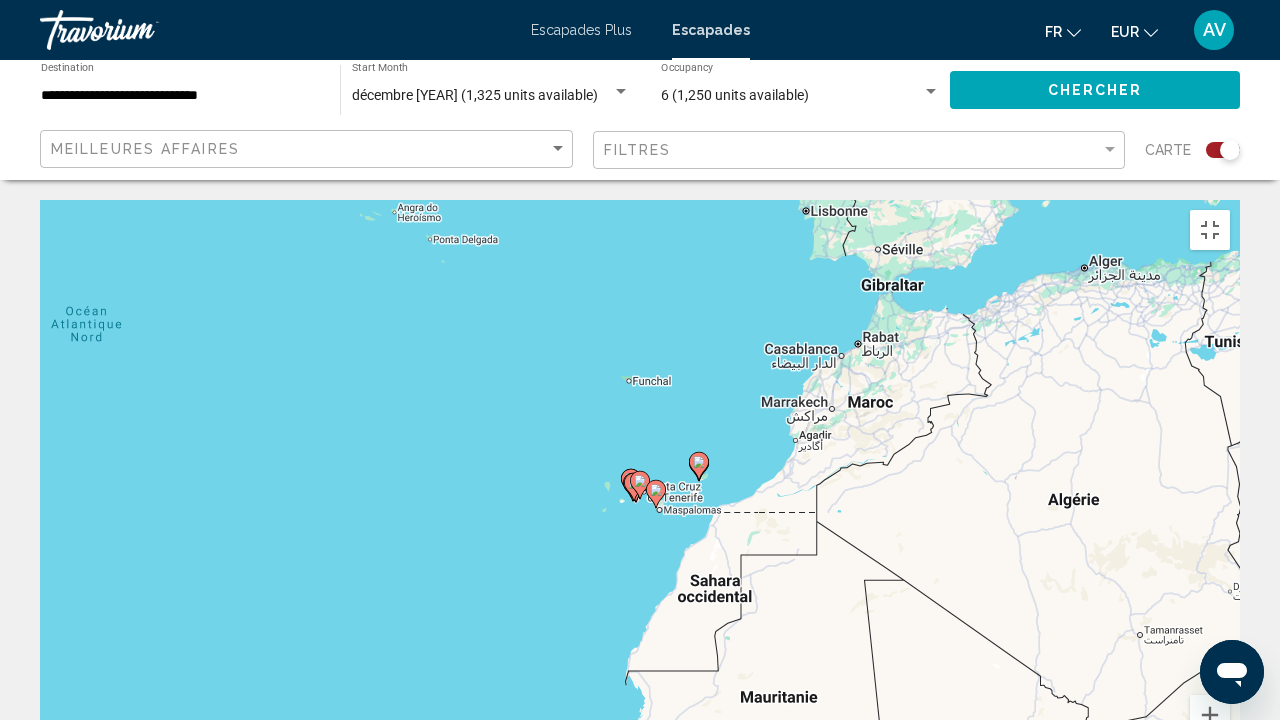 click 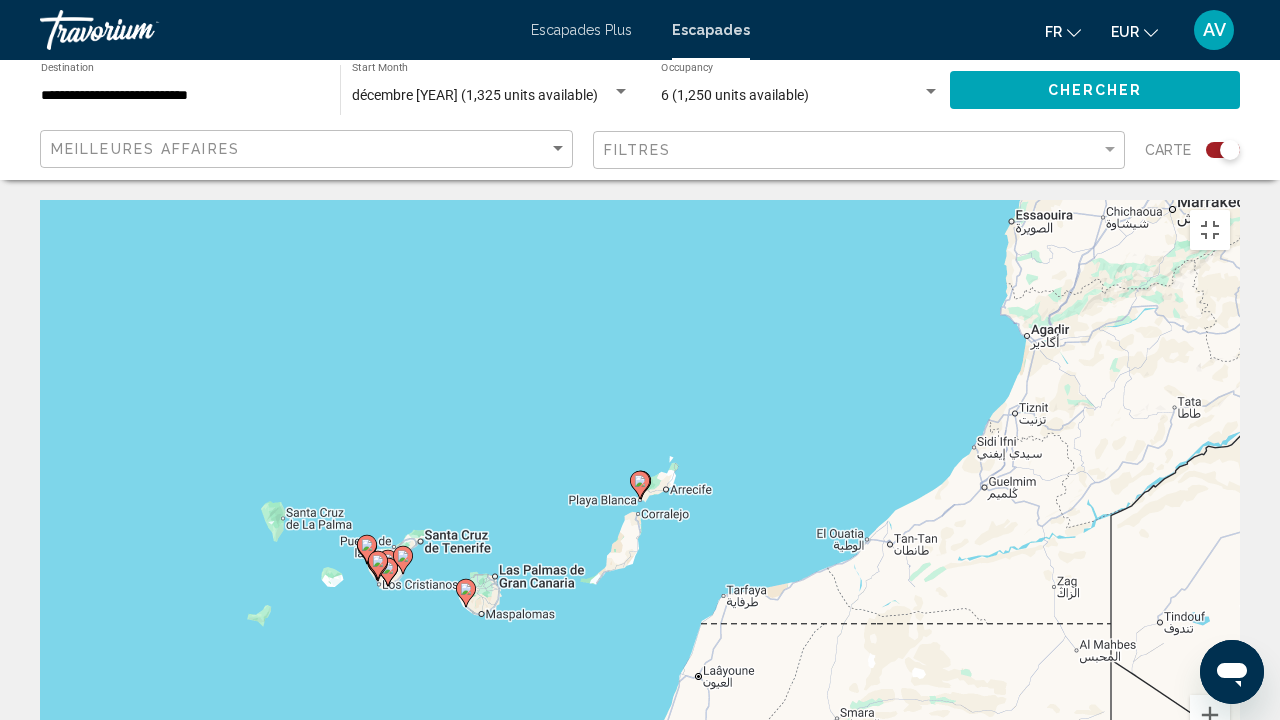 click 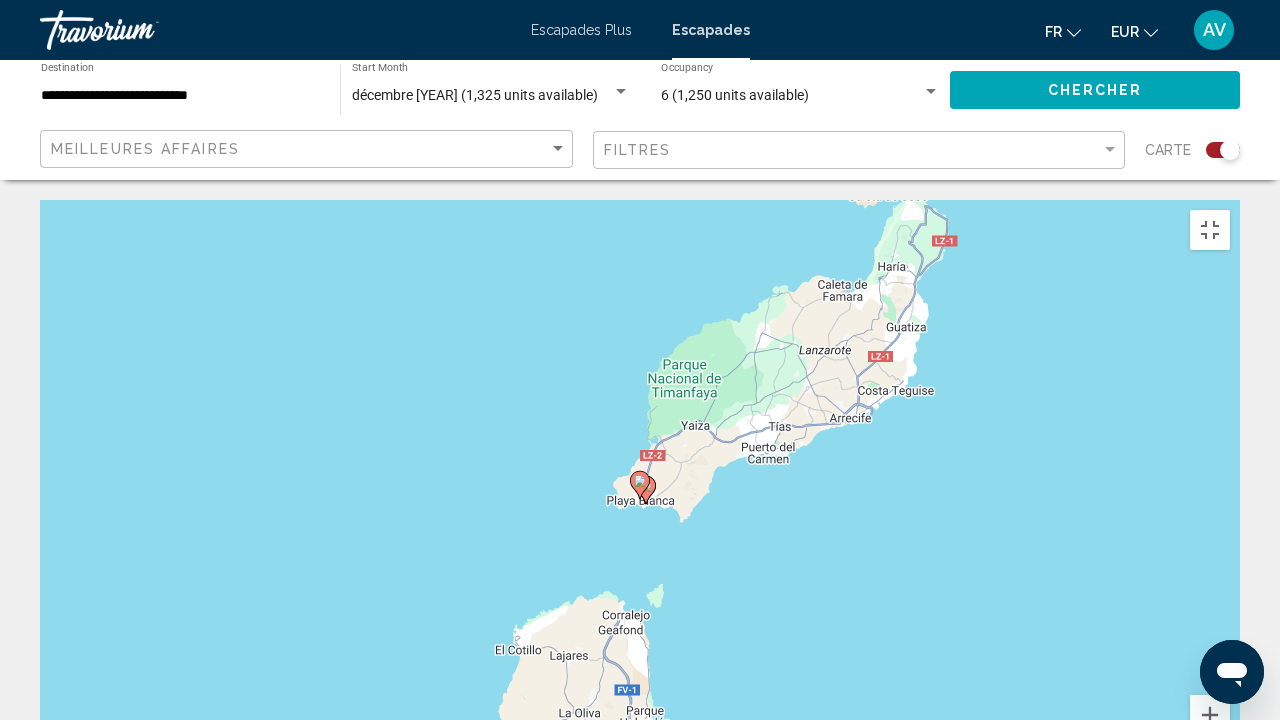 click 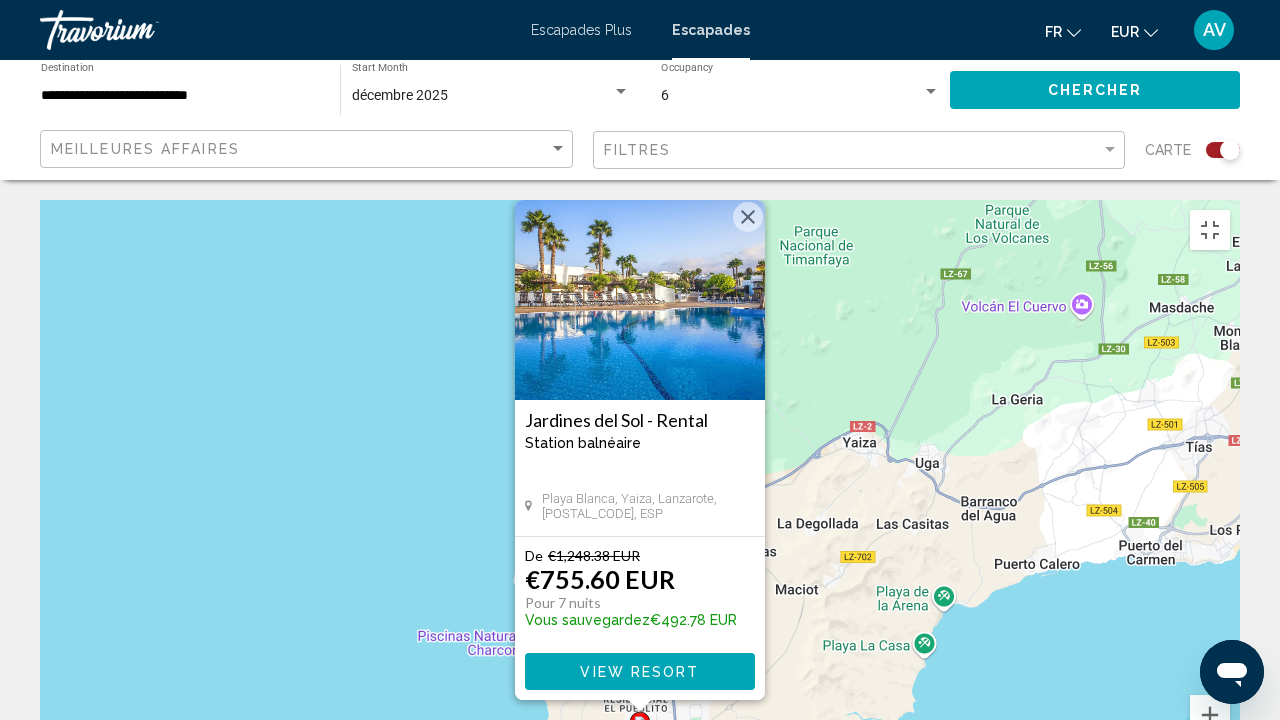 click at bounding box center [663, 744] 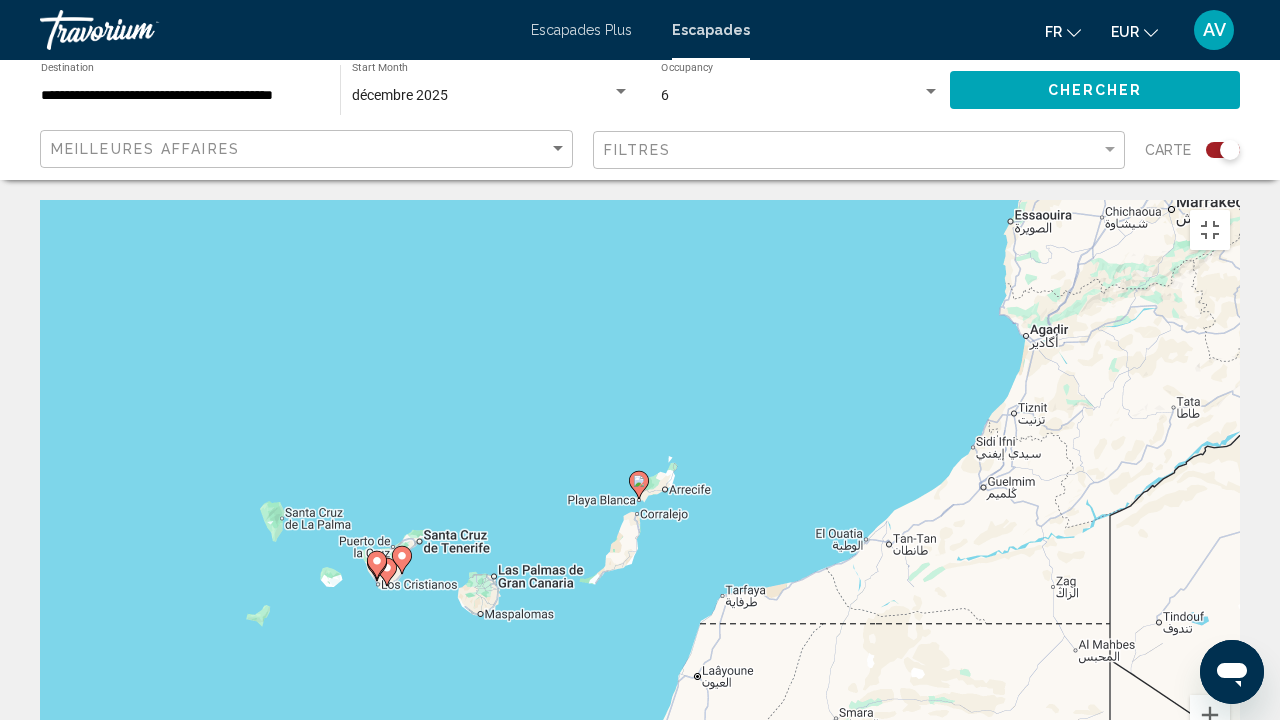 click 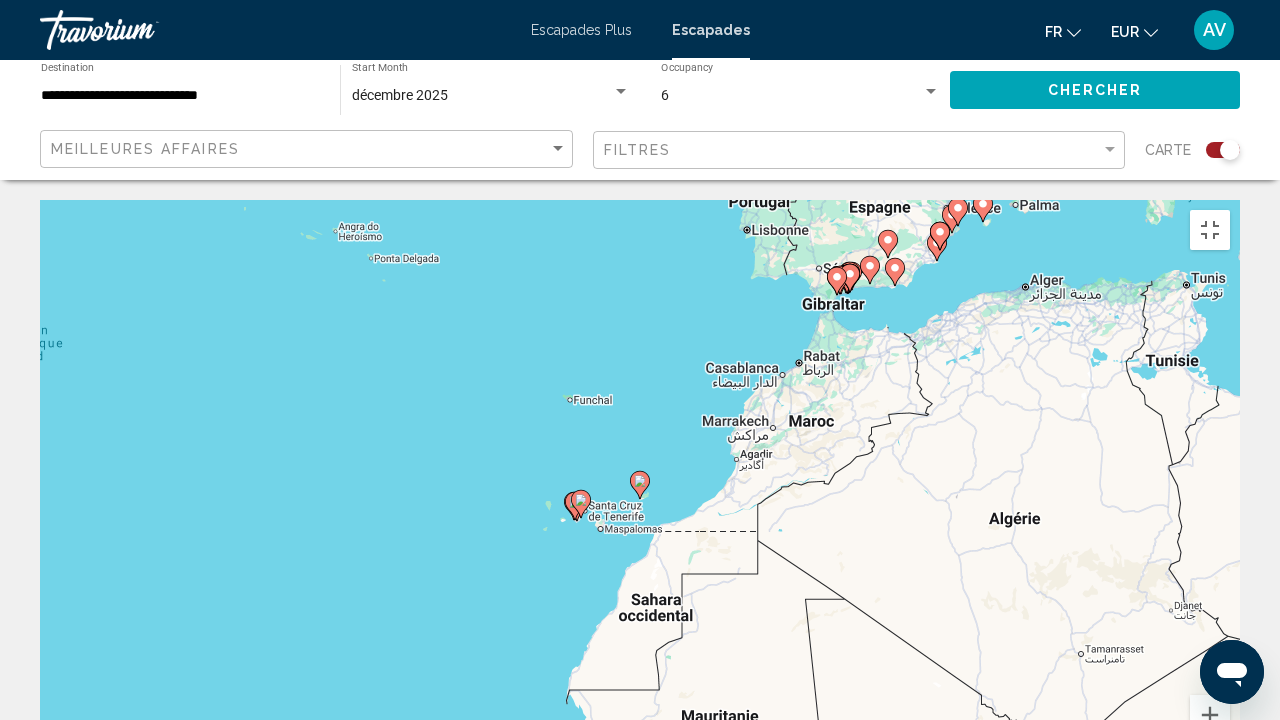 click 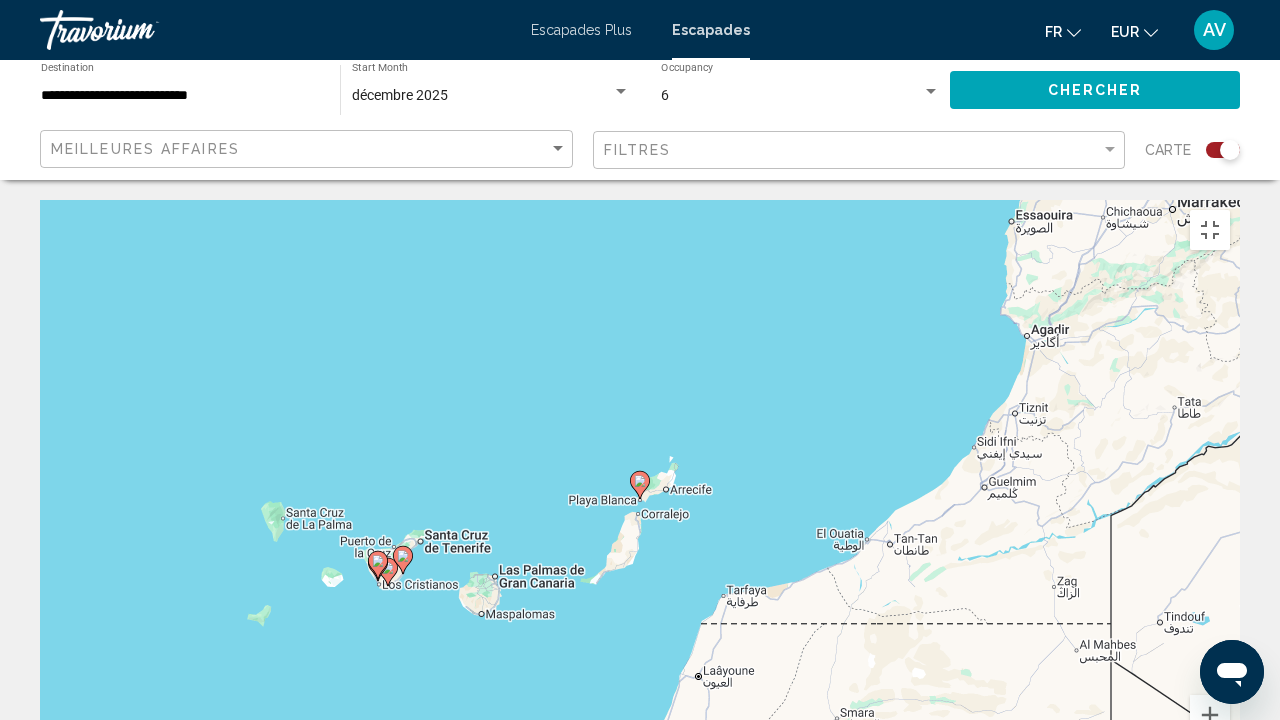 click 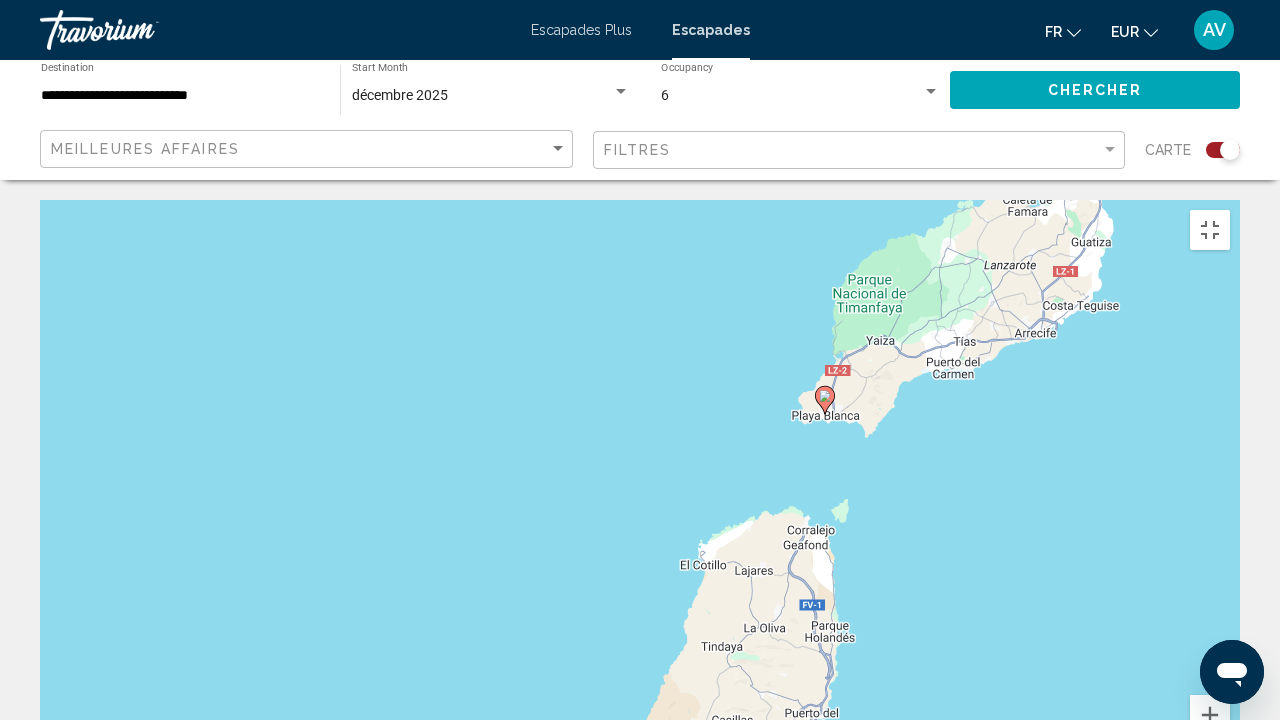 drag, startPoint x: 660, startPoint y: 410, endPoint x: 852, endPoint y: 322, distance: 211.20605 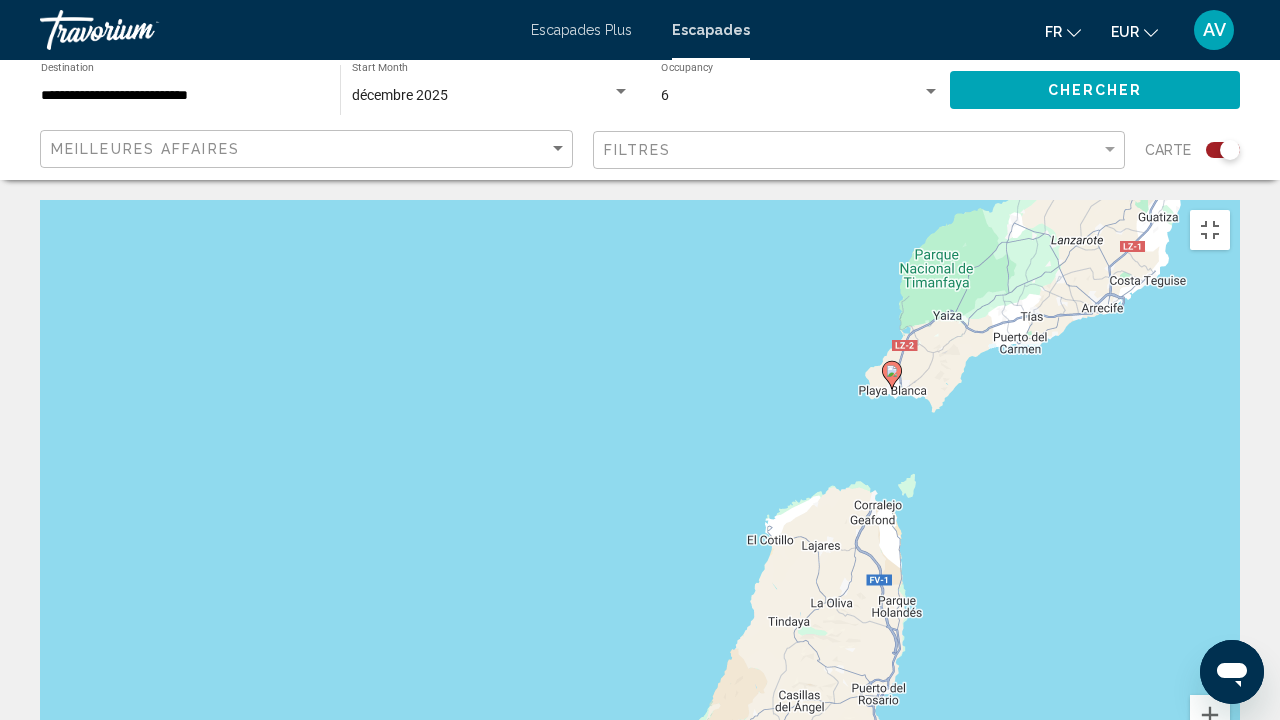drag, startPoint x: 666, startPoint y: 421, endPoint x: 739, endPoint y: 252, distance: 184.09236 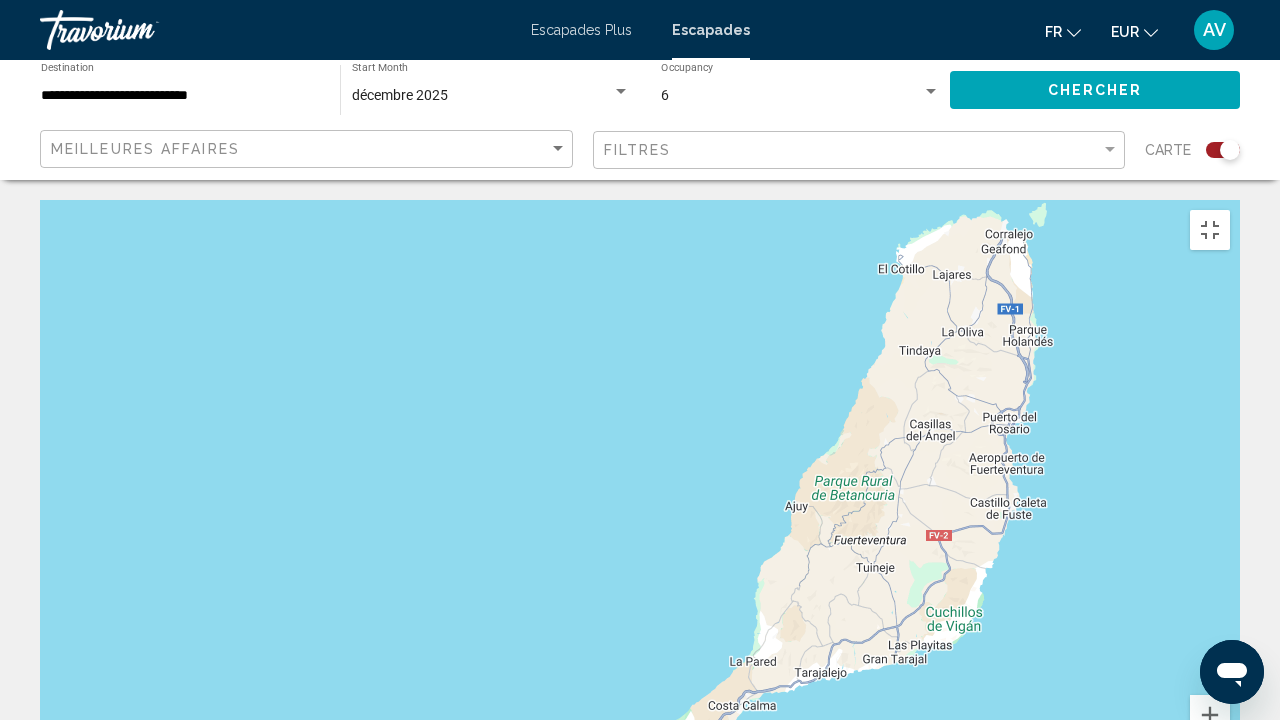 drag, startPoint x: 636, startPoint y: 556, endPoint x: 728, endPoint y: 356, distance: 220.1454 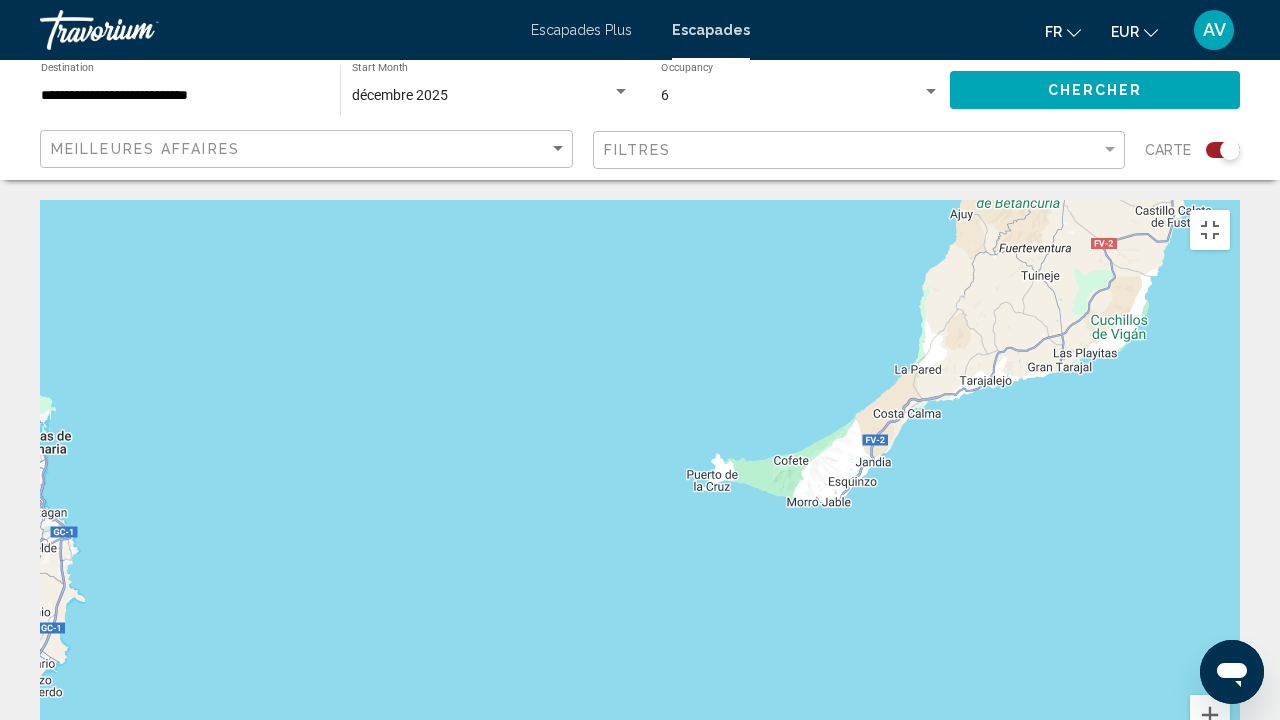 drag, startPoint x: 628, startPoint y: 520, endPoint x: 744, endPoint y: 416, distance: 155.79474 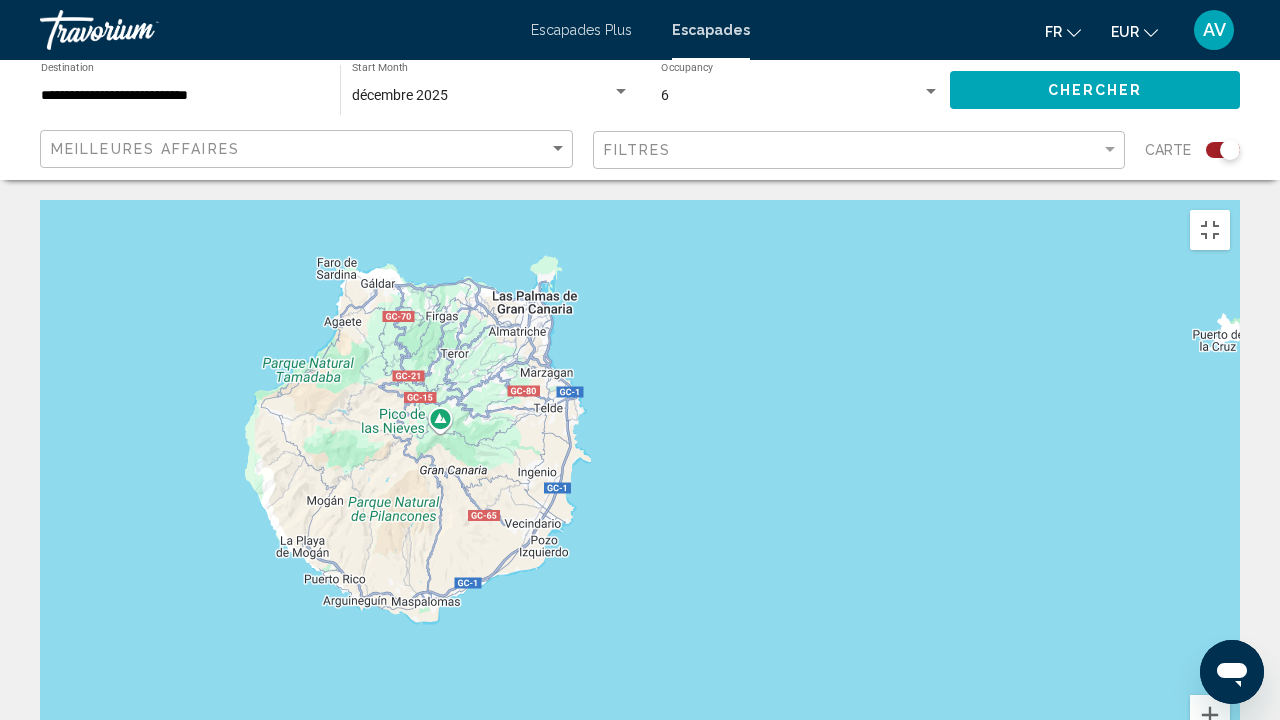 drag, startPoint x: 581, startPoint y: 482, endPoint x: 608, endPoint y: 263, distance: 220.65811 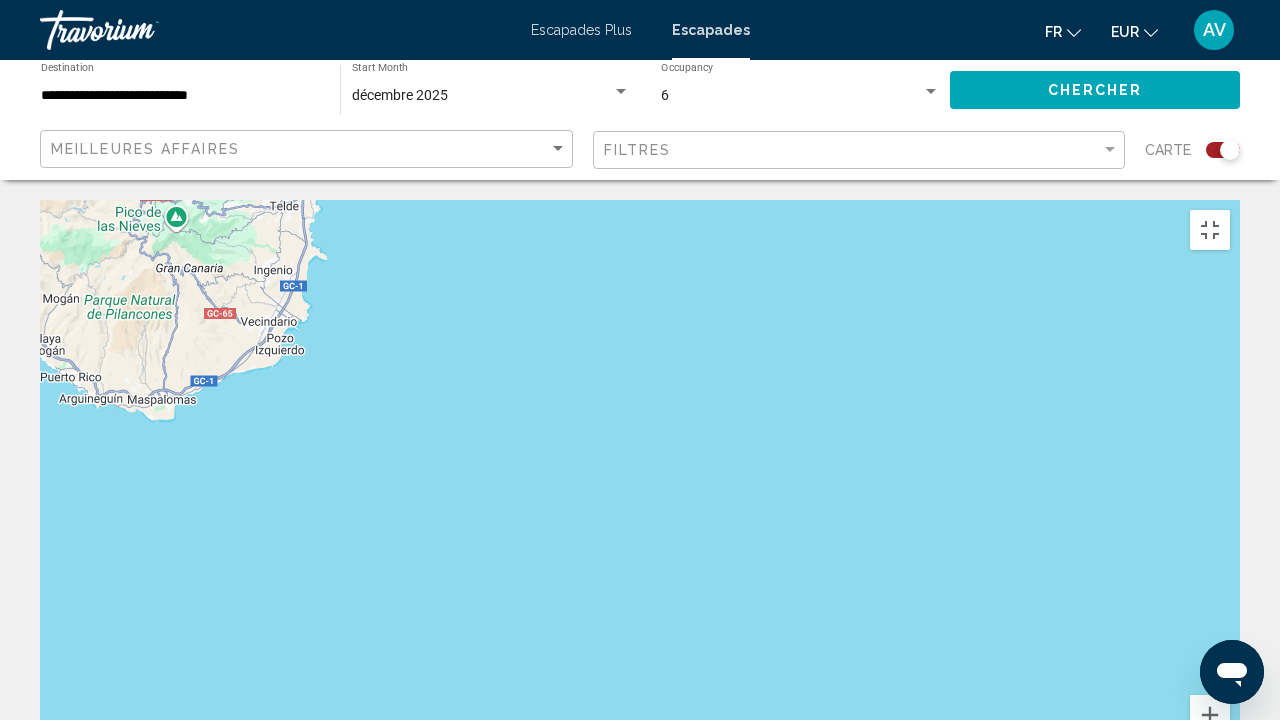 drag, startPoint x: 754, startPoint y: 472, endPoint x: 747, endPoint y: 453, distance: 20.248457 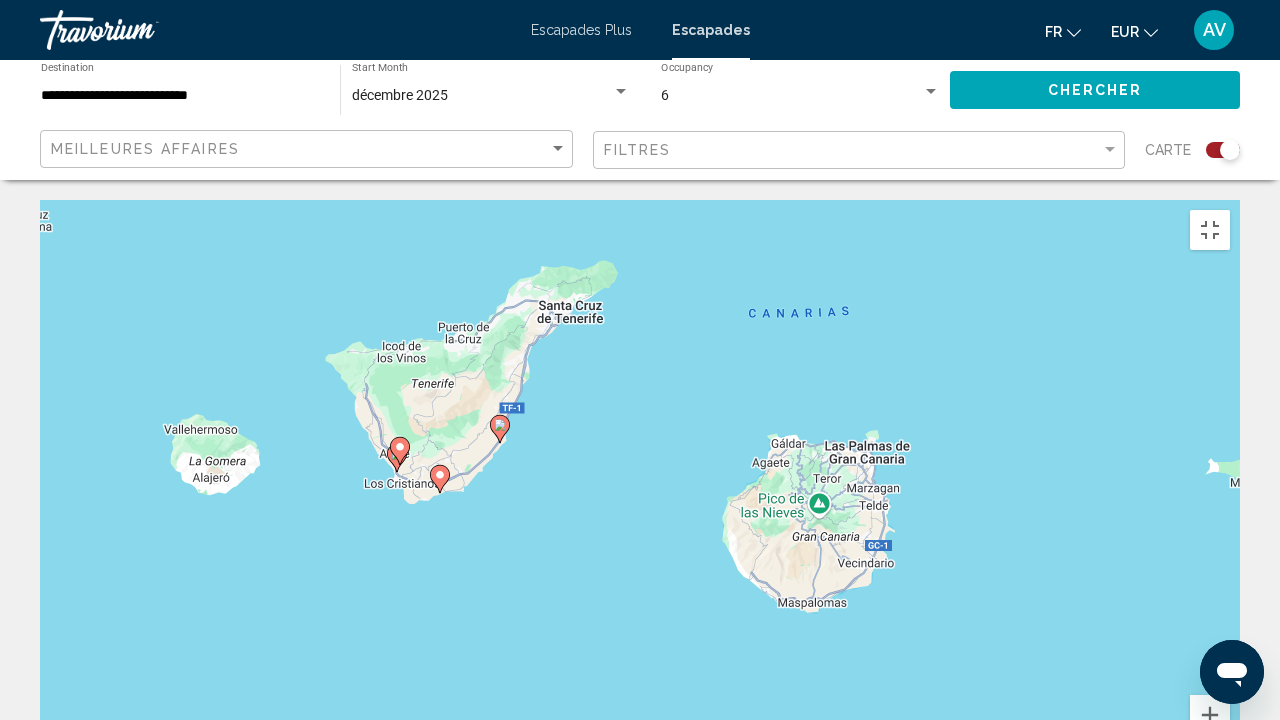 drag, startPoint x: 534, startPoint y: 561, endPoint x: 956, endPoint y: 719, distance: 450.6085 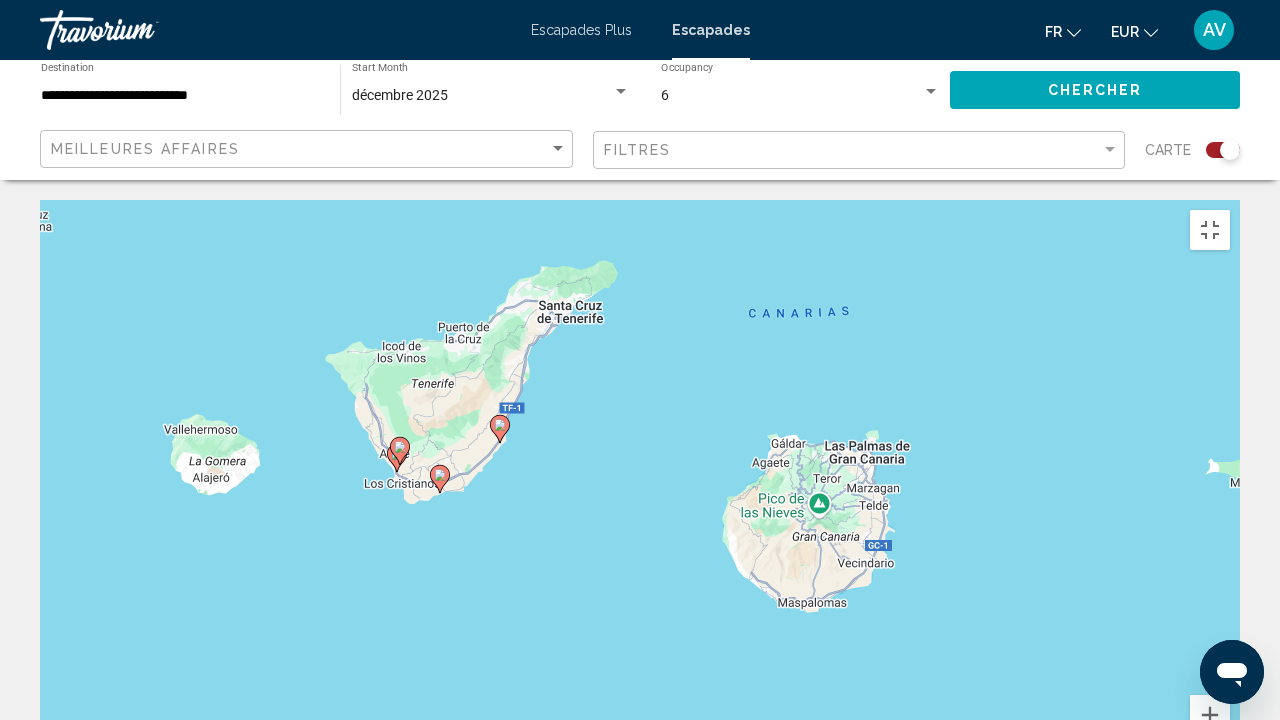 click on "Pour activer le glissement avec le clavier, appuyez sur Alt+Entrée. Une fois ce mode activé, utilisez les touches fléchées pour déplacer le repère. Pour valider le déplacement, appuyez sur Entrée. Pour annuler, appuyez sur Échap. Raccourcis clavier Données cartographiques Données cartographiques ©2025 Inst. Geogr. Nacional Données cartographiques ©2025 Inst. Geogr. Nacional 20 km Cliquez pour basculer entre les unités métriques et impériales Conditions d'utilisation Signaler une erreur cartographique" at bounding box center (640, 500) 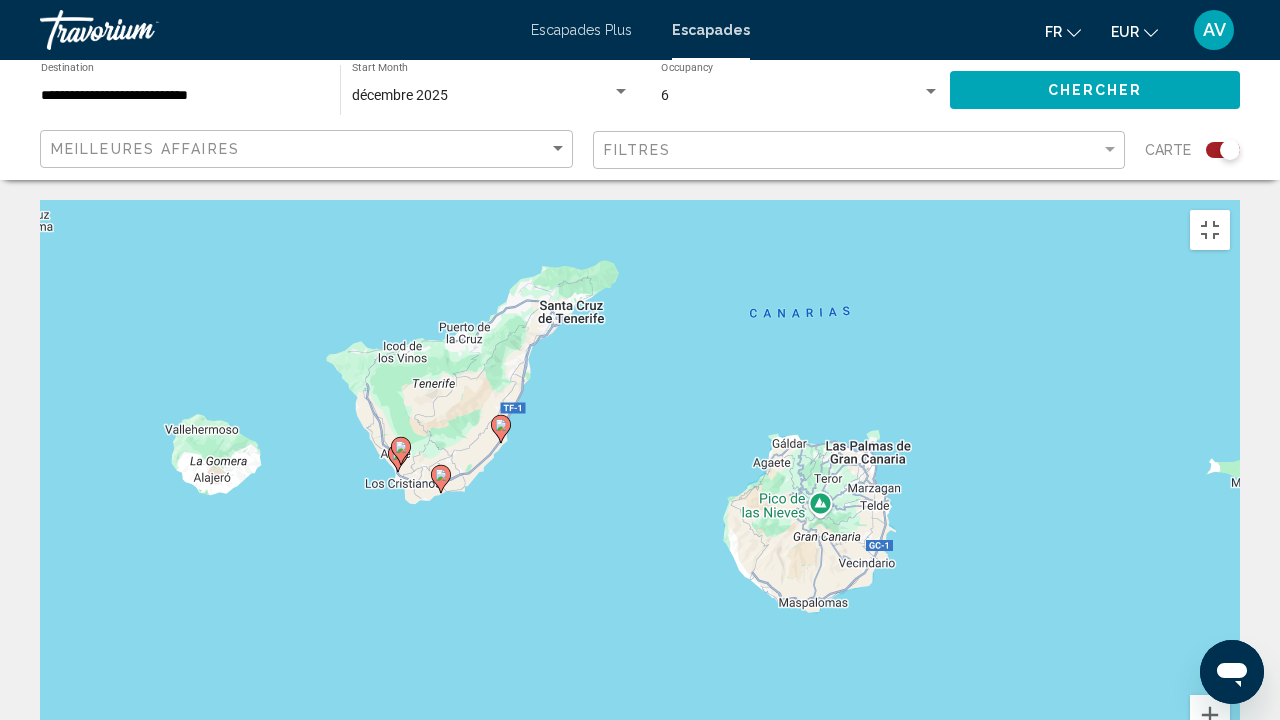 click 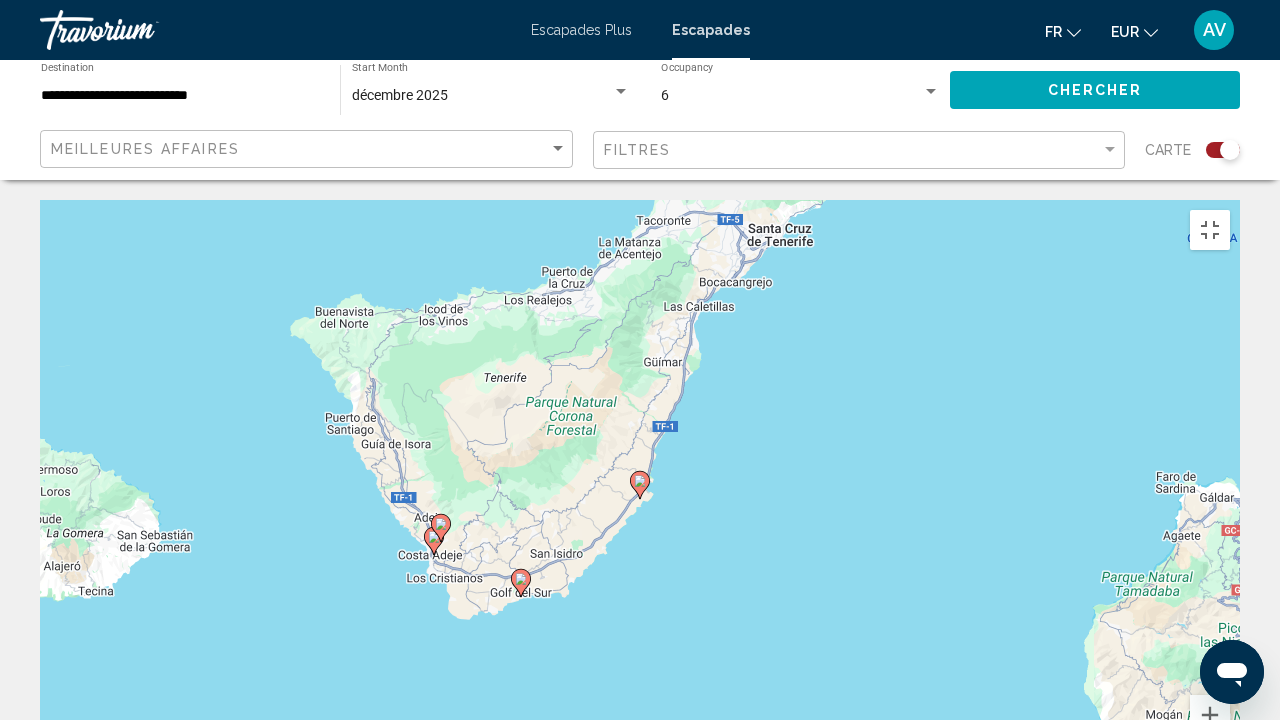 click at bounding box center (640, 485) 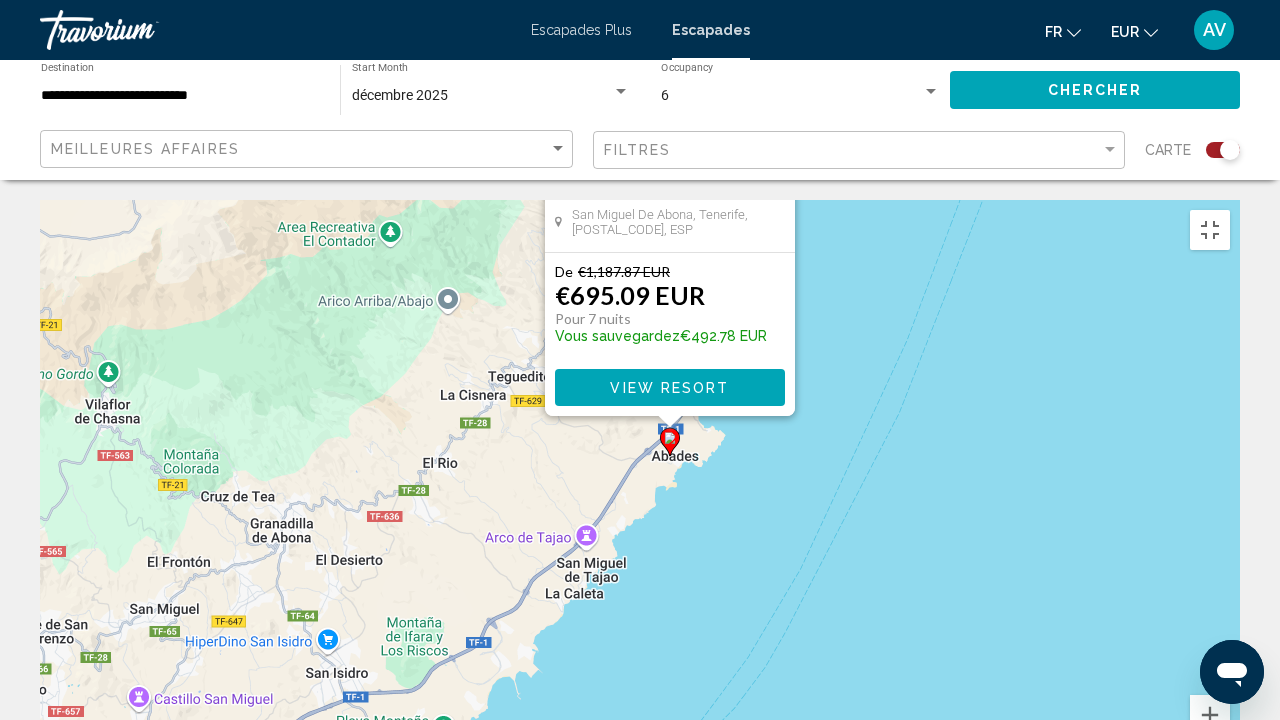 drag, startPoint x: 372, startPoint y: 535, endPoint x: 398, endPoint y: 232, distance: 304.11346 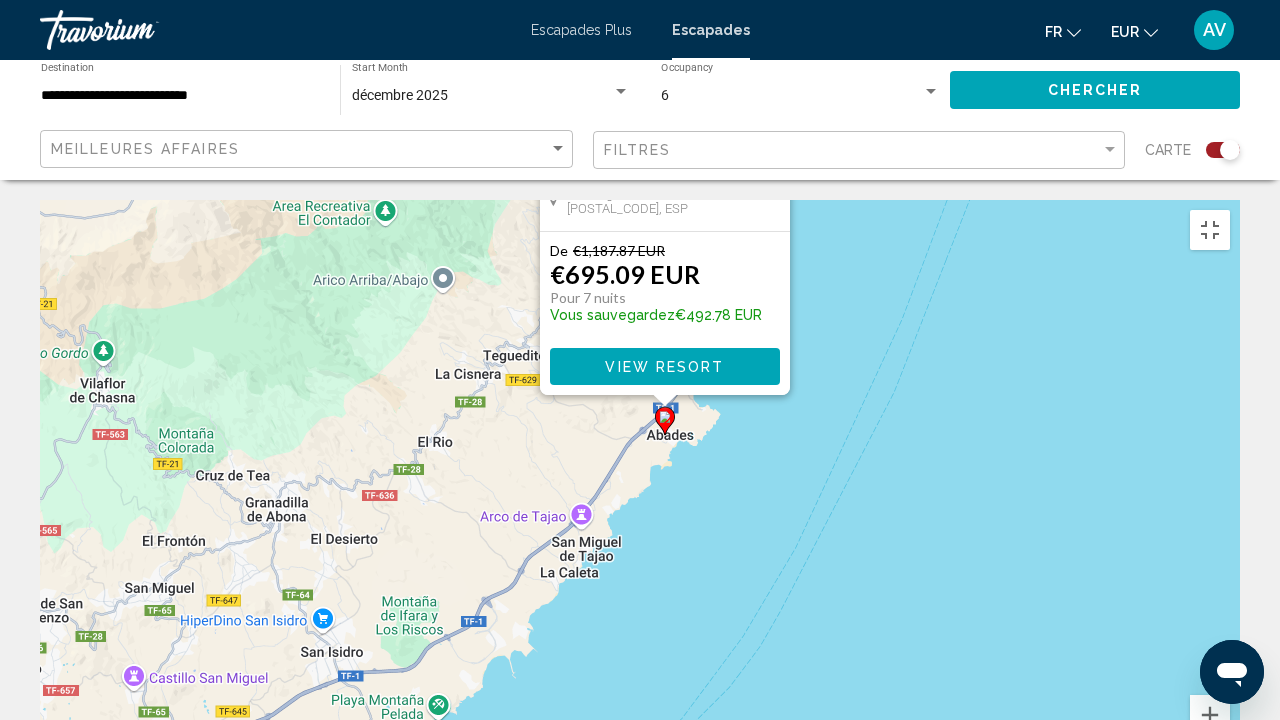 click 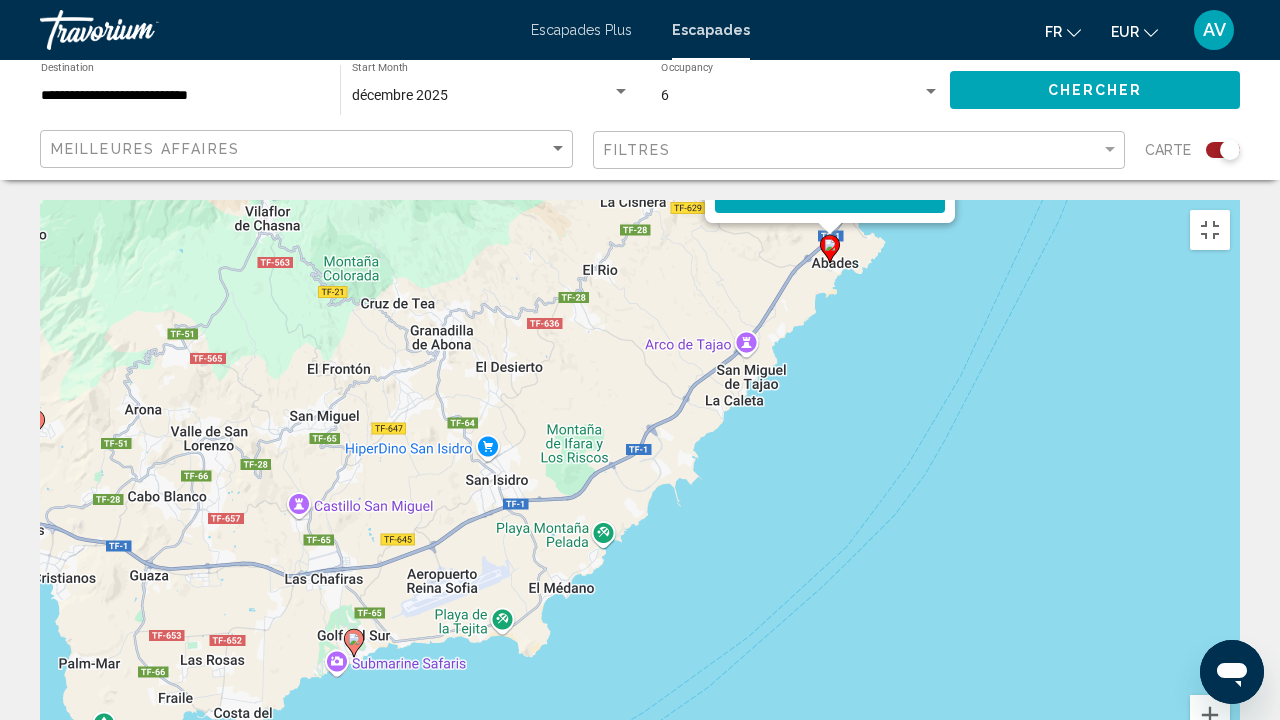 drag, startPoint x: 263, startPoint y: 672, endPoint x: 439, endPoint y: 489, distance: 253.89958 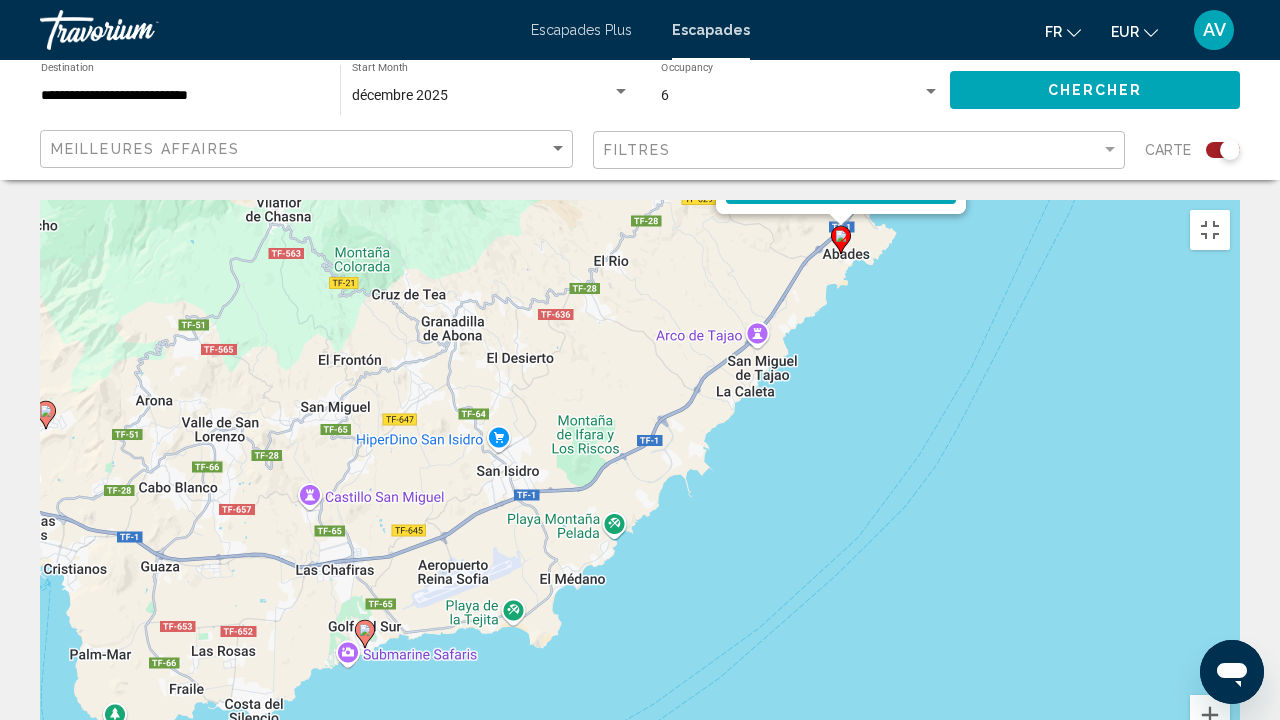 click 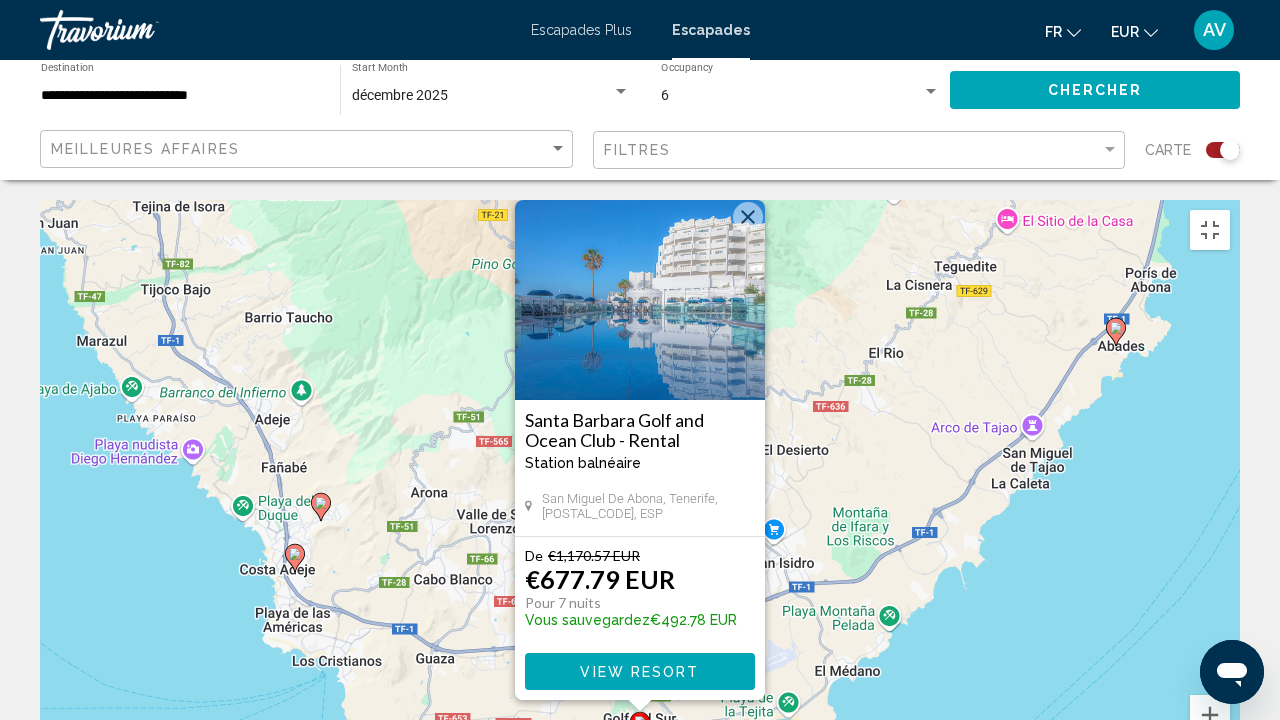 click 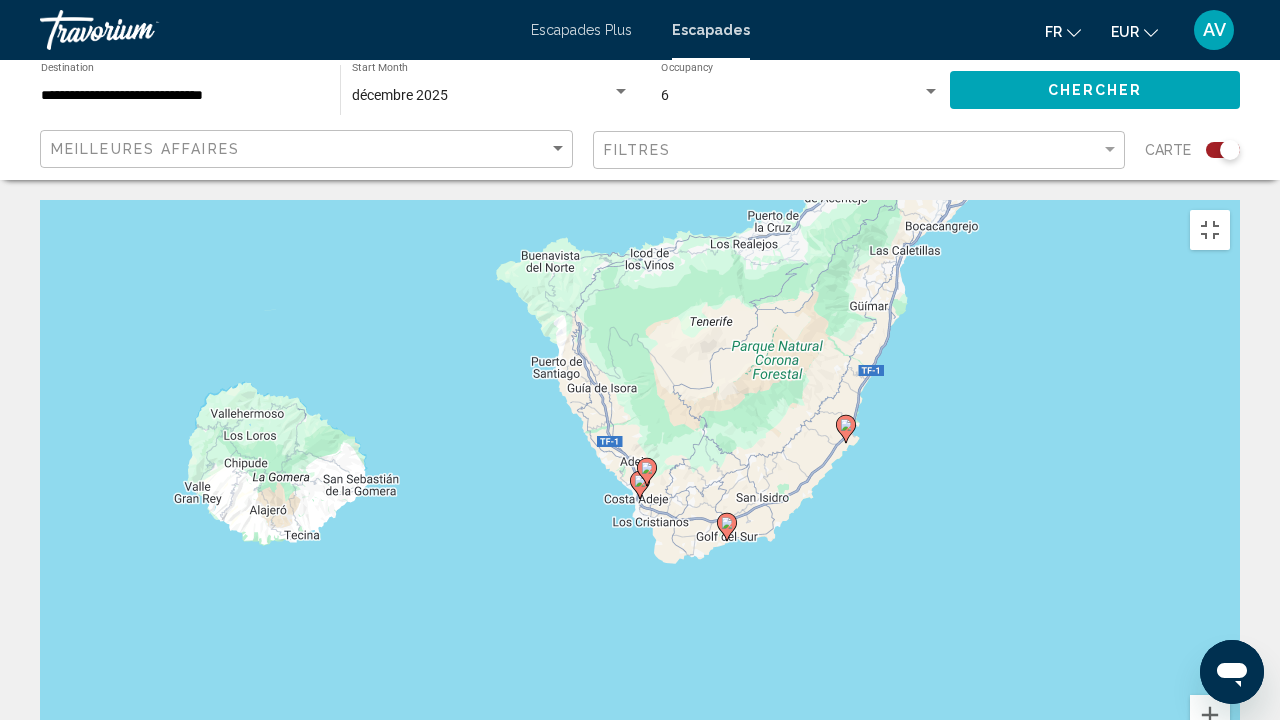 click 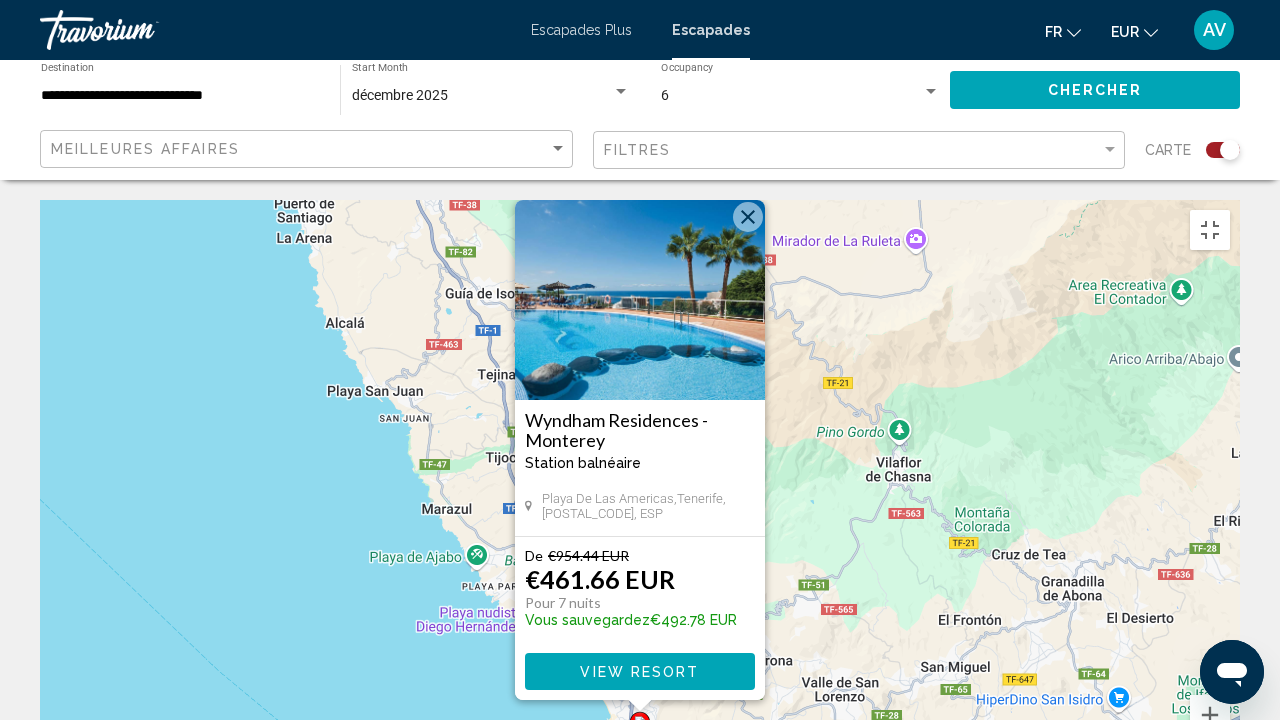 click on "Pour activer le glissement avec le clavier, appuyez sur Alt+Entrée. Une fois ce mode activé, utilisez les touches fléchées pour déplacer le repère. Pour valider le déplacement, appuyez sur Entrée. Pour annuler, appuyez sur Échap. Wyndham Residences - Monterey Station balnéaire - Ceci est une station d'adultes seulement Playa de las Americas,Tenerife, [POSTAL_CODE], ESP De €954.44 EUR €461.66 EUR Pour 7 nuits Vous sauvegardez €492.78 EUR View Resort" at bounding box center [640, 500] 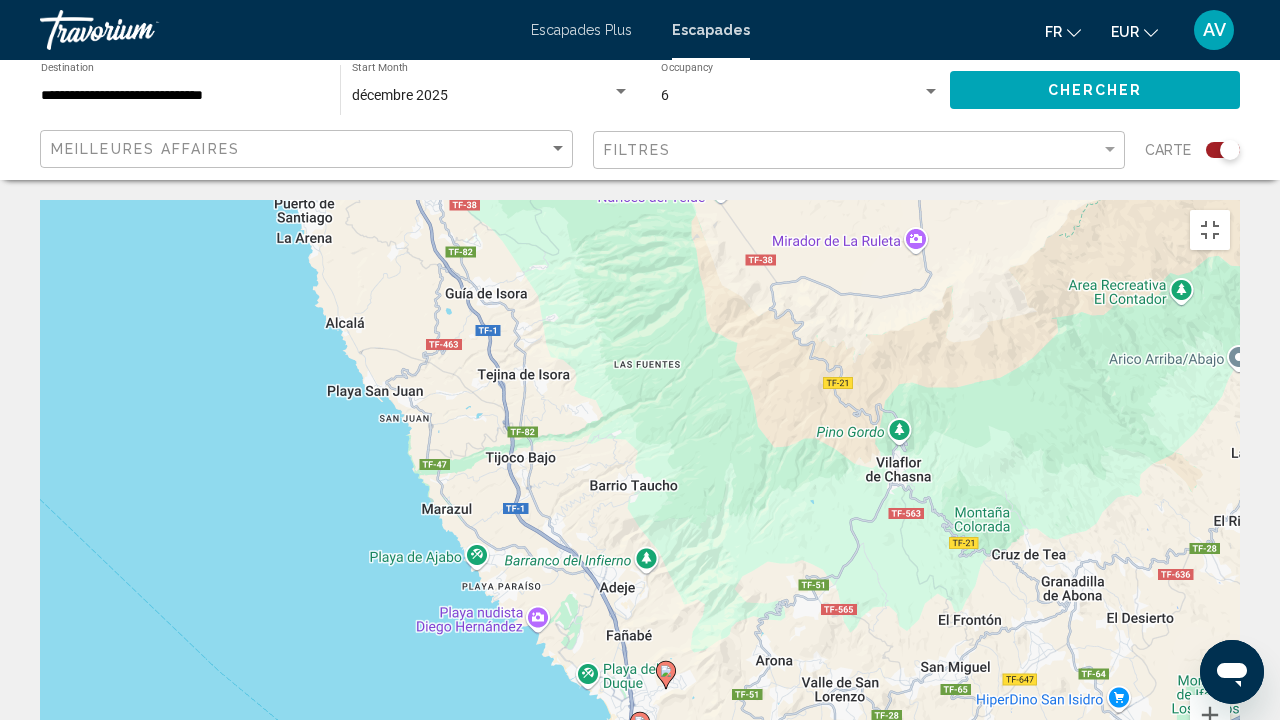 click 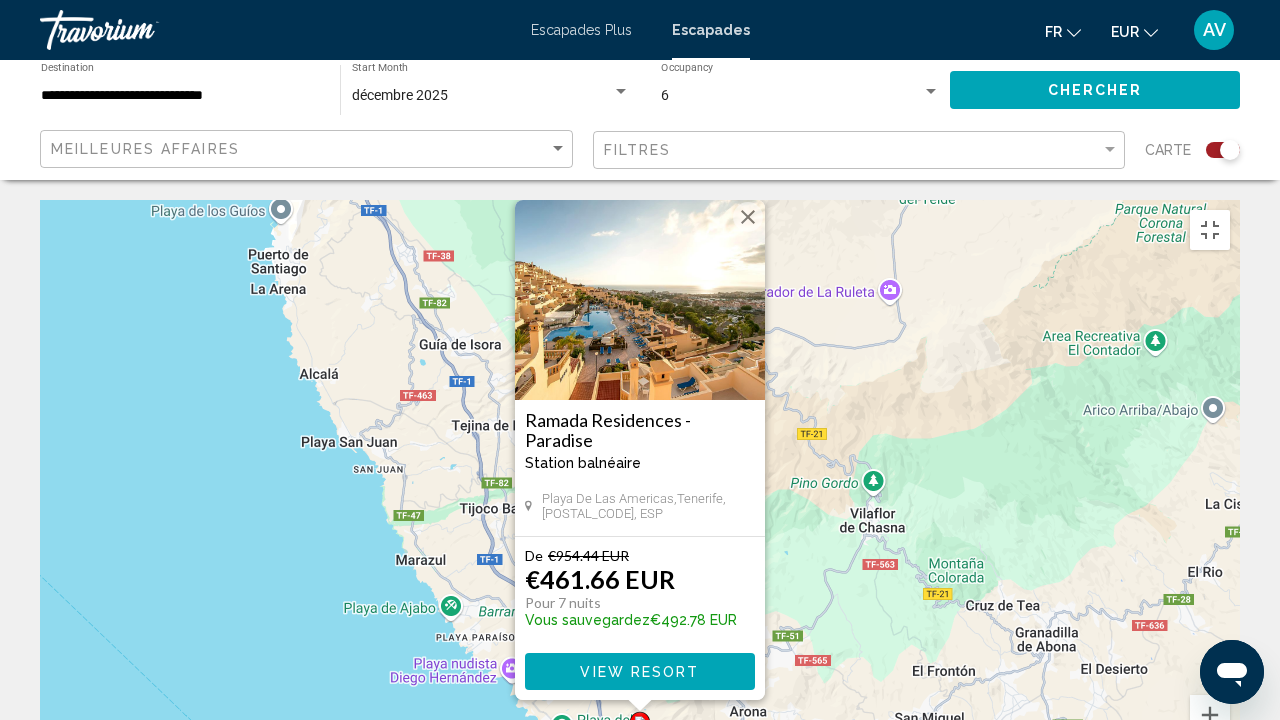 click 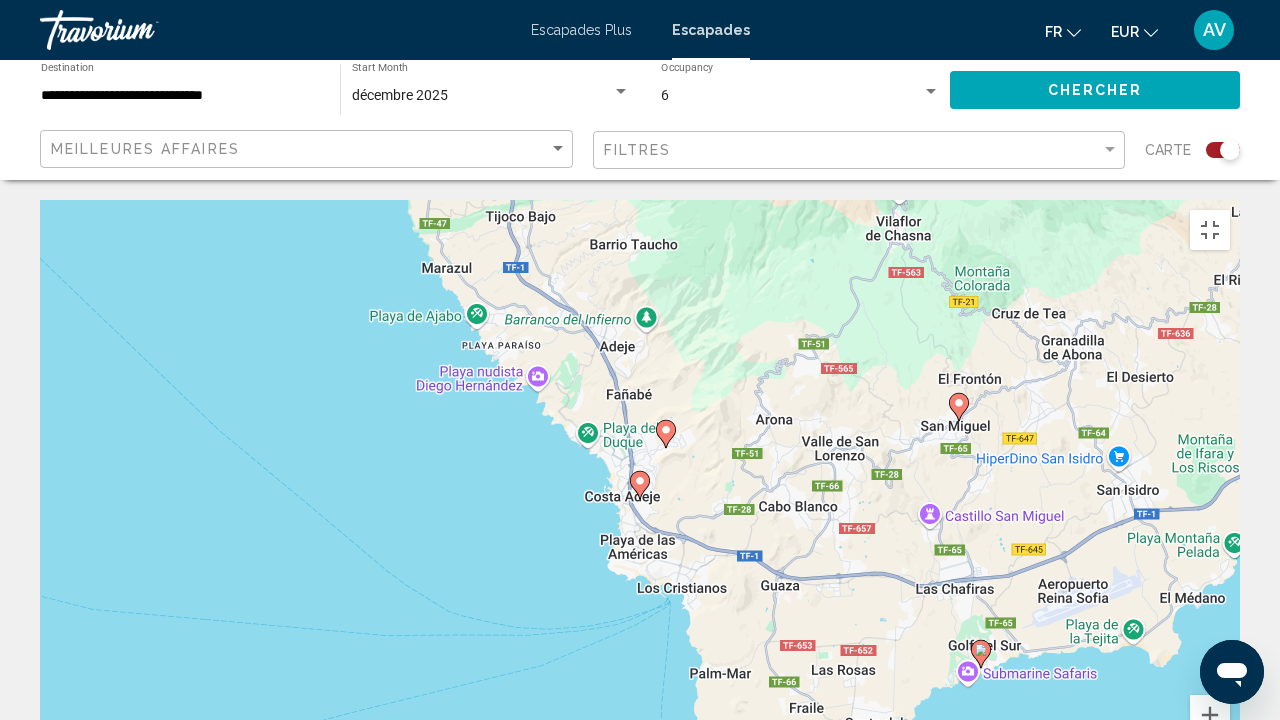 click 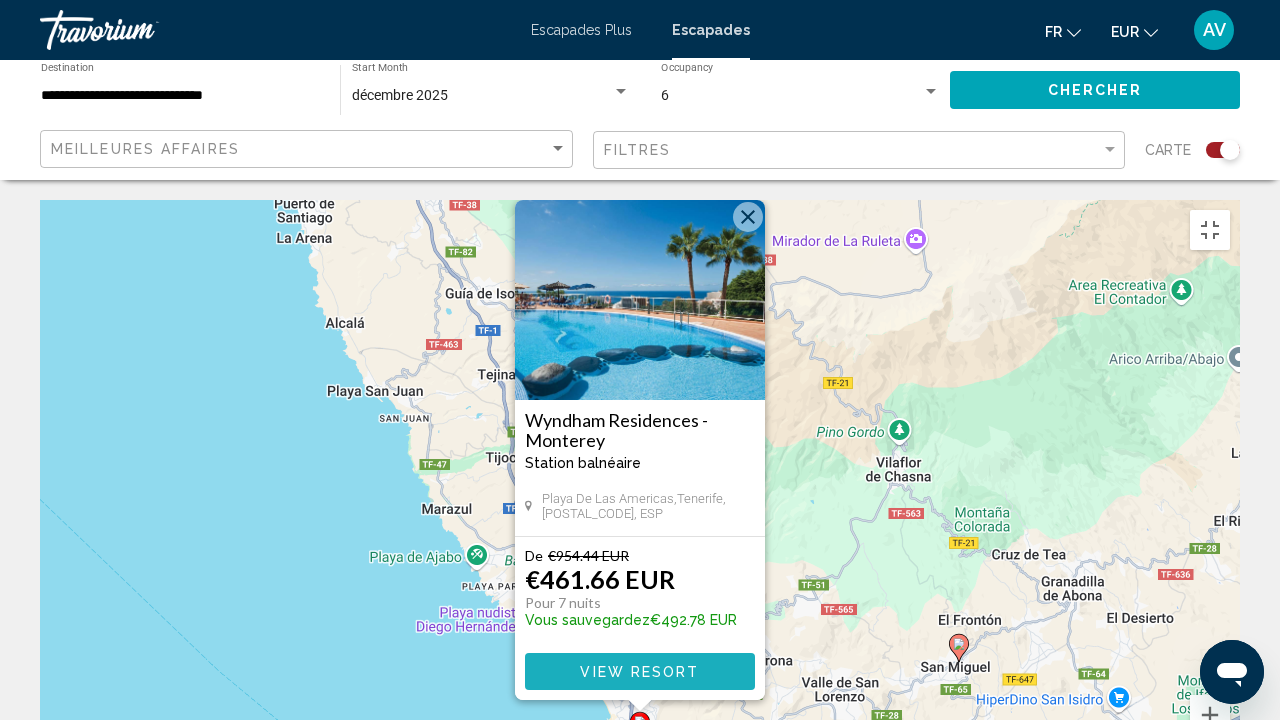 click on "View Resort" at bounding box center [639, 672] 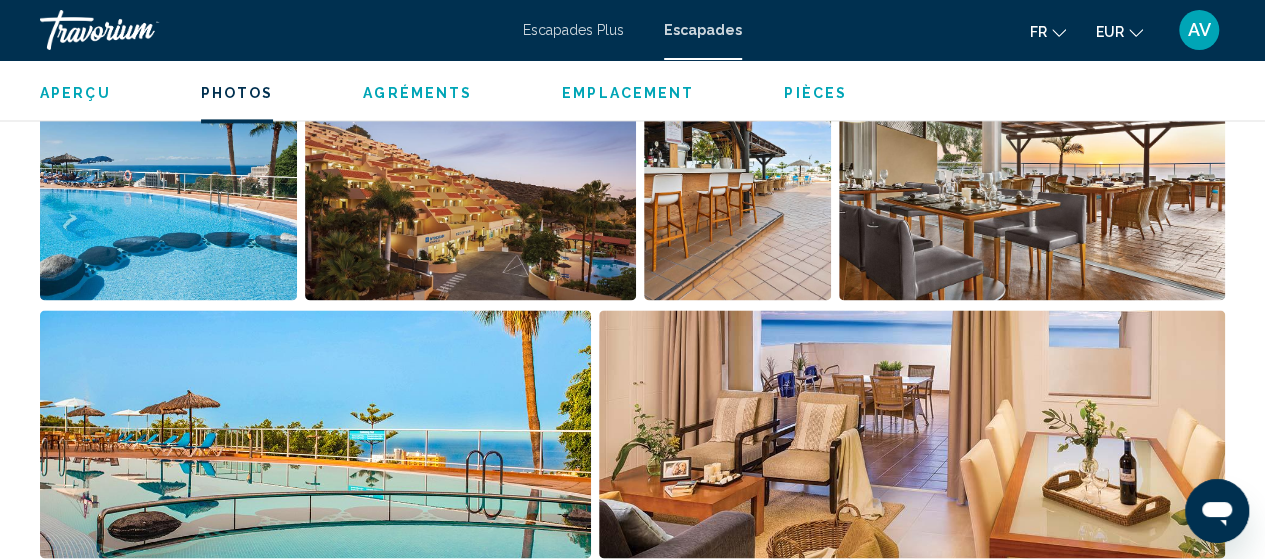 scroll, scrollTop: 987, scrollLeft: 0, axis: vertical 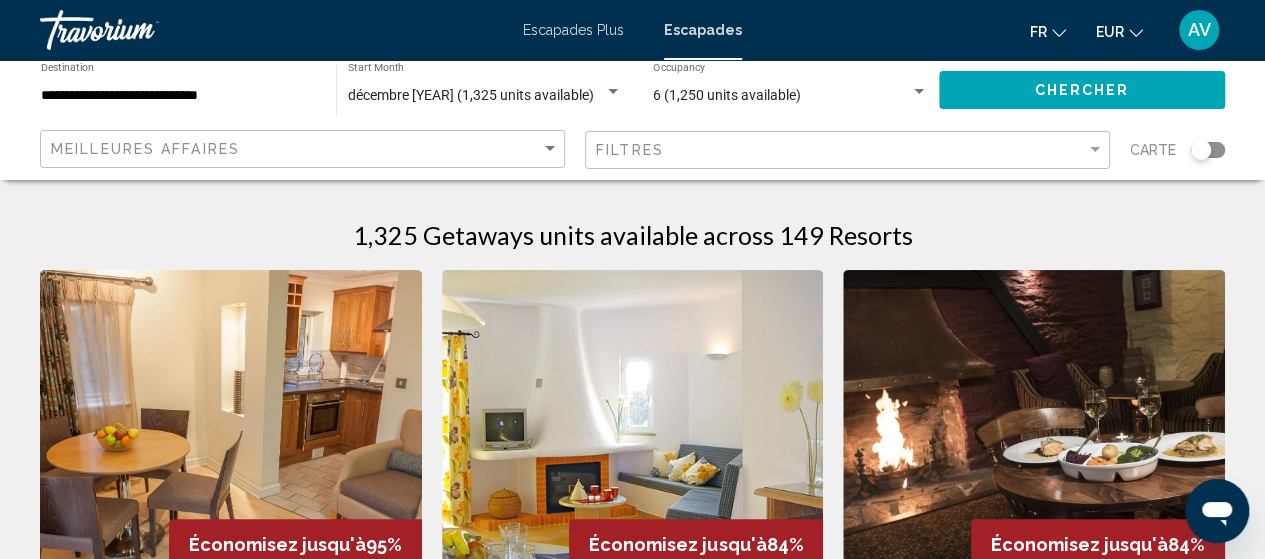 click 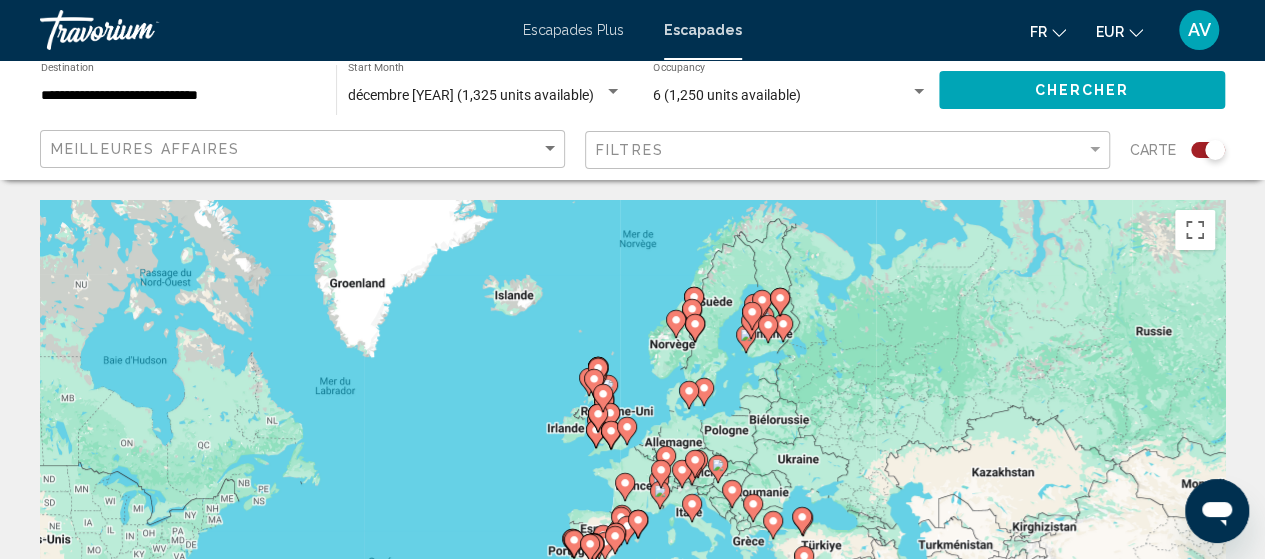 drag, startPoint x: 908, startPoint y: 281, endPoint x: 724, endPoint y: 376, distance: 207.07729 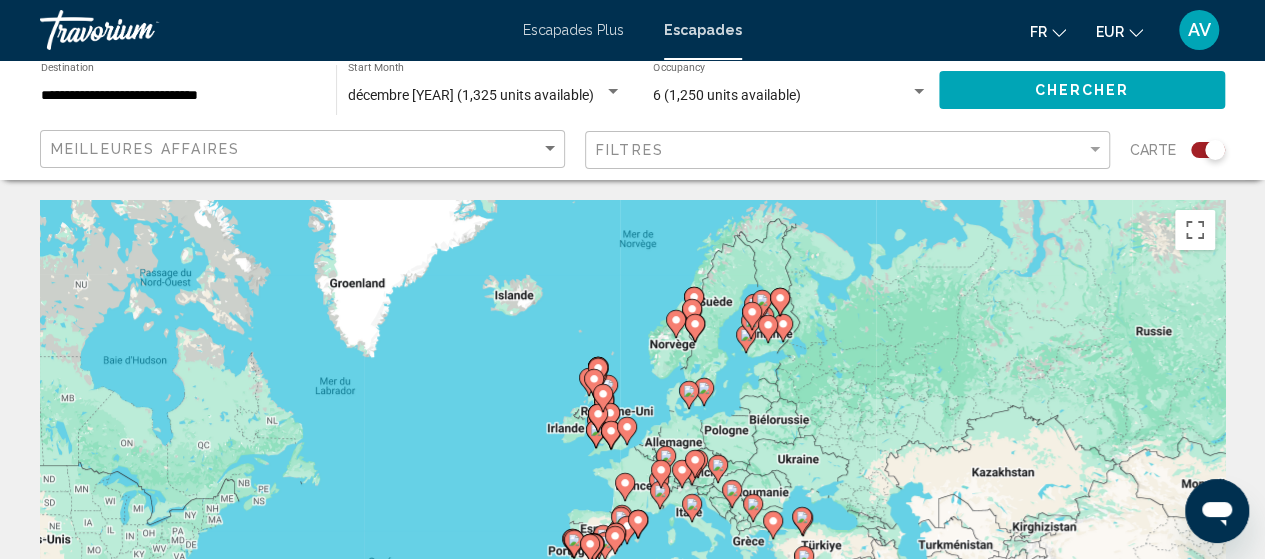 click on "Pour activer le glissement avec le clavier, appuyez sur Alt+Entrée. Une fois ce mode activé, utilisez les touches fléchées pour déplacer le repère. Pour valider le déplacement, appuyez sur Entrée. Pour annuler, appuyez sur Échap." at bounding box center (632, 500) 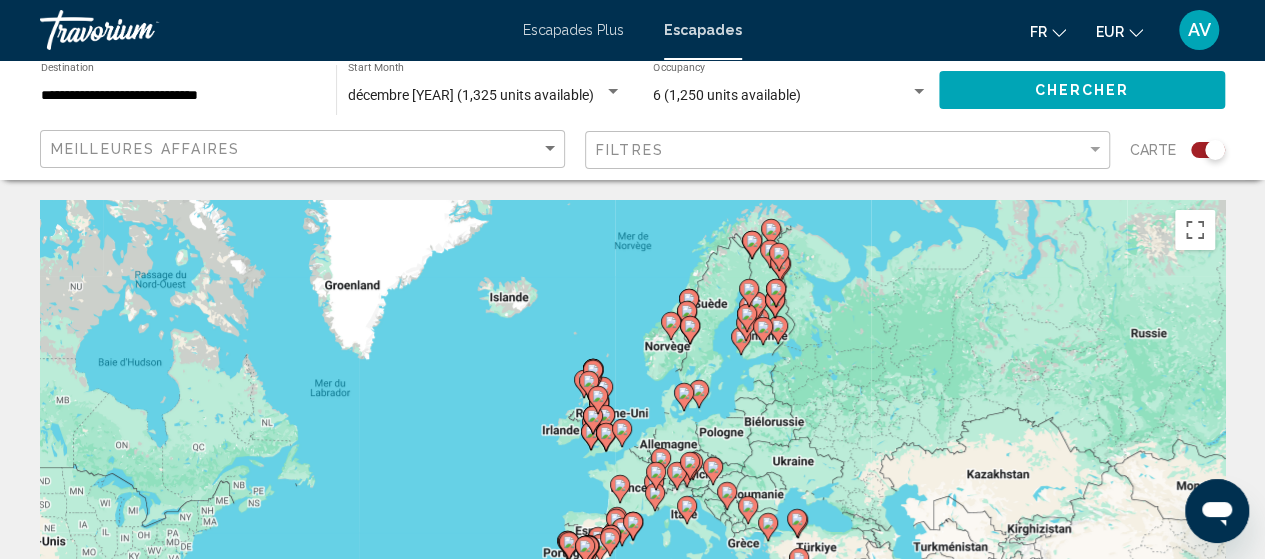 click at bounding box center [687, 315] 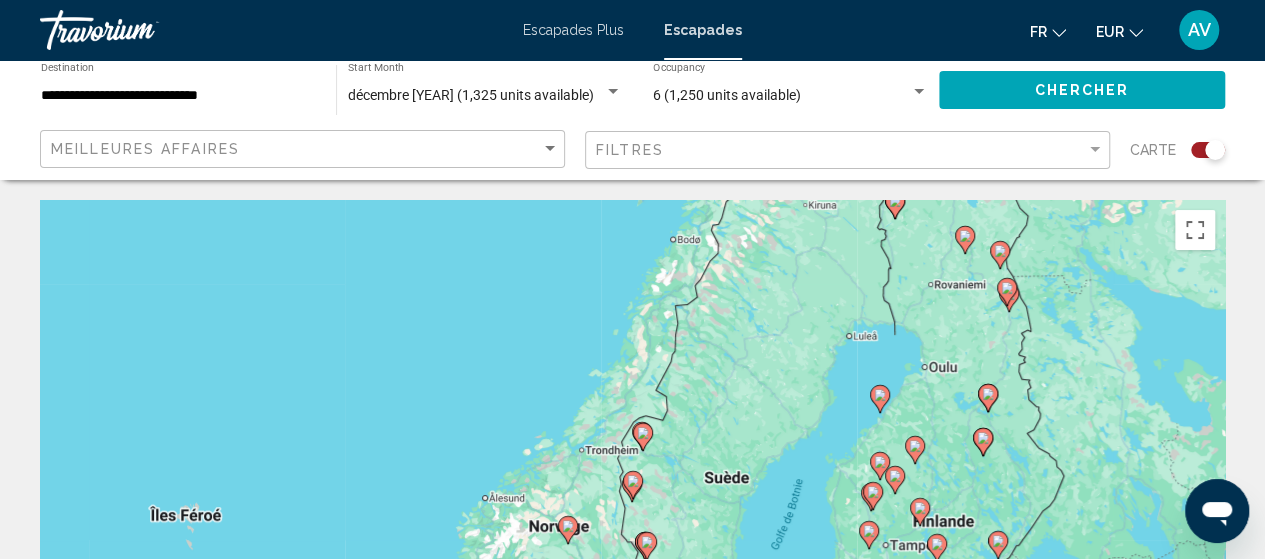 scroll, scrollTop: 100, scrollLeft: 0, axis: vertical 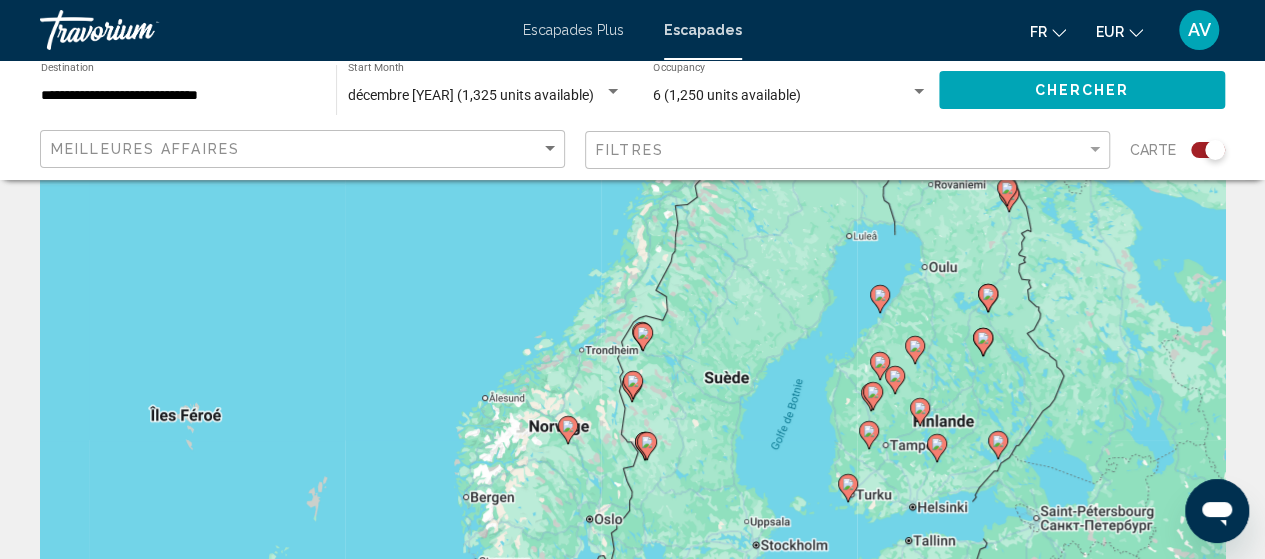 click 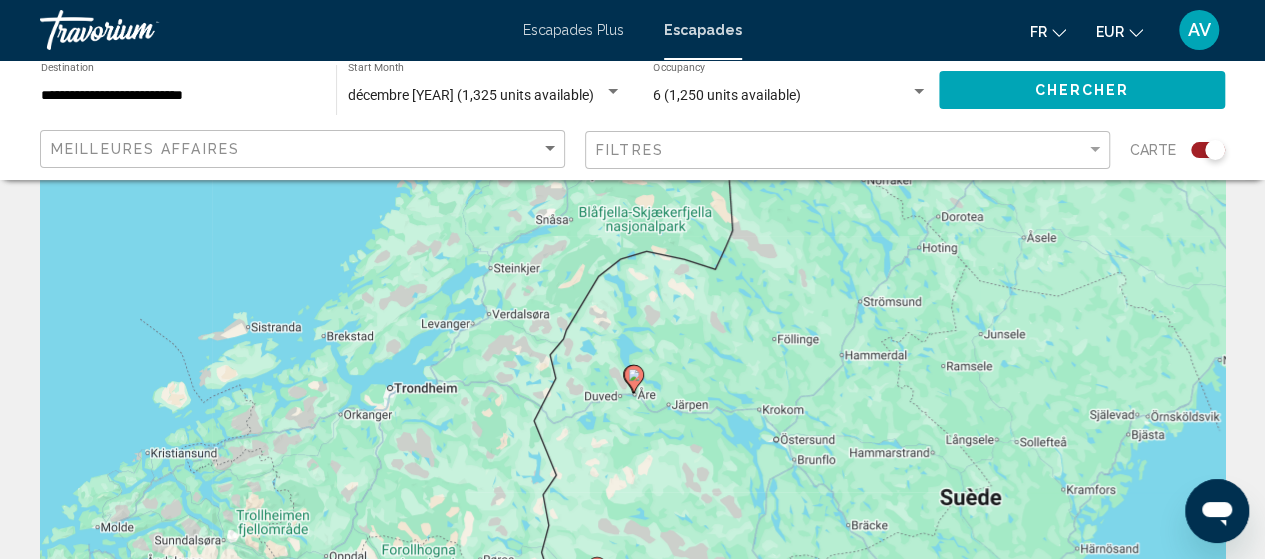 drag, startPoint x: 673, startPoint y: 318, endPoint x: 682, endPoint y: 277, distance: 41.976185 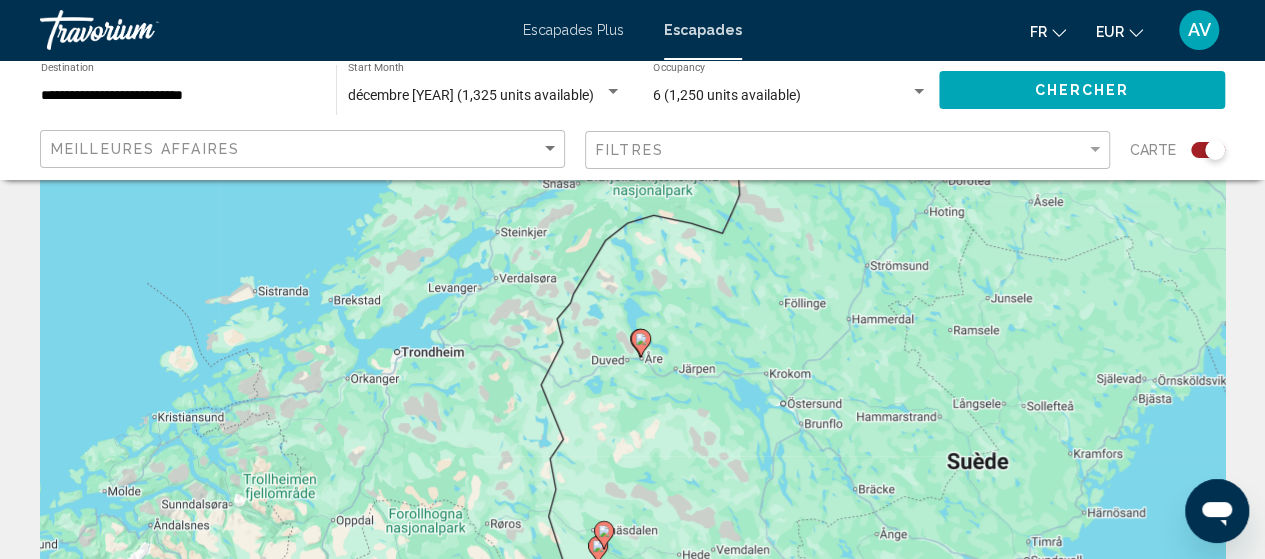 click 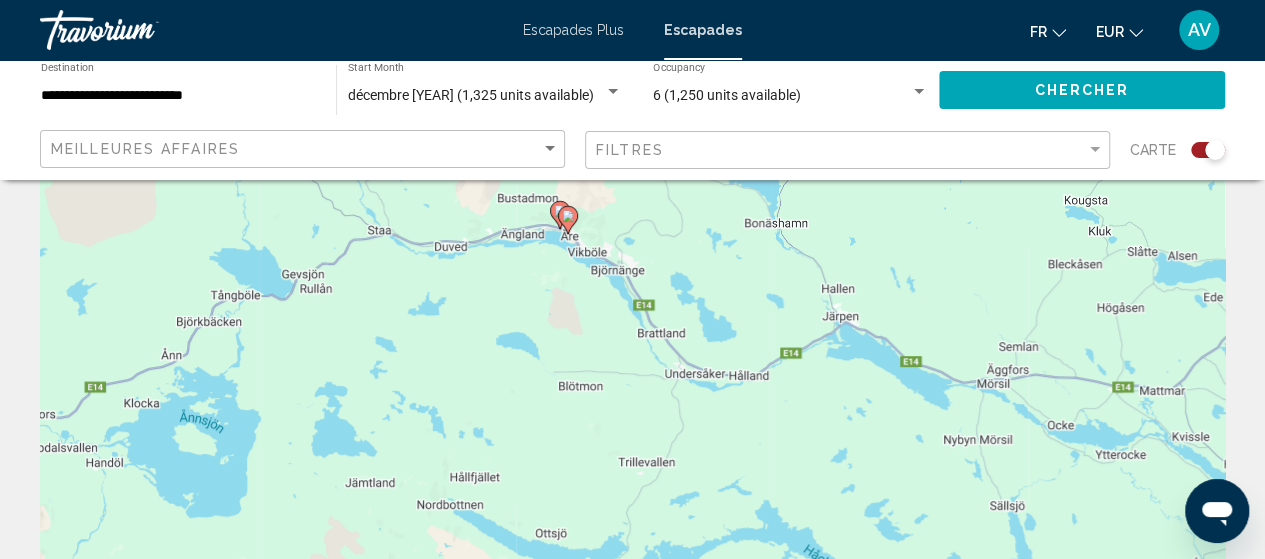 drag, startPoint x: 709, startPoint y: 304, endPoint x: 594, endPoint y: 415, distance: 159.83116 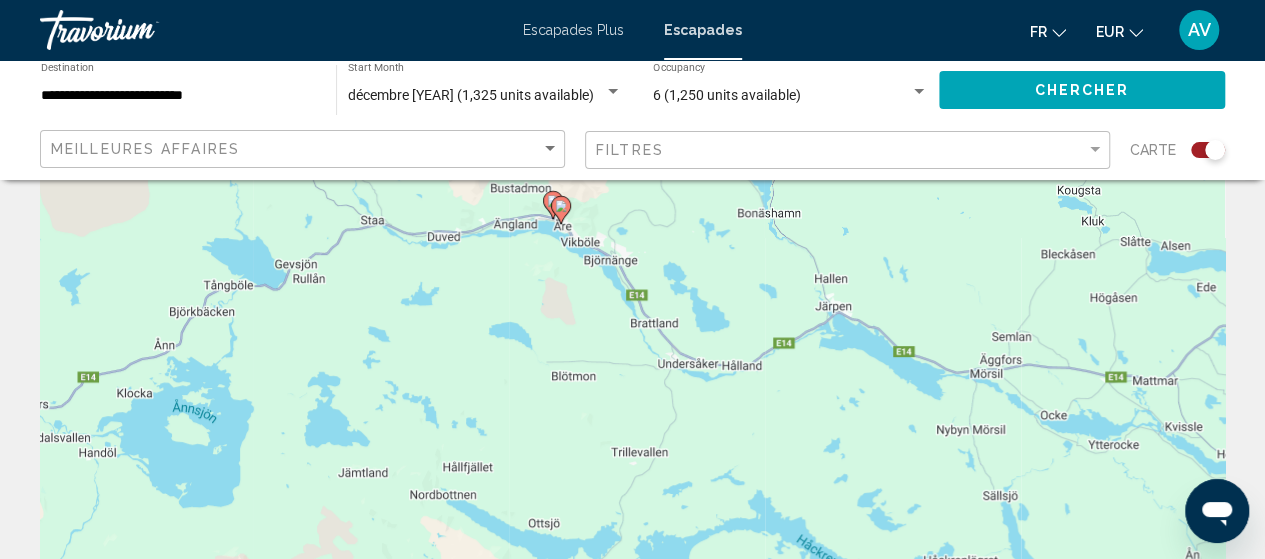 click 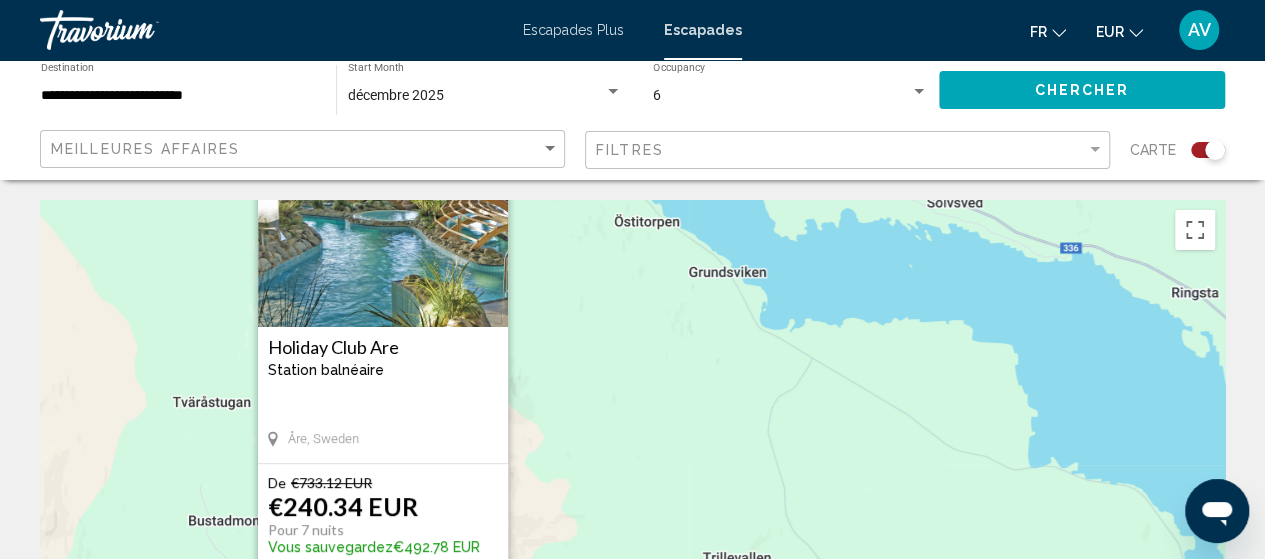 drag, startPoint x: 570, startPoint y: 346, endPoint x: 610, endPoint y: 241, distance: 112.36102 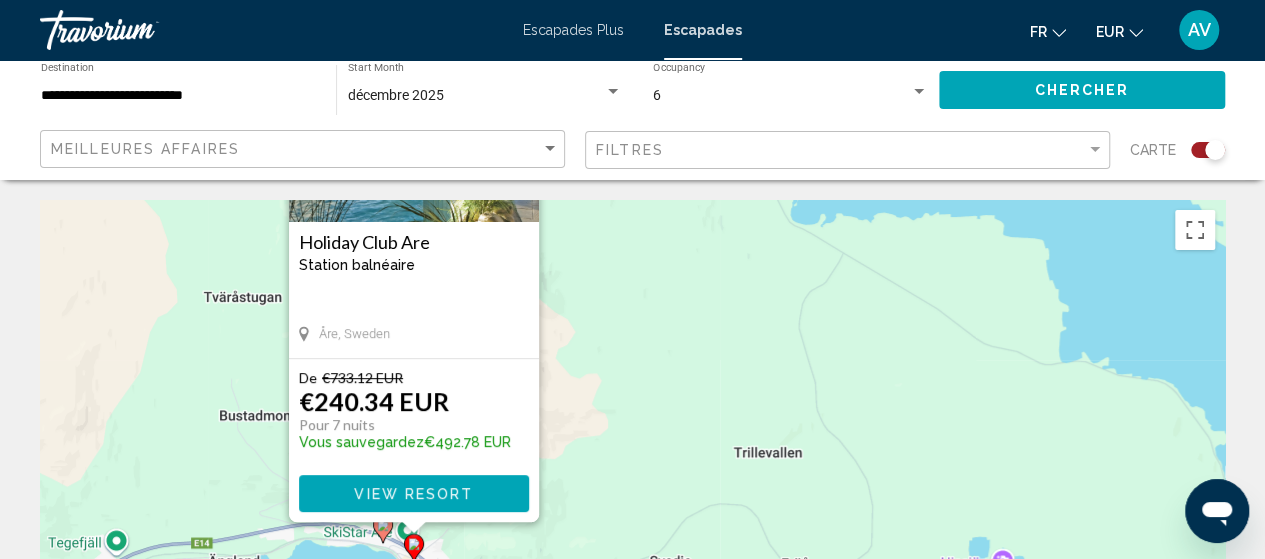 drag, startPoint x: 583, startPoint y: 379, endPoint x: 627, endPoint y: 235, distance: 150.57224 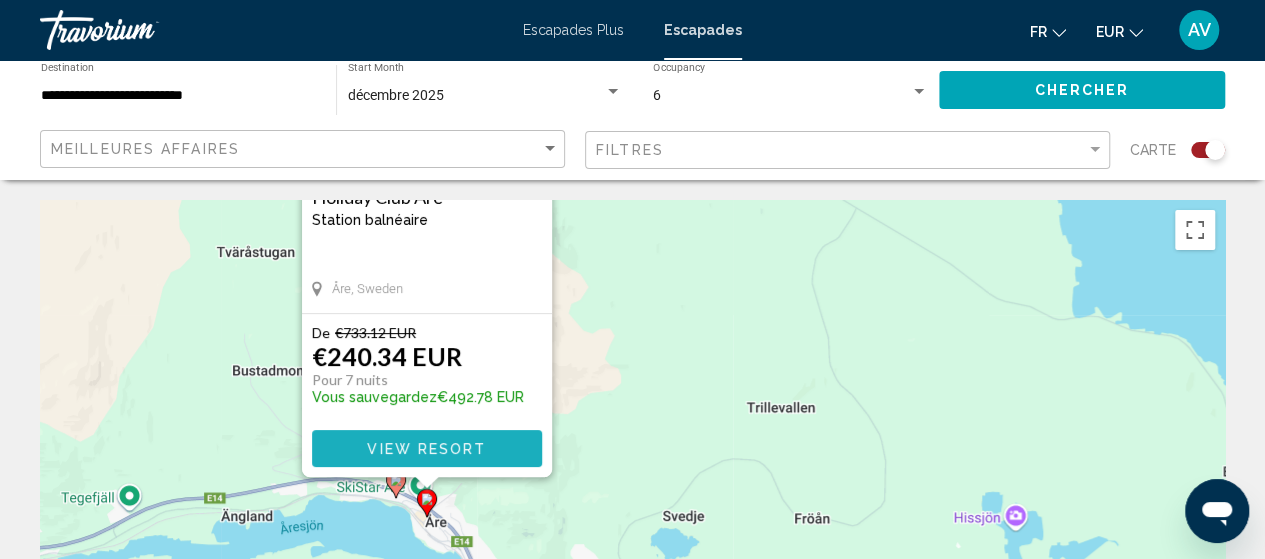 drag, startPoint x: 400, startPoint y: 443, endPoint x: 409, endPoint y: 433, distance: 13.453624 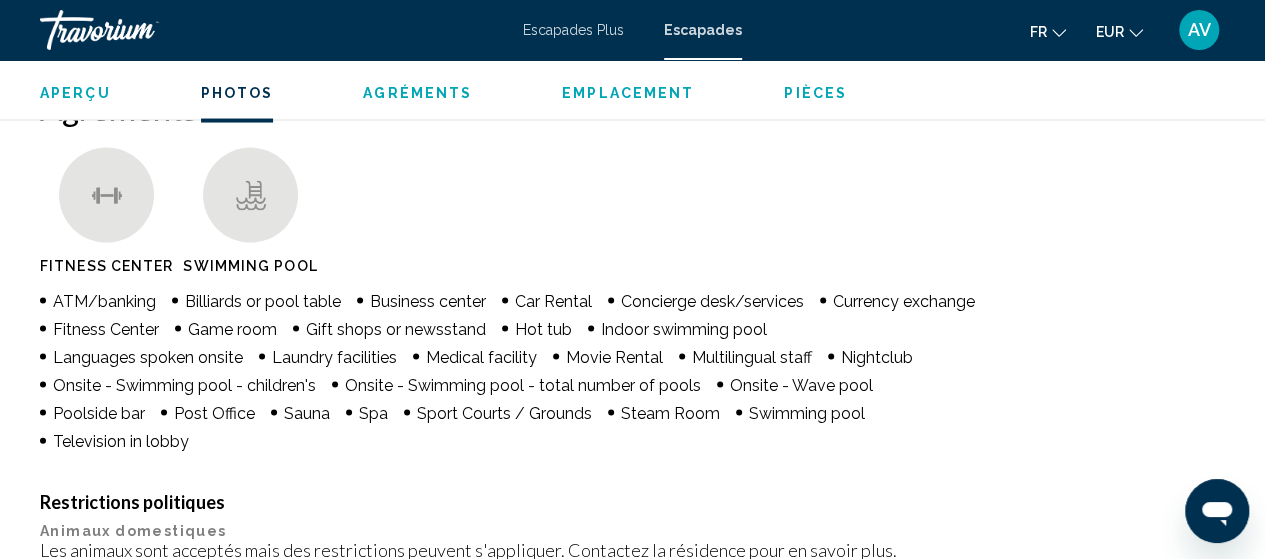 scroll, scrollTop: 1738, scrollLeft: 0, axis: vertical 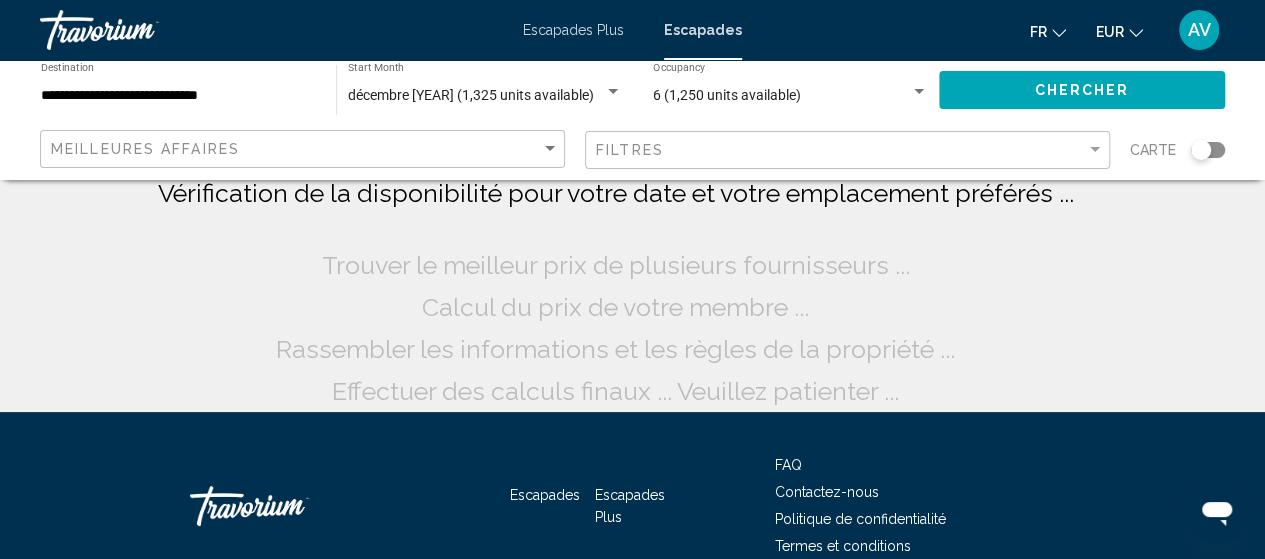 click 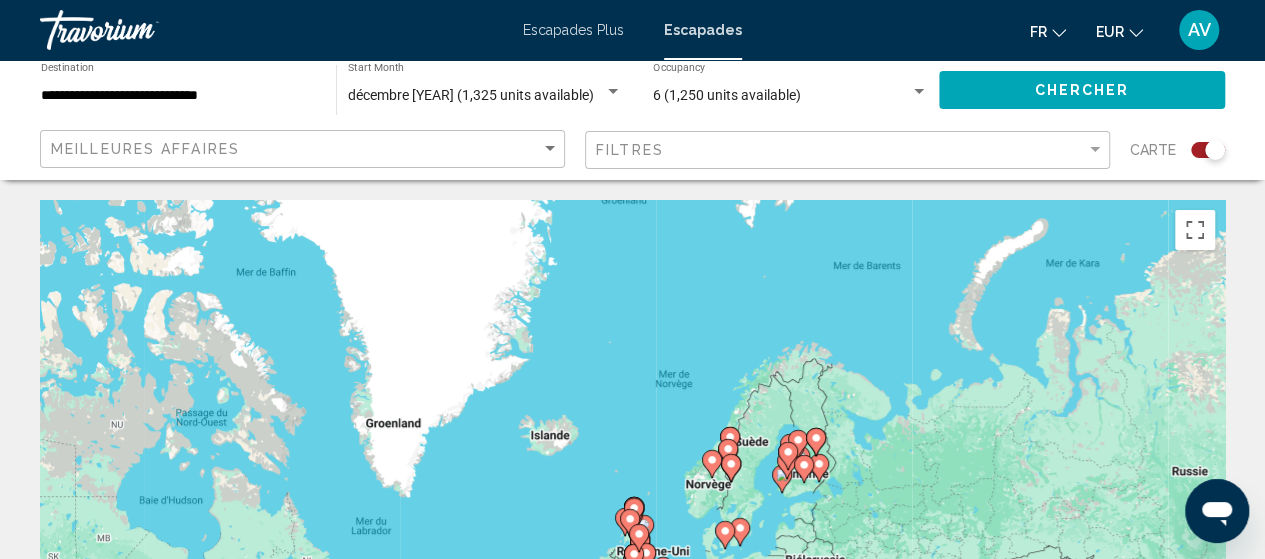 drag, startPoint x: 940, startPoint y: 265, endPoint x: 763, endPoint y: 485, distance: 282.36325 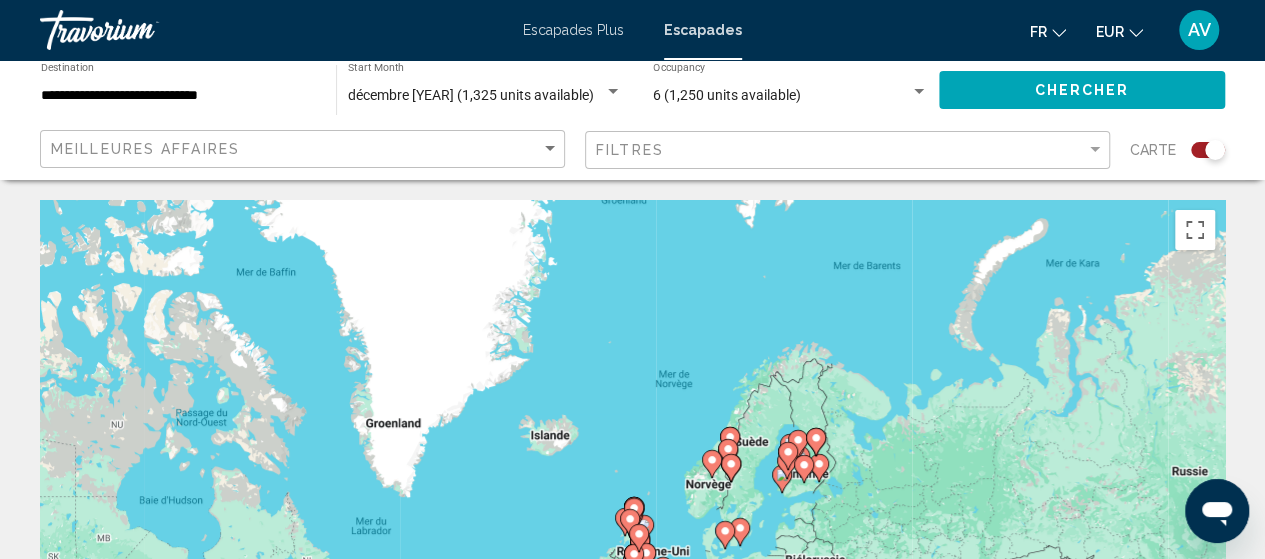 click on "Pour activer le glissement avec le clavier, appuyez sur Alt+Entrée. Une fois ce mode activé, utilisez les touches fléchées pour déplacer le repère. Pour valider le déplacement, appuyez sur Entrée. Pour annuler, appuyez sur Échap." at bounding box center [632, 500] 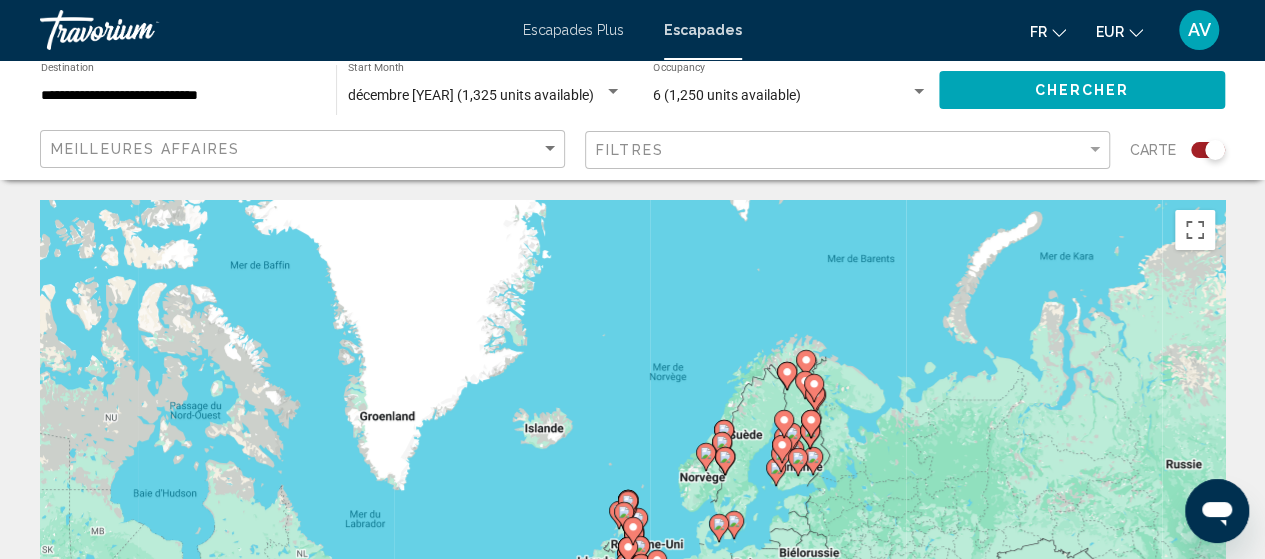 click 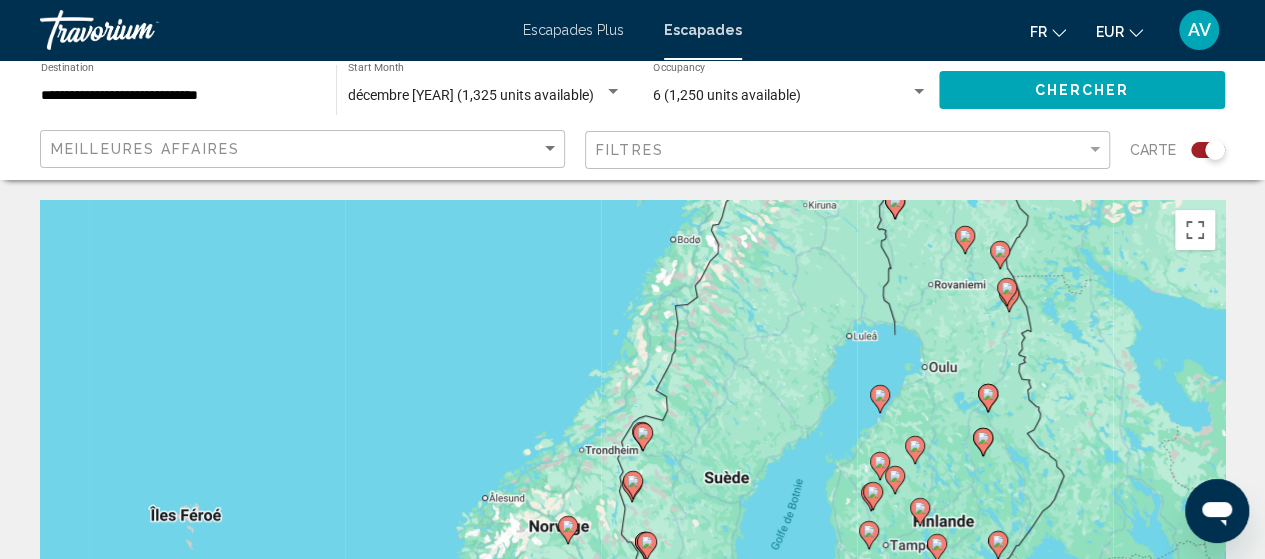 click 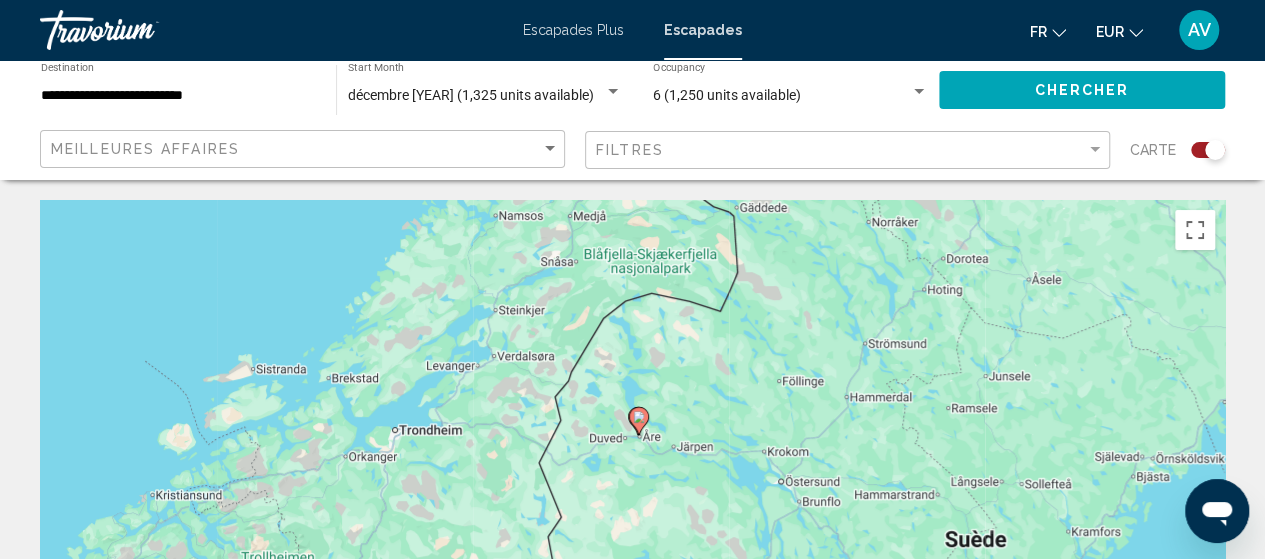 drag, startPoint x: 731, startPoint y: 441, endPoint x: 738, endPoint y: 366, distance: 75.32596 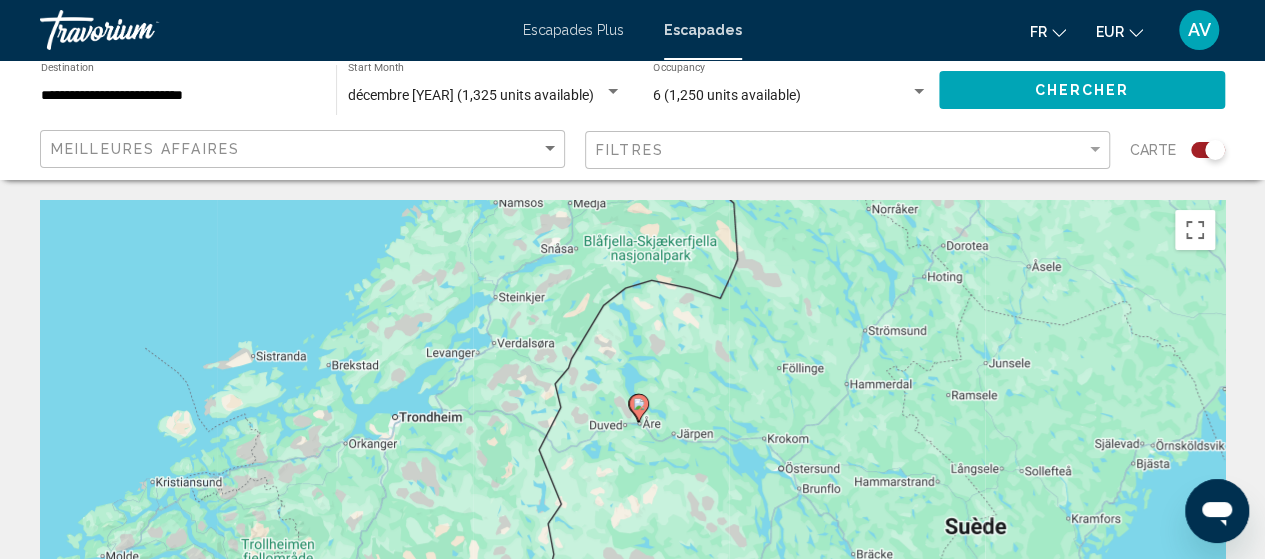 click 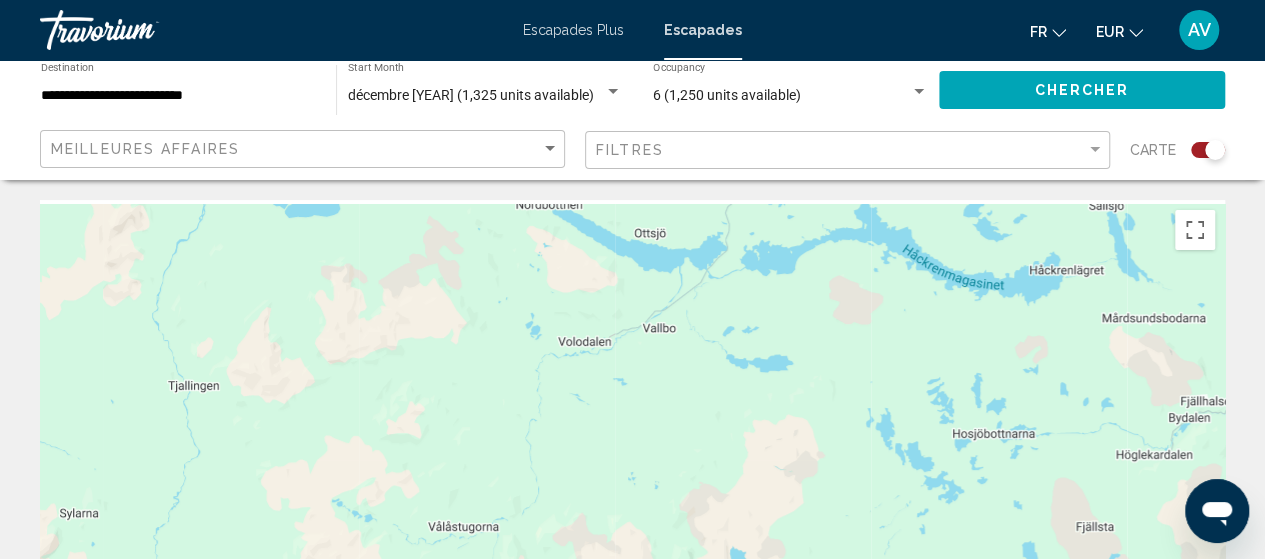 drag, startPoint x: 770, startPoint y: 358, endPoint x: 736, endPoint y: 497, distance: 143.09787 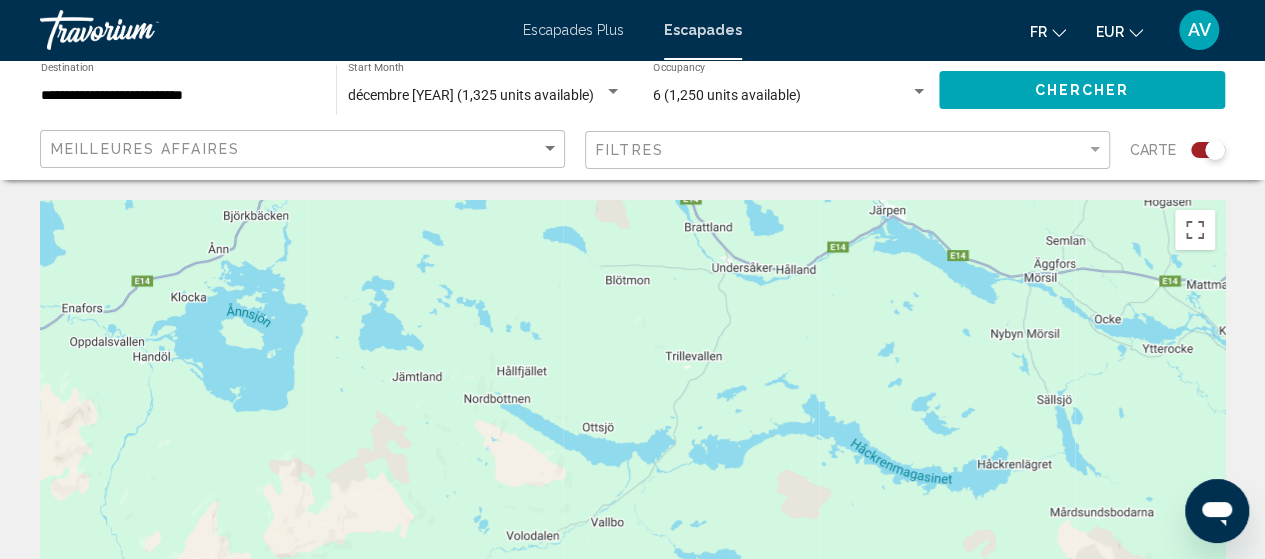 drag, startPoint x: 792, startPoint y: 387, endPoint x: 756, endPoint y: 499, distance: 117.64353 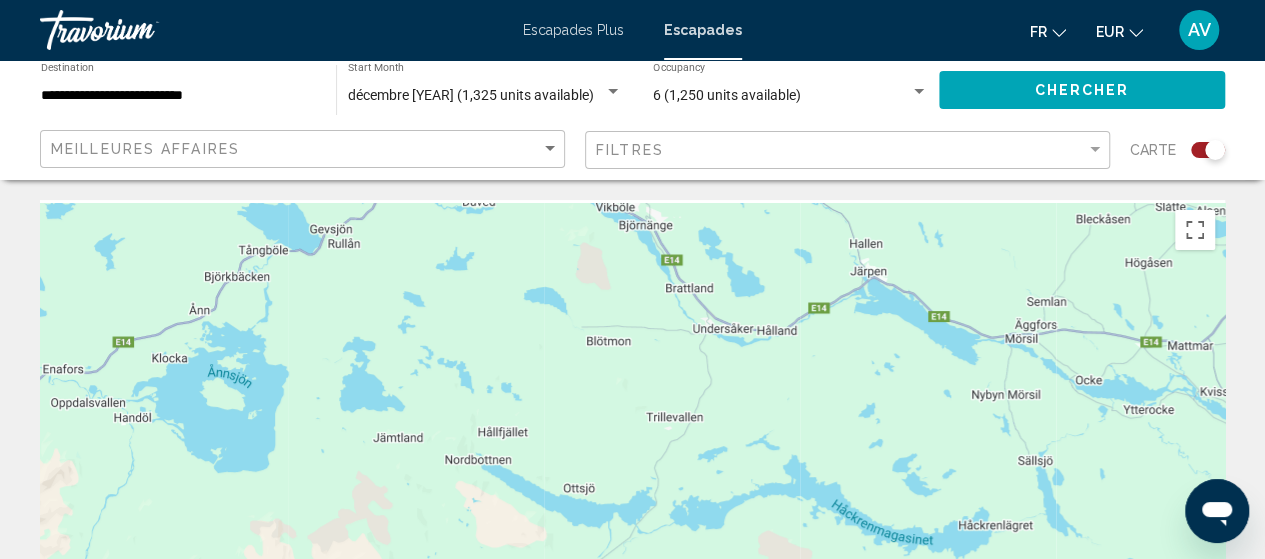 drag, startPoint x: 748, startPoint y: 369, endPoint x: 723, endPoint y: 490, distance: 123.55566 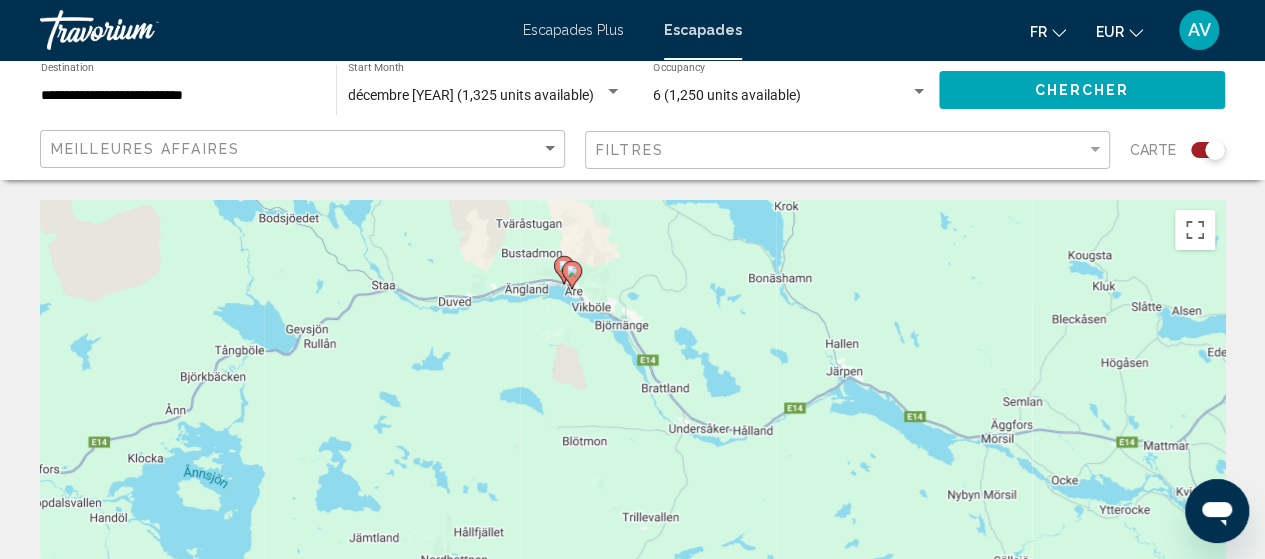 click 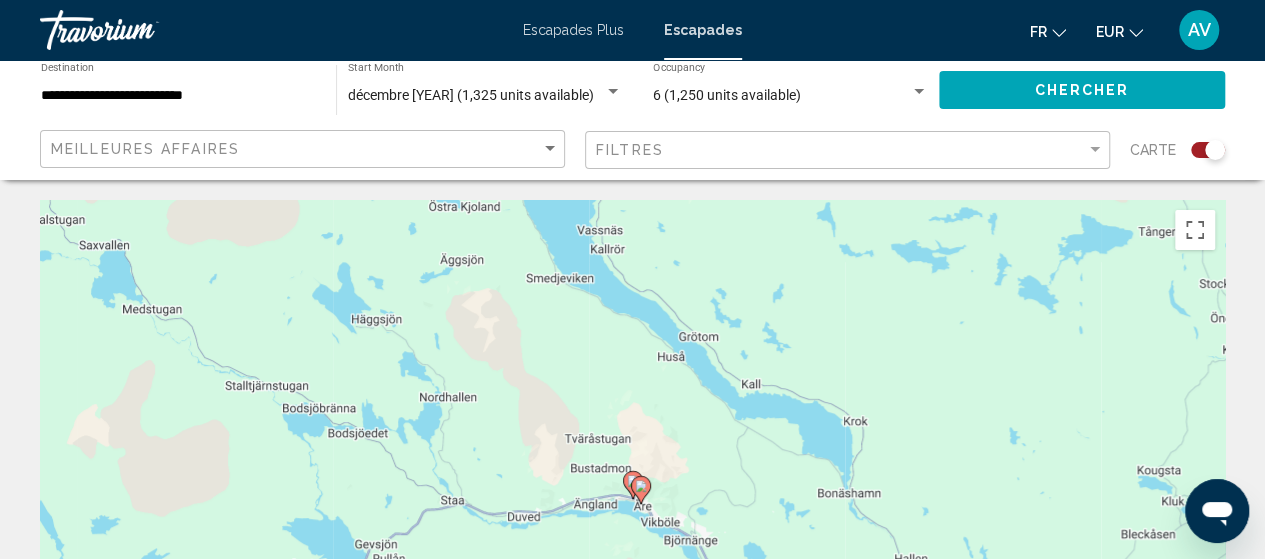 click 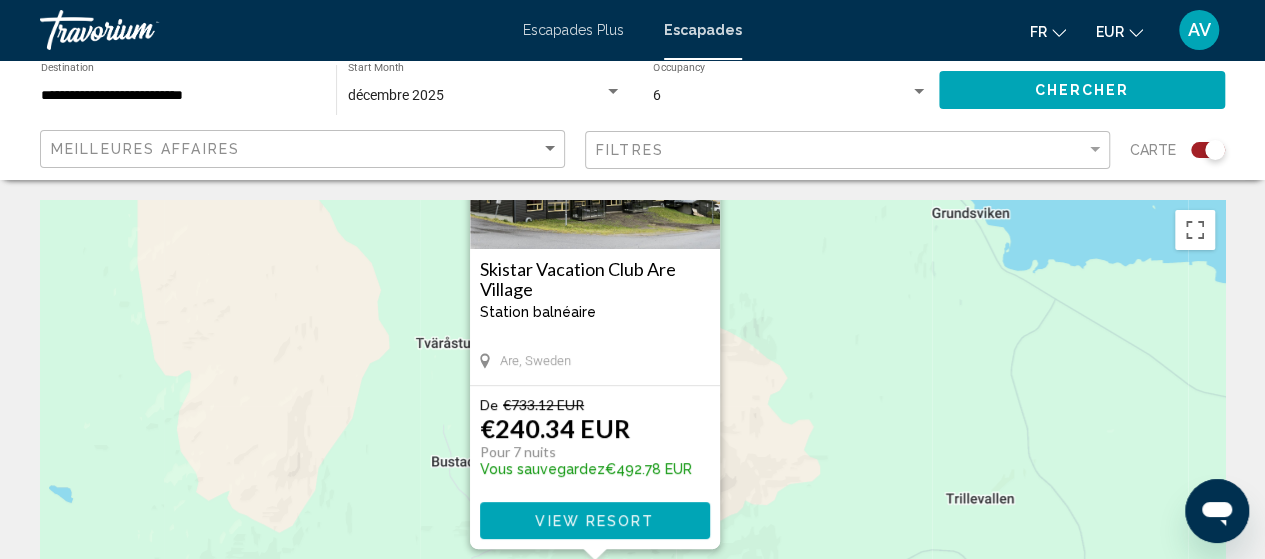 drag, startPoint x: 882, startPoint y: 434, endPoint x: 848, endPoint y: 237, distance: 199.91248 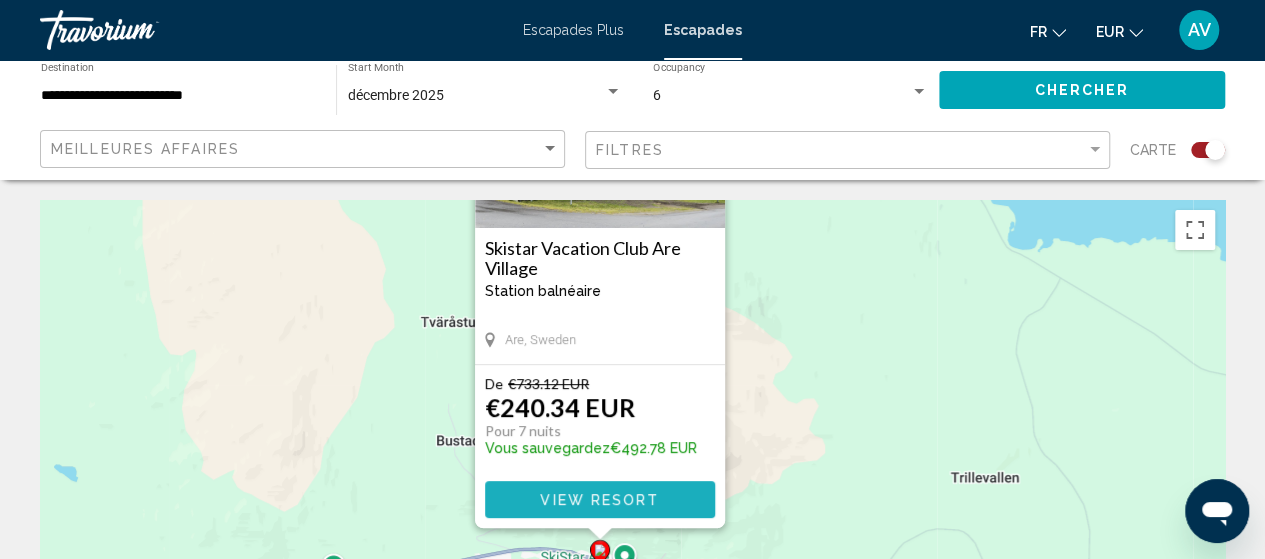 click on "View Resort" at bounding box center (600, 499) 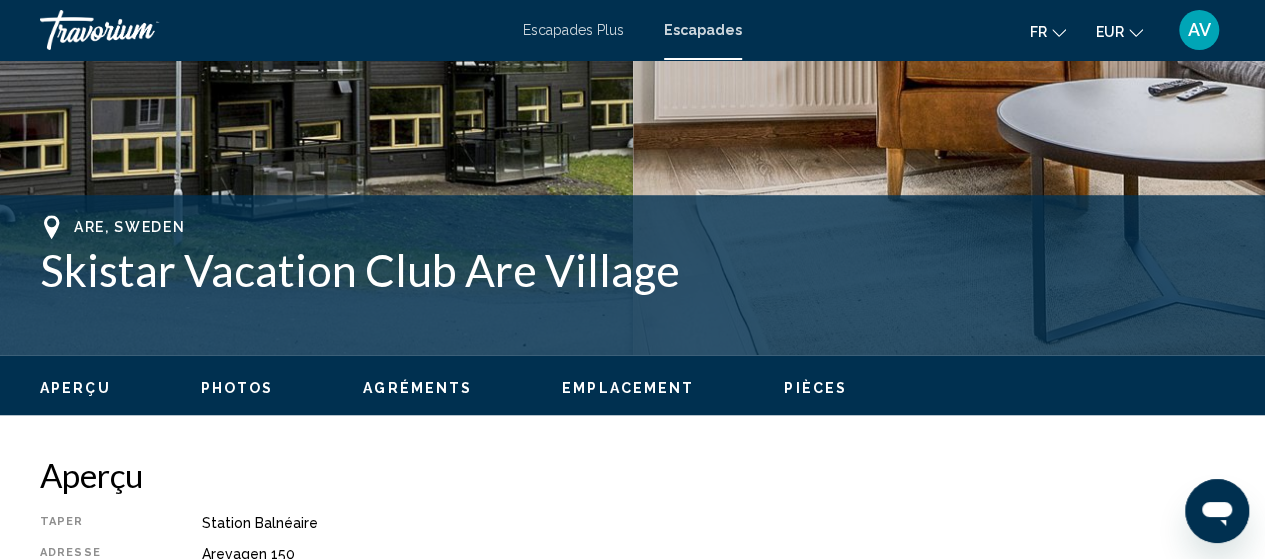 scroll, scrollTop: 0, scrollLeft: 0, axis: both 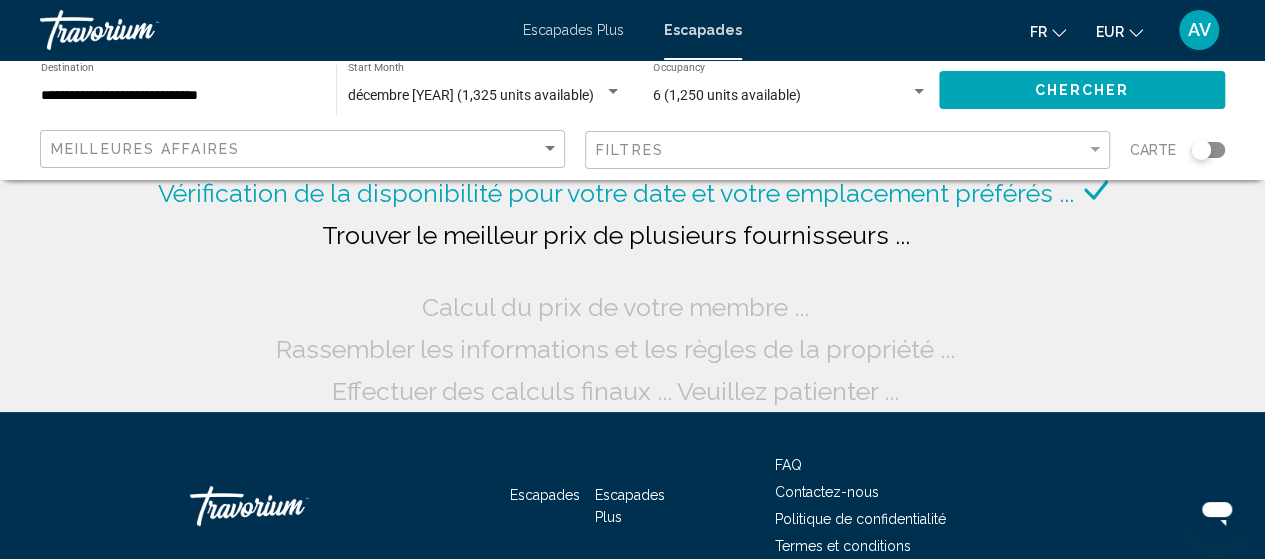 click 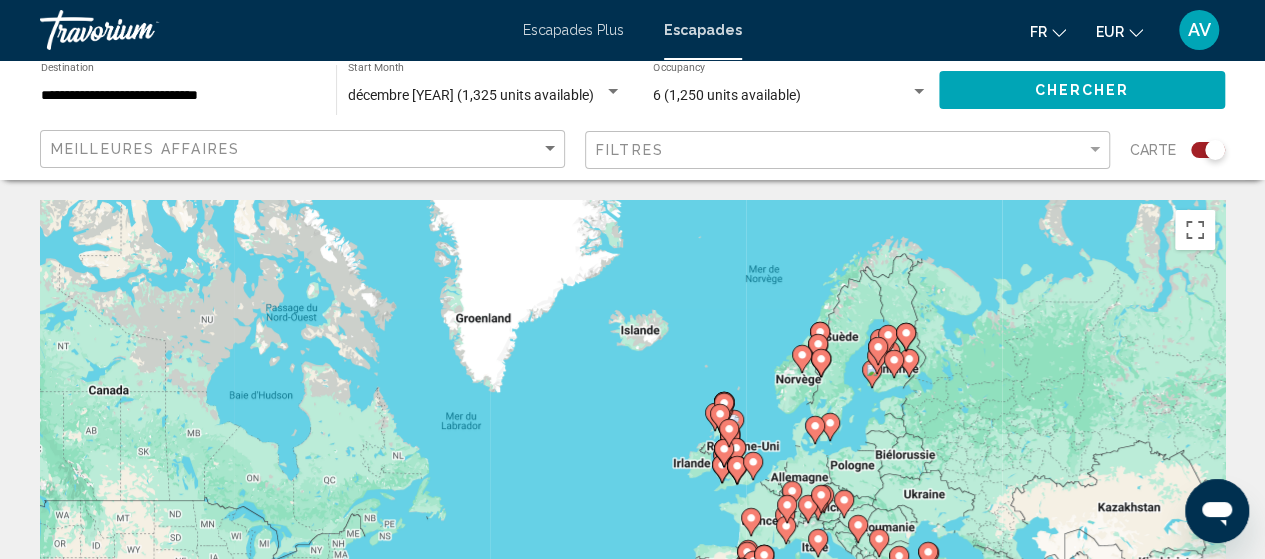 drag, startPoint x: 1040, startPoint y: 299, endPoint x: 957, endPoint y: 465, distance: 185.59364 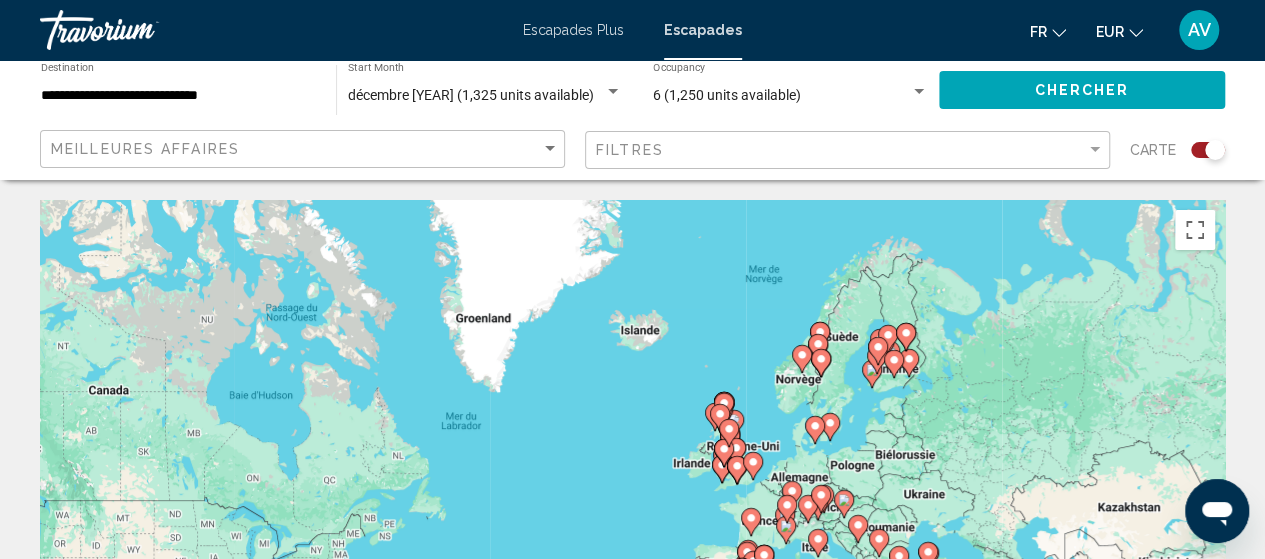 click on "Pour activer le glissement avec le clavier, appuyez sur Alt+Entrée. Une fois ce mode activé, utilisez les touches fléchées pour déplacer le repère. Pour valider le déplacement, appuyez sur Entrée. Pour annuler, appuyez sur Échap." at bounding box center [632, 500] 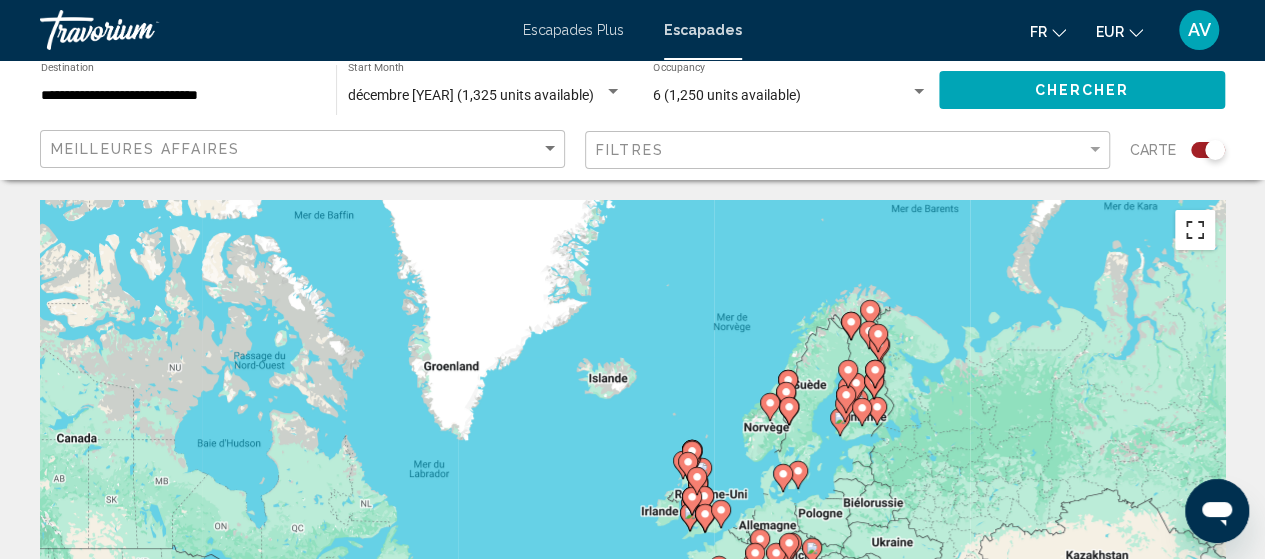 click at bounding box center (1195, 230) 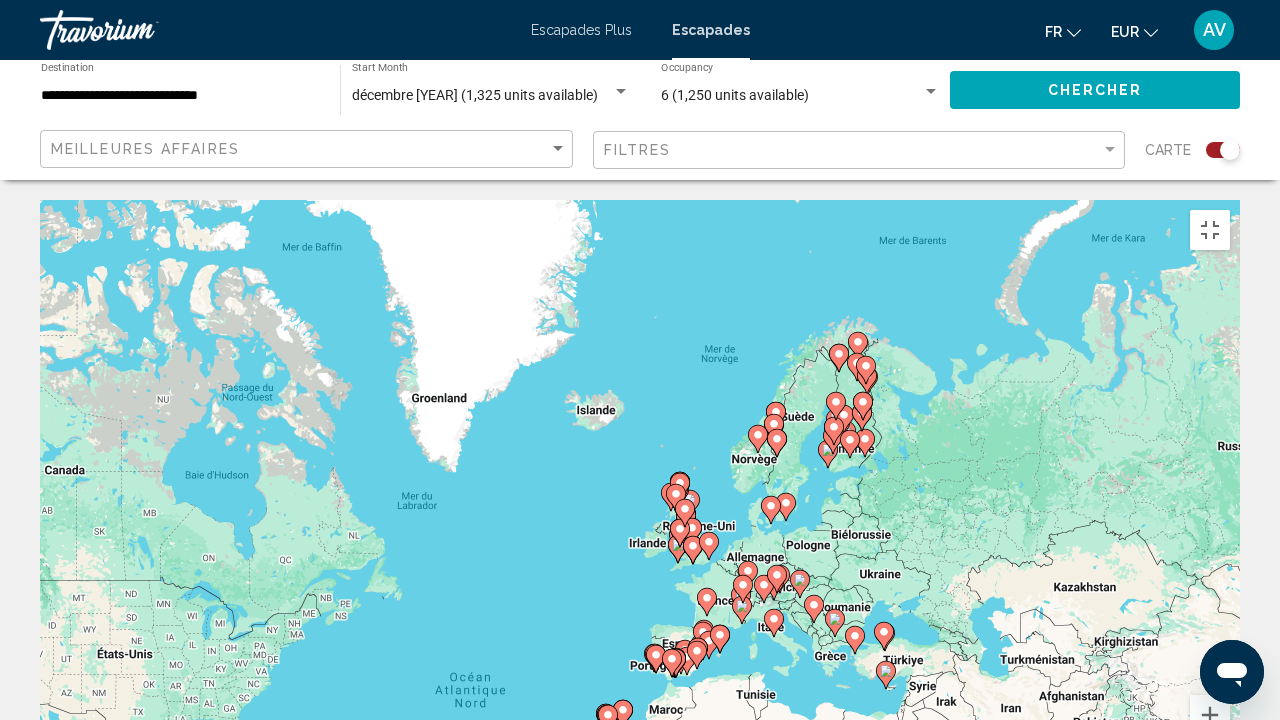 drag, startPoint x: 1001, startPoint y: 371, endPoint x: 936, endPoint y: 498, distance: 142.66745 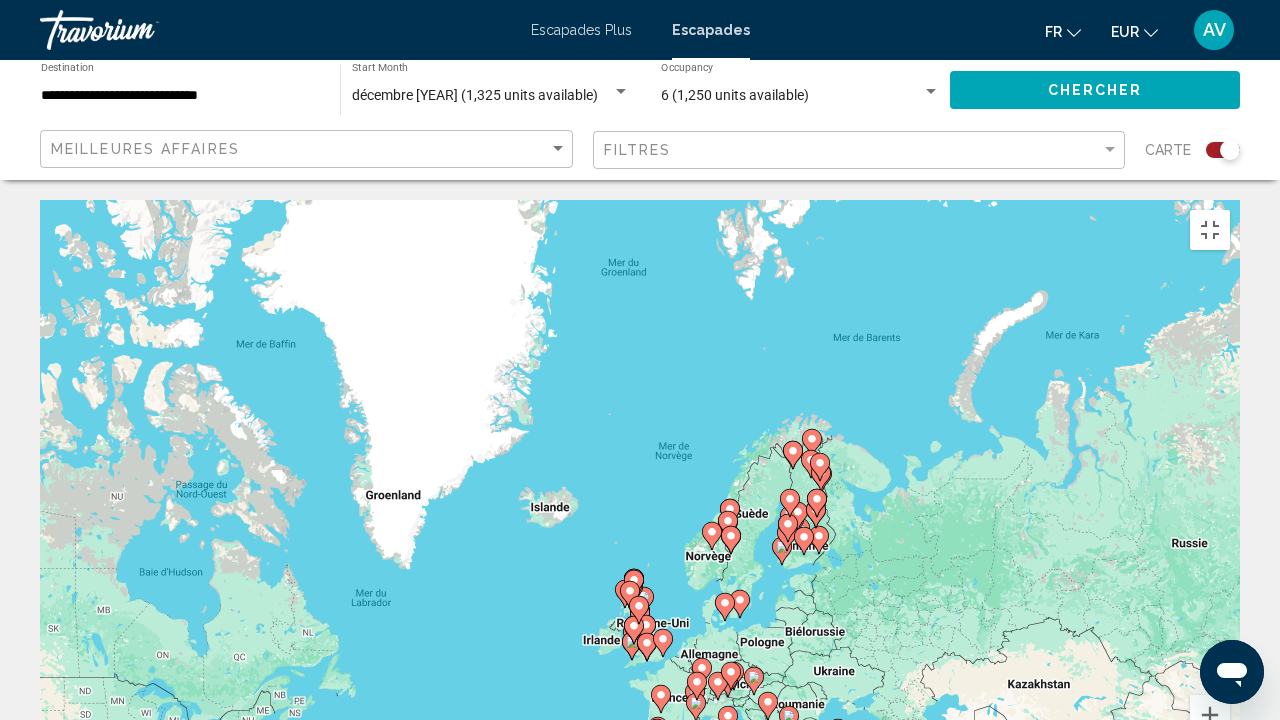 click on "Pour activer le glissement avec le clavier, appuyez sur Alt+Entrée. Une fois ce mode activé, utilisez les touches fléchées pour déplacer le repère. Pour valider le déplacement, appuyez sur Entrée. Pour annuler, appuyez sur Échap." at bounding box center (640, 500) 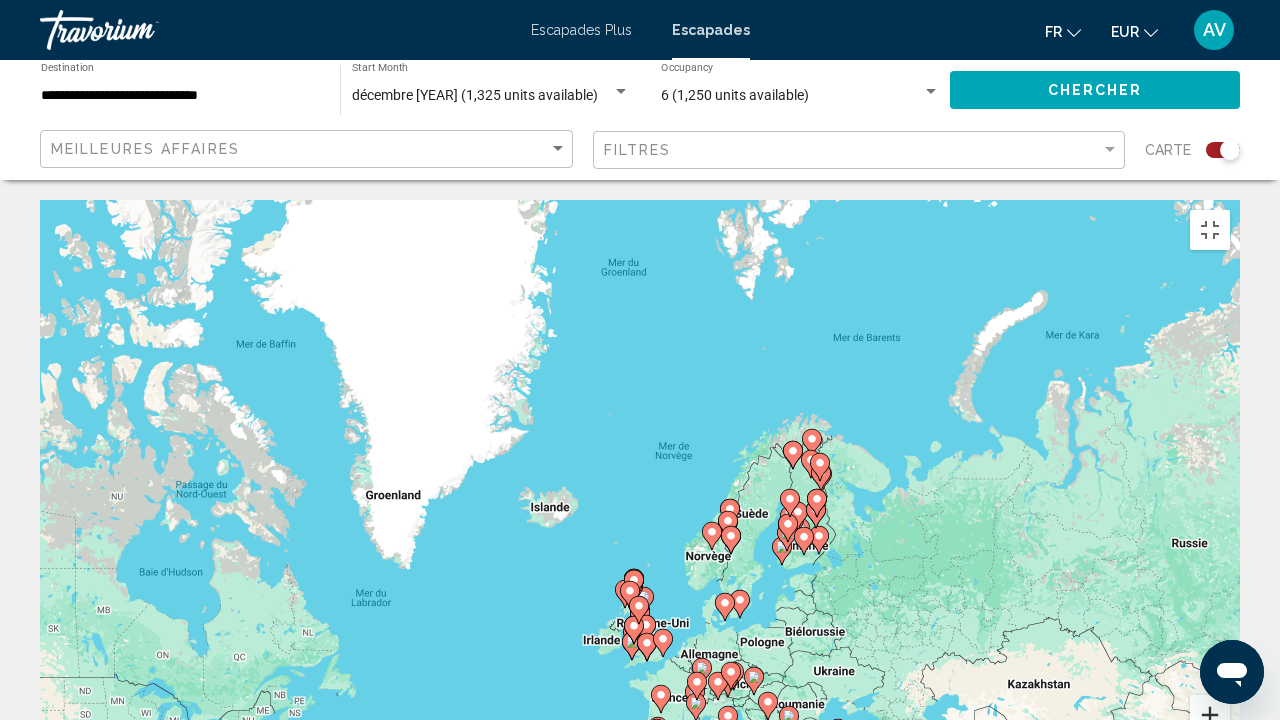click at bounding box center (1210, 715) 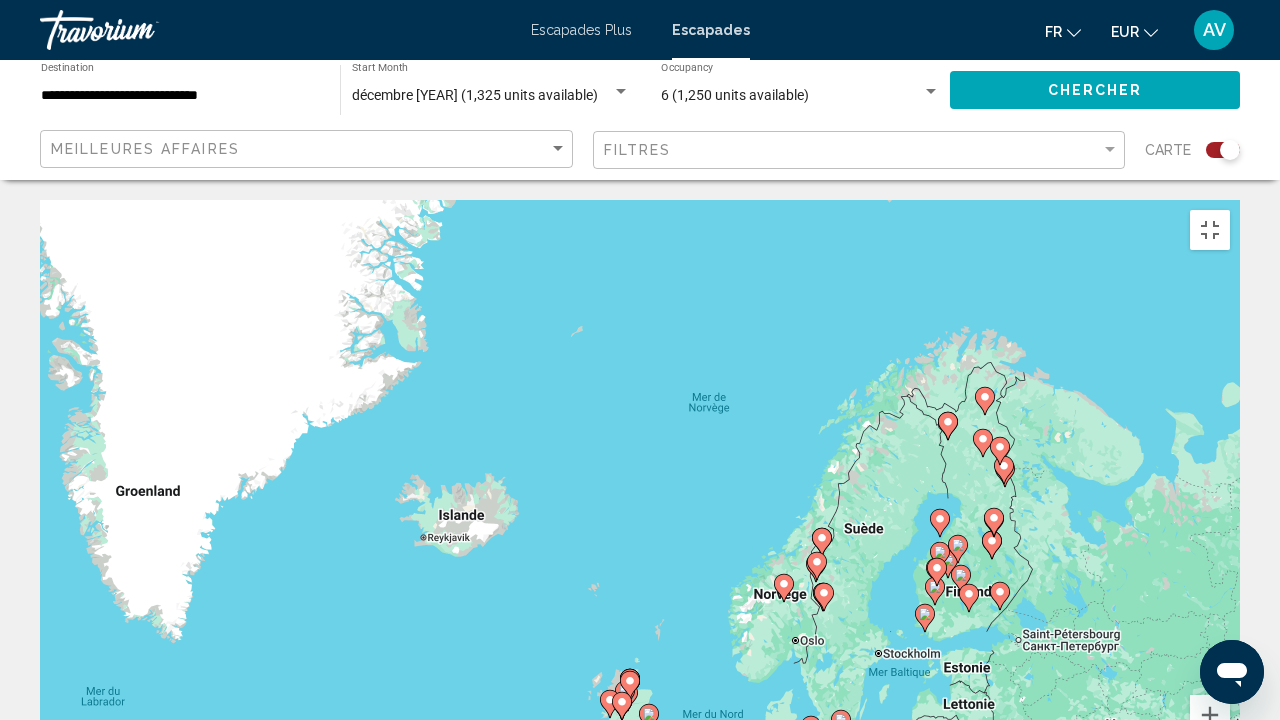 click 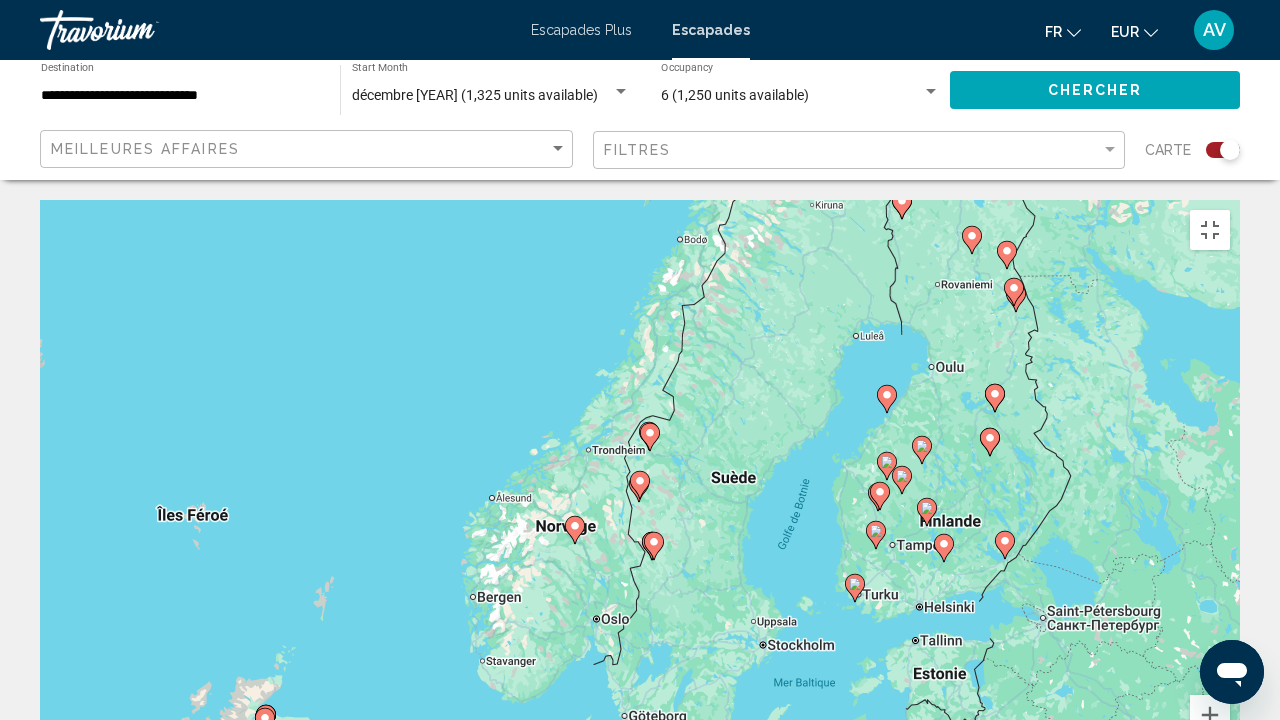click 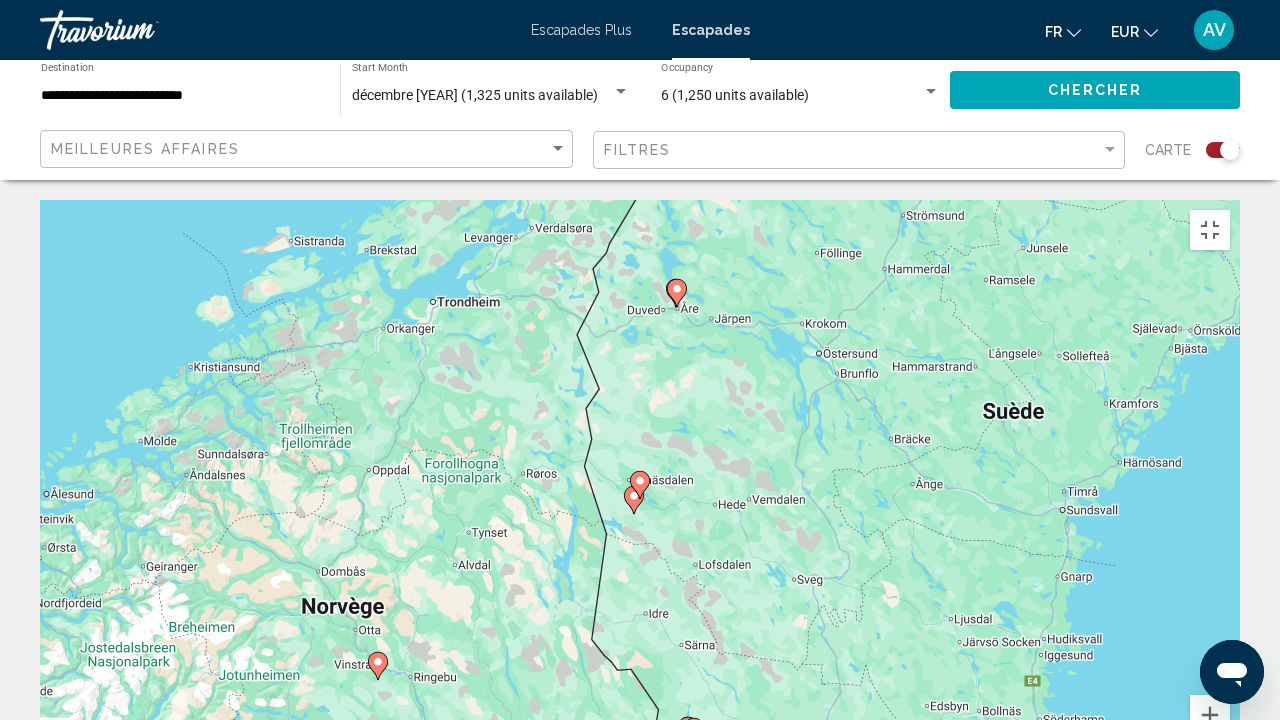 click 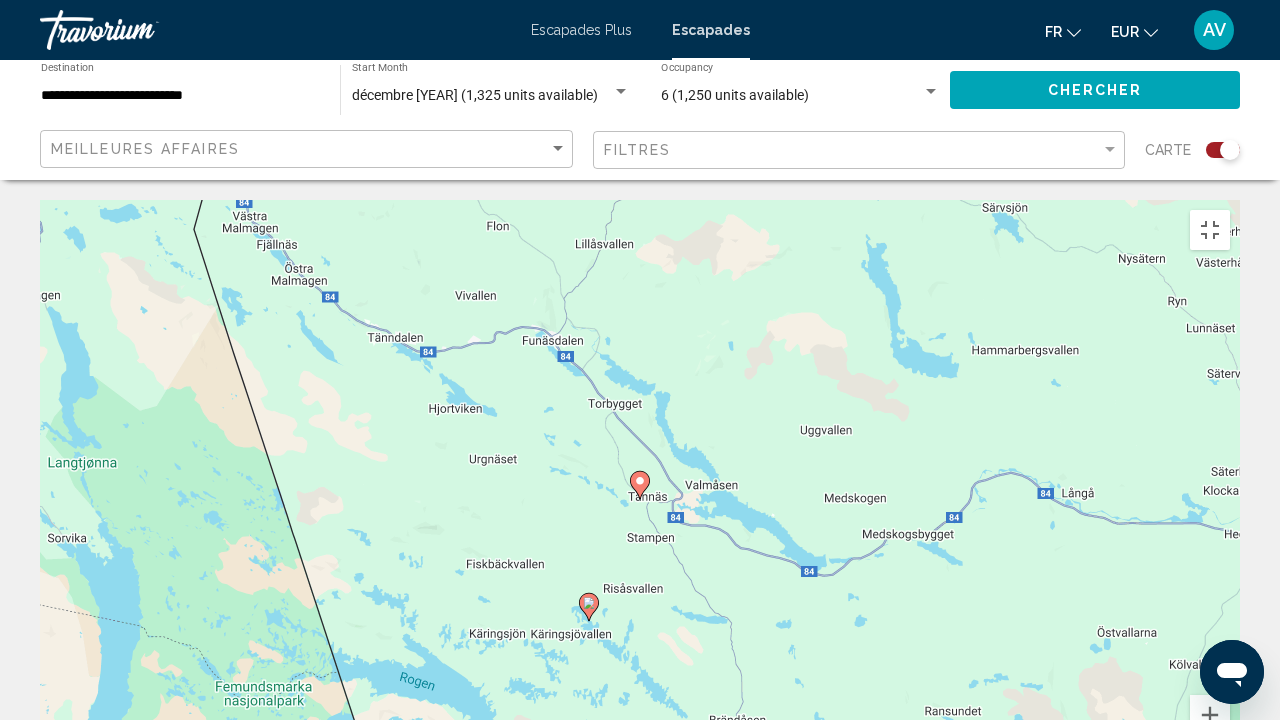 click 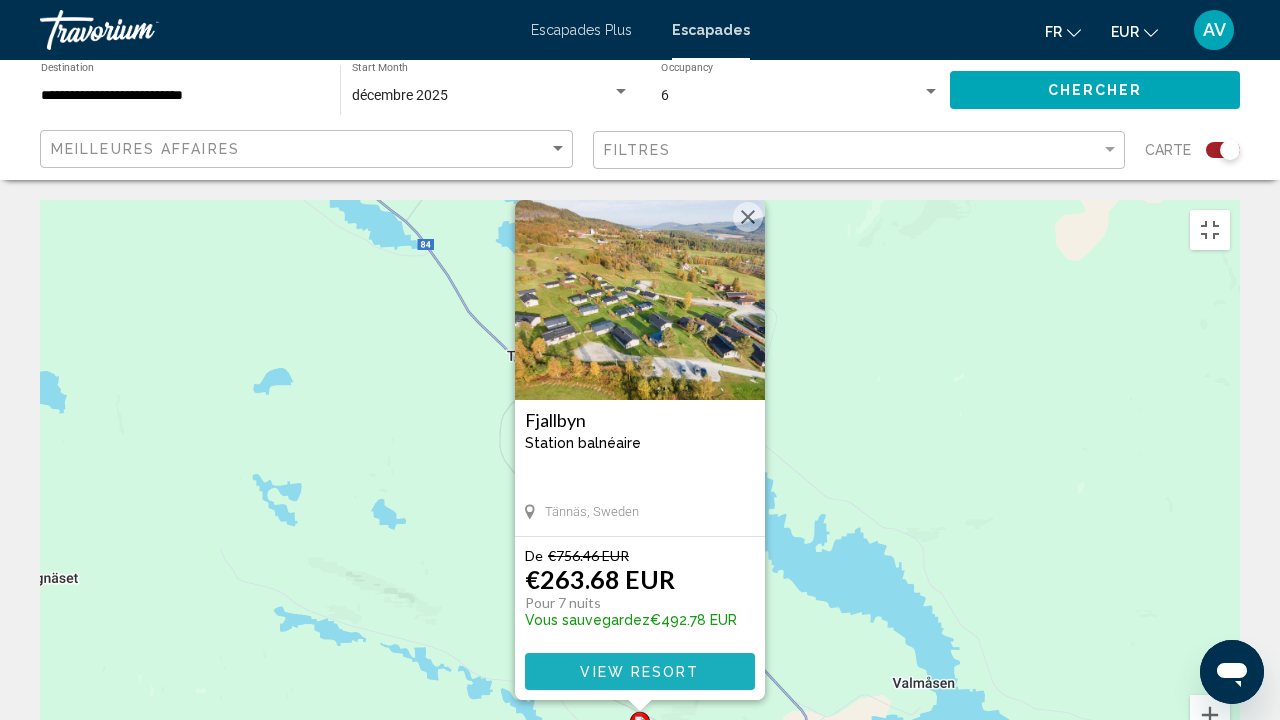 click on "View Resort" at bounding box center [639, 672] 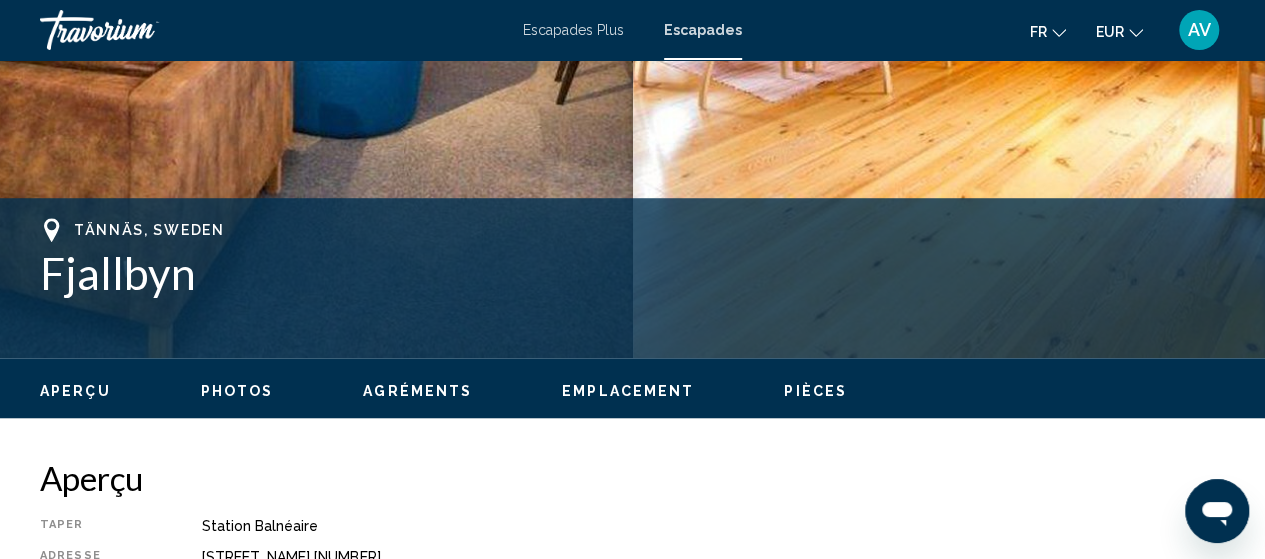scroll, scrollTop: 152, scrollLeft: 0, axis: vertical 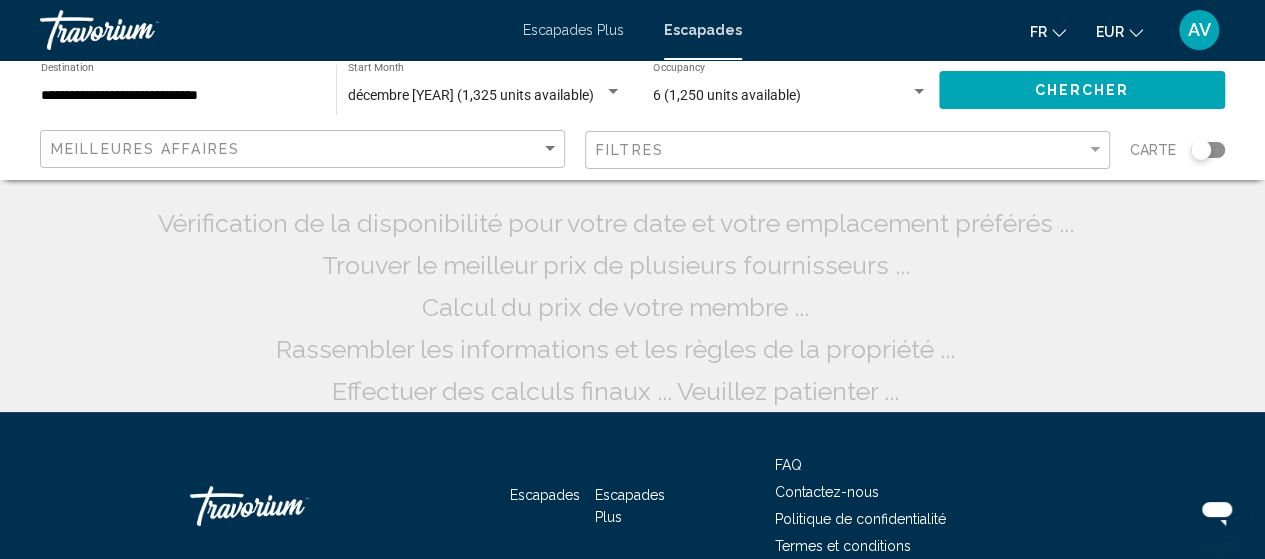 click 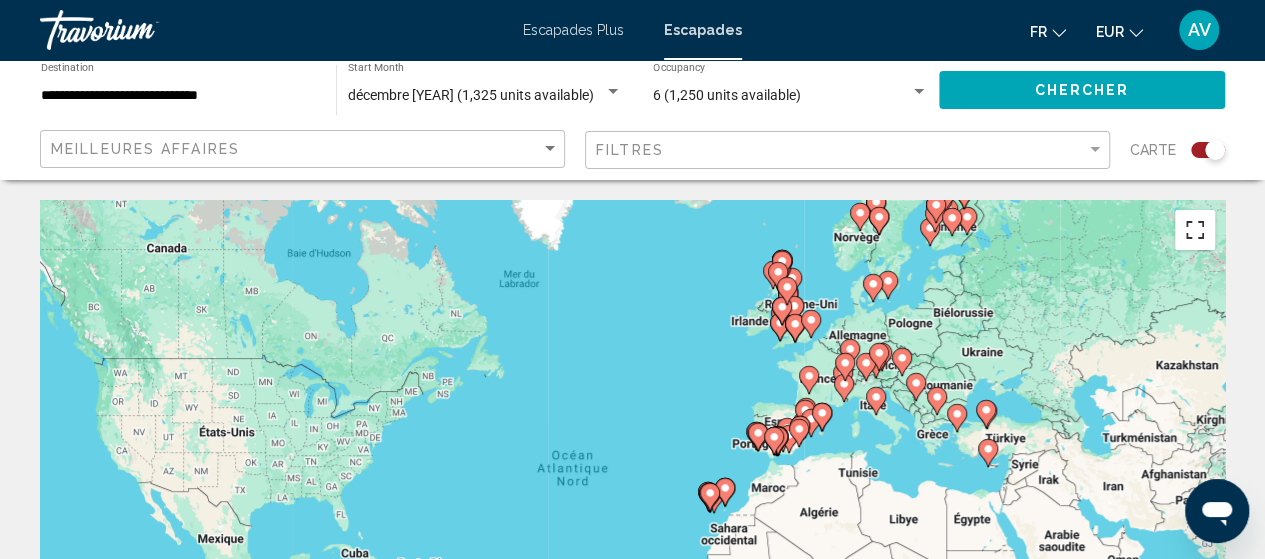 click at bounding box center (1195, 230) 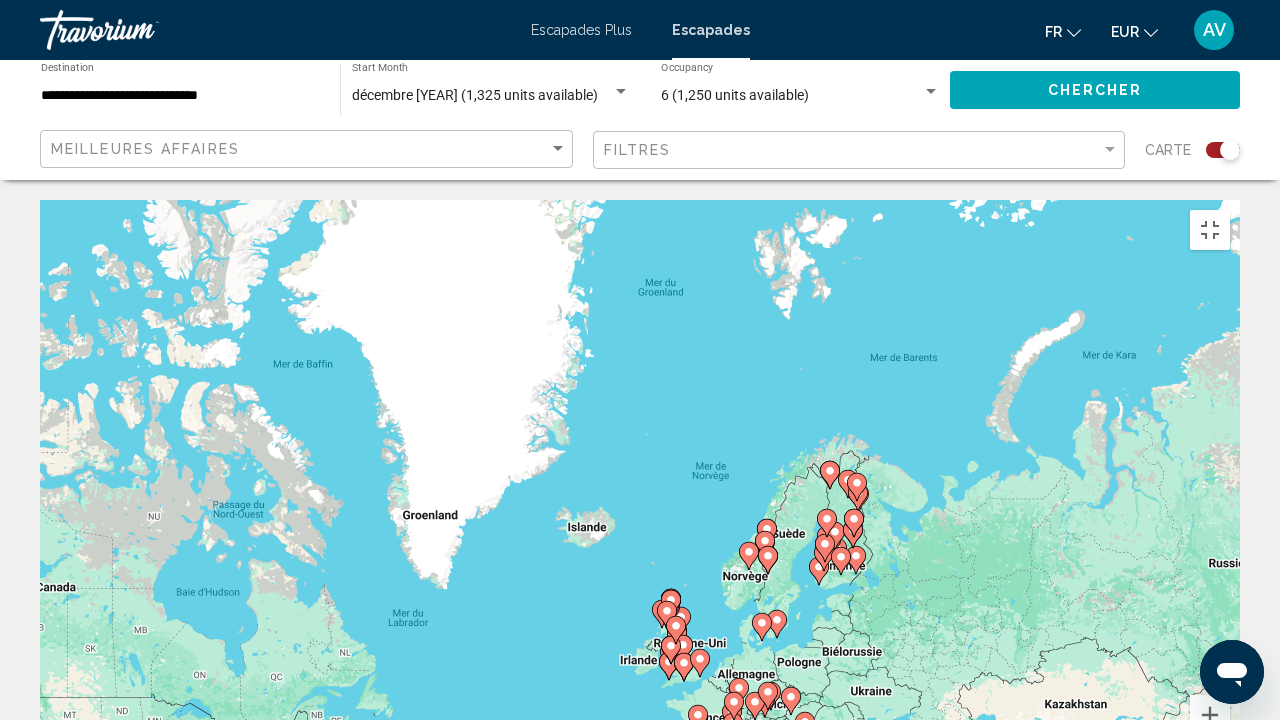 drag, startPoint x: 974, startPoint y: 229, endPoint x: 870, endPoint y: 456, distance: 249.6898 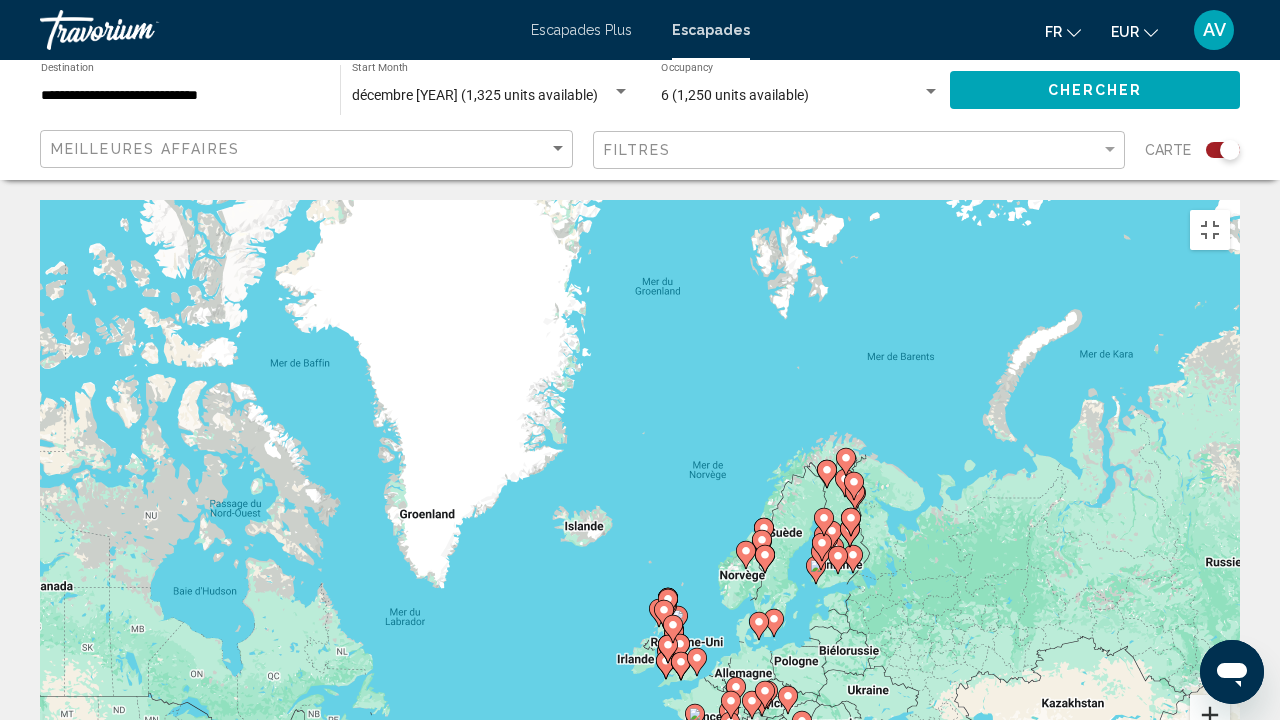 click at bounding box center [1210, 715] 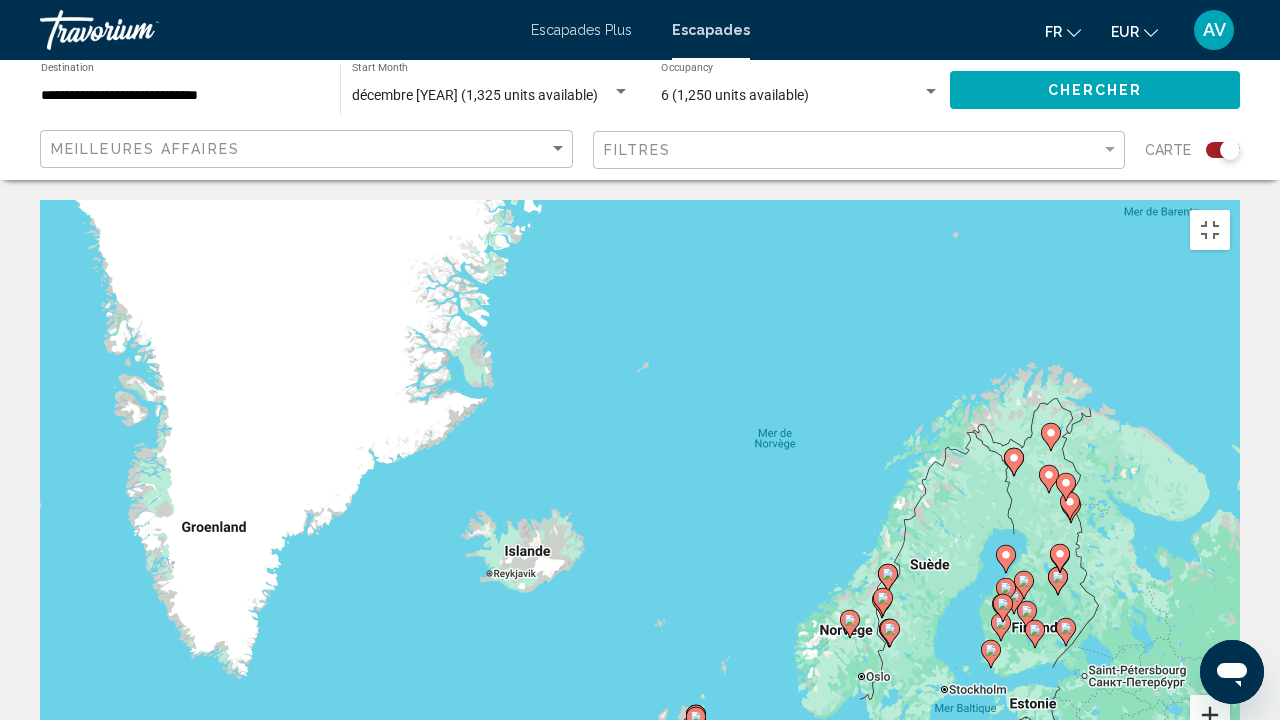 click at bounding box center (1210, 715) 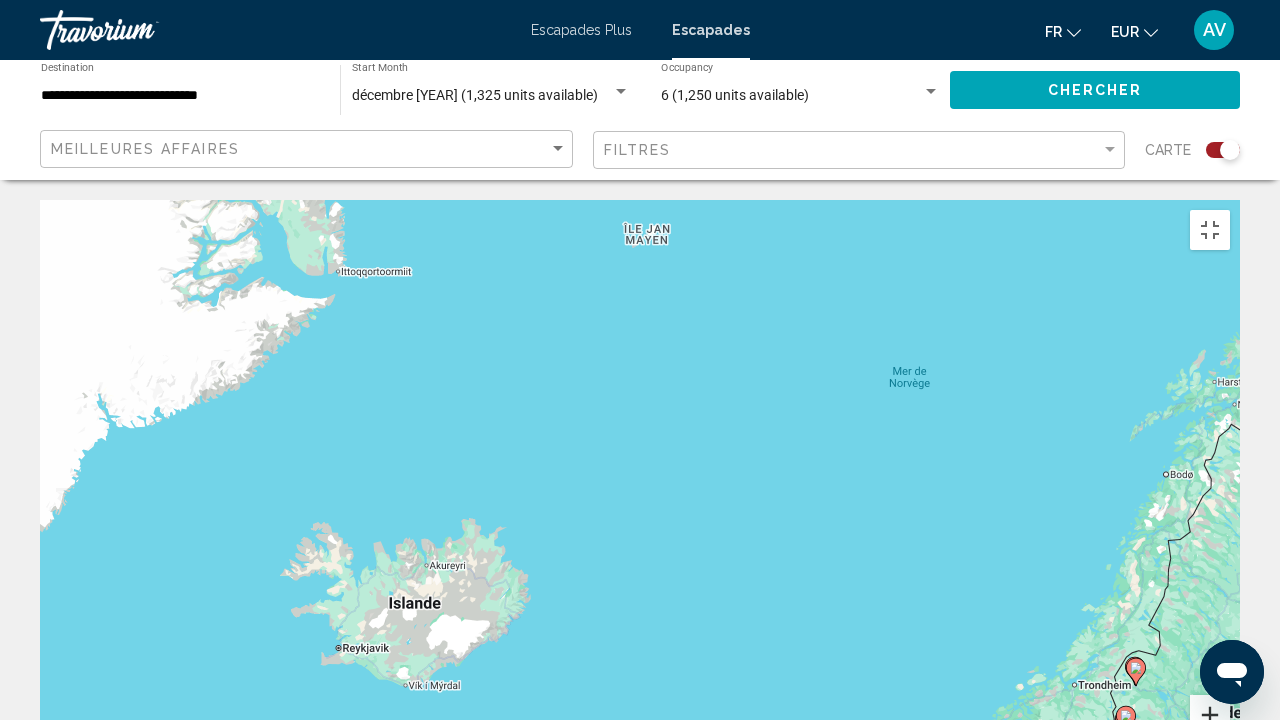 click at bounding box center [1210, 715] 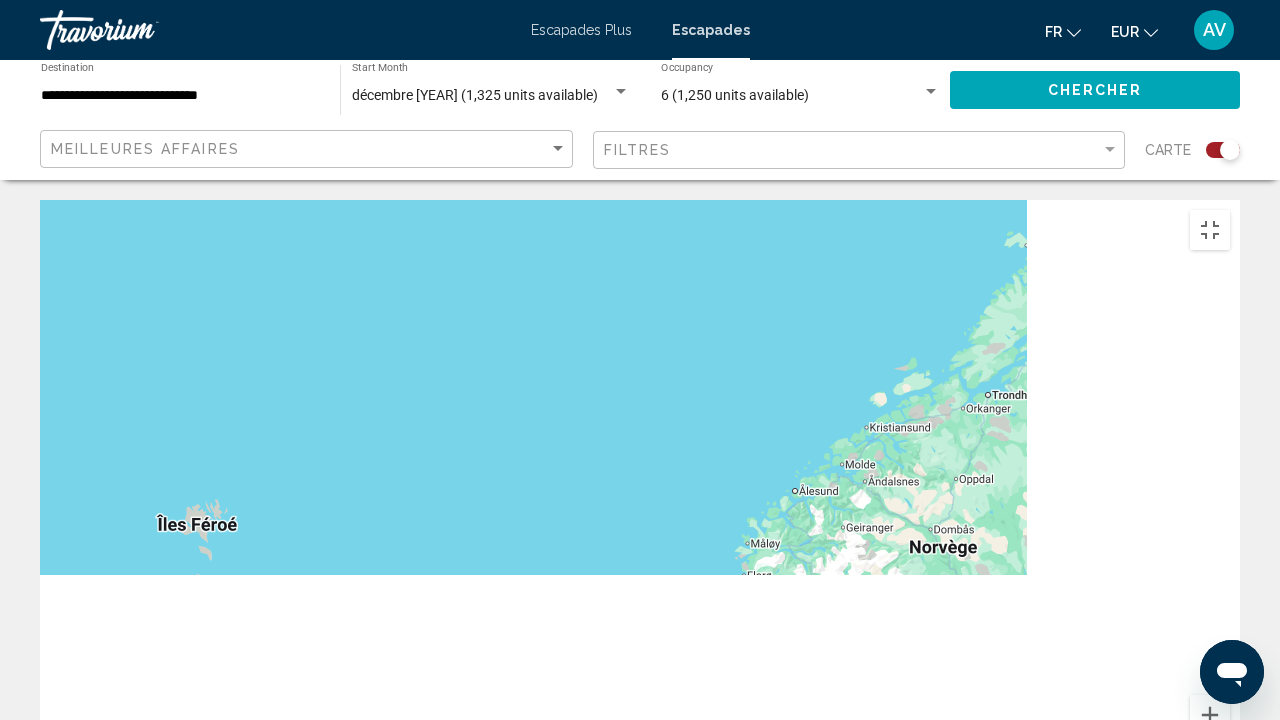 drag, startPoint x: 935, startPoint y: 394, endPoint x: 294, endPoint y: 6, distance: 749.283 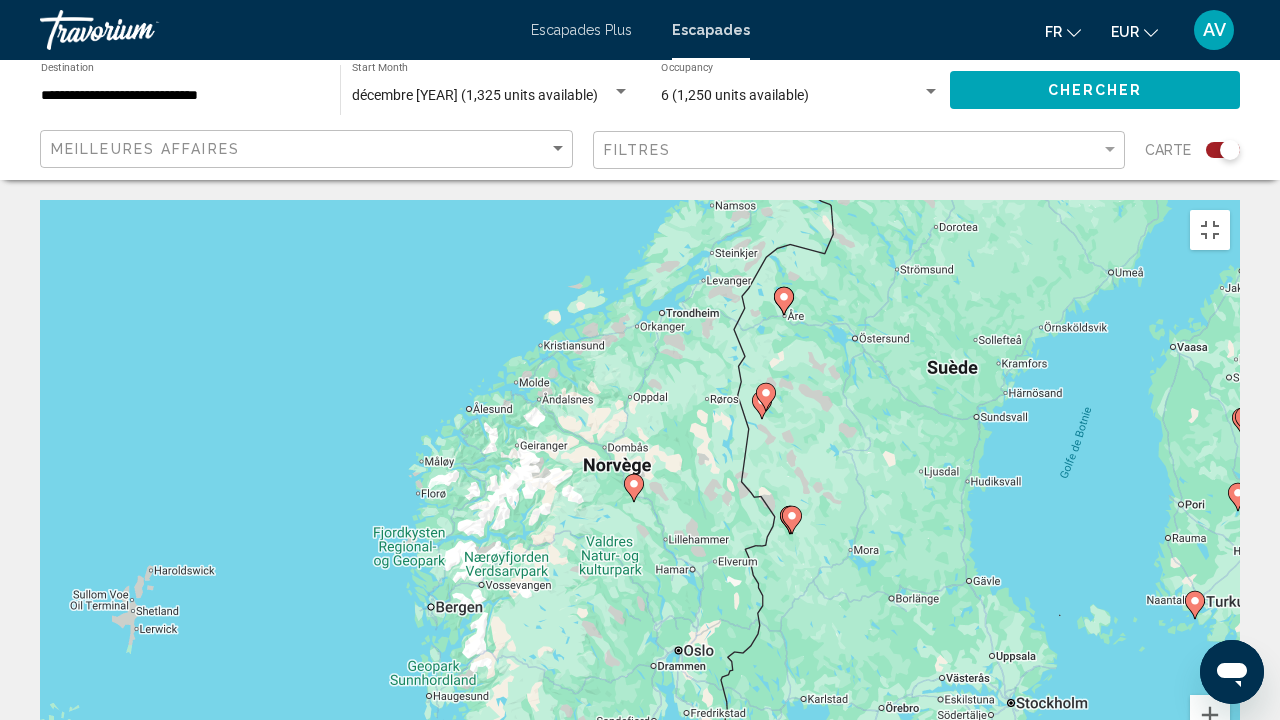 click at bounding box center [766, 397] 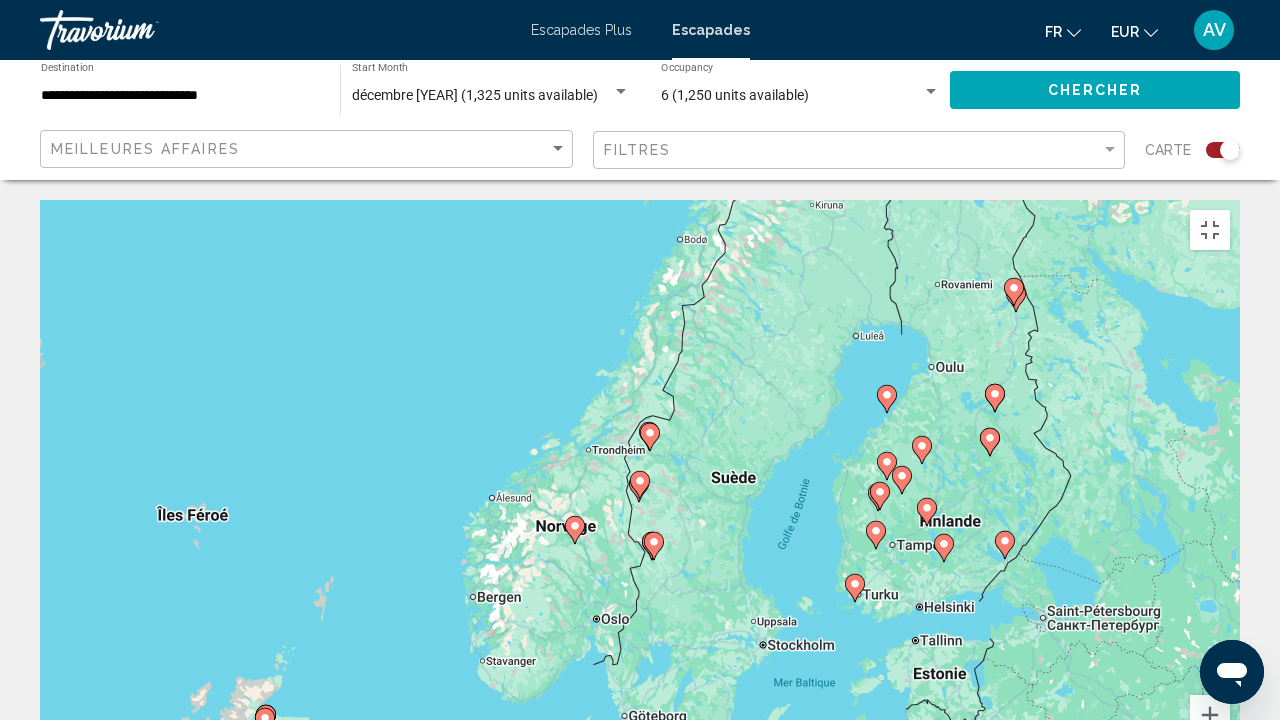 click at bounding box center [640, 485] 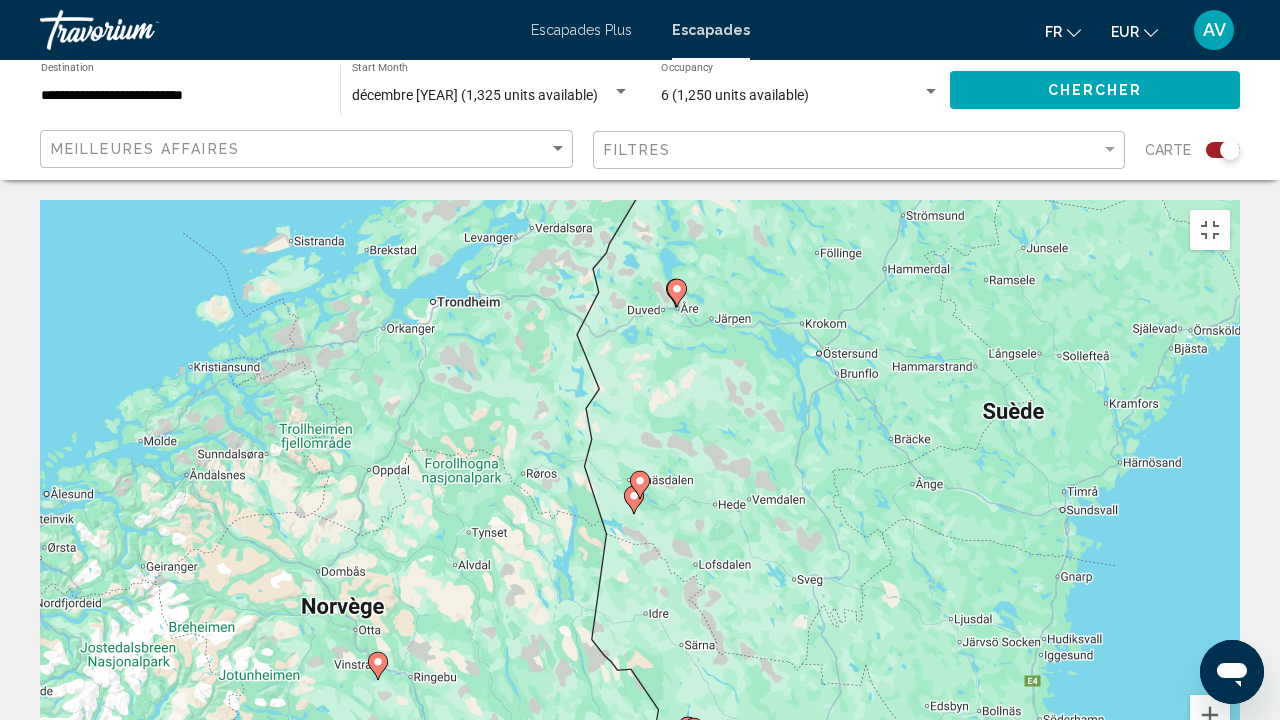 click 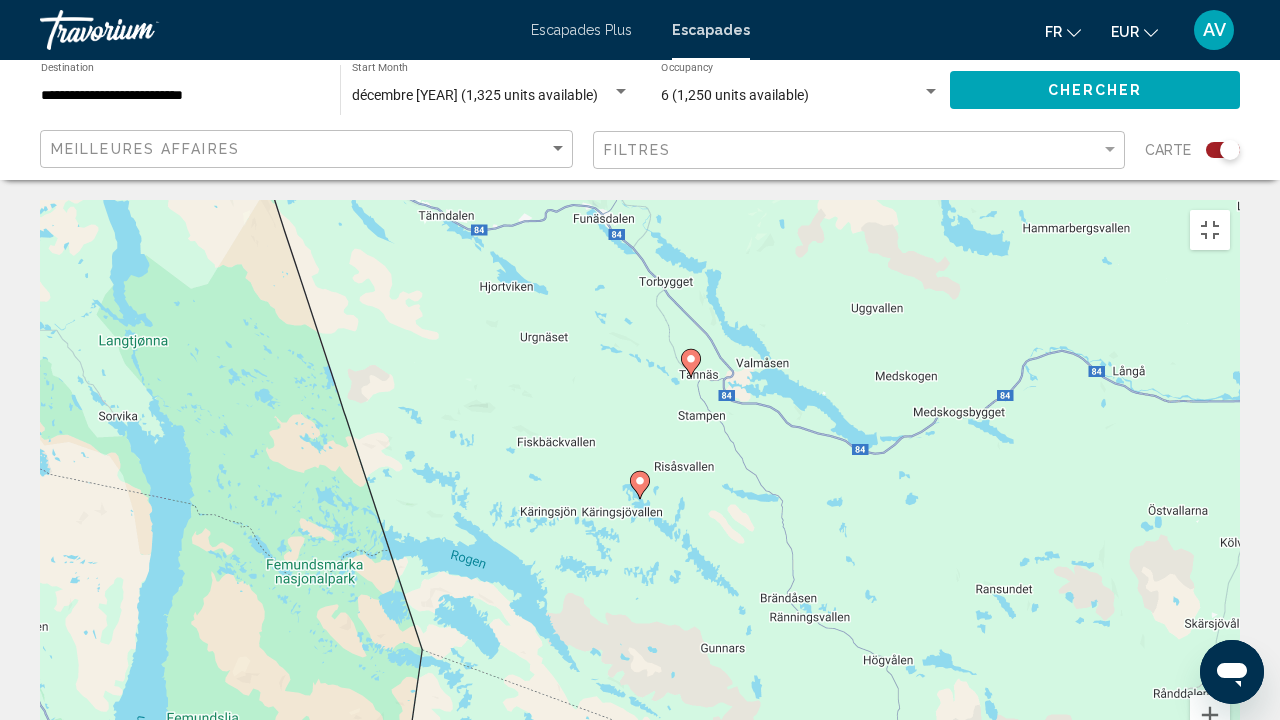click 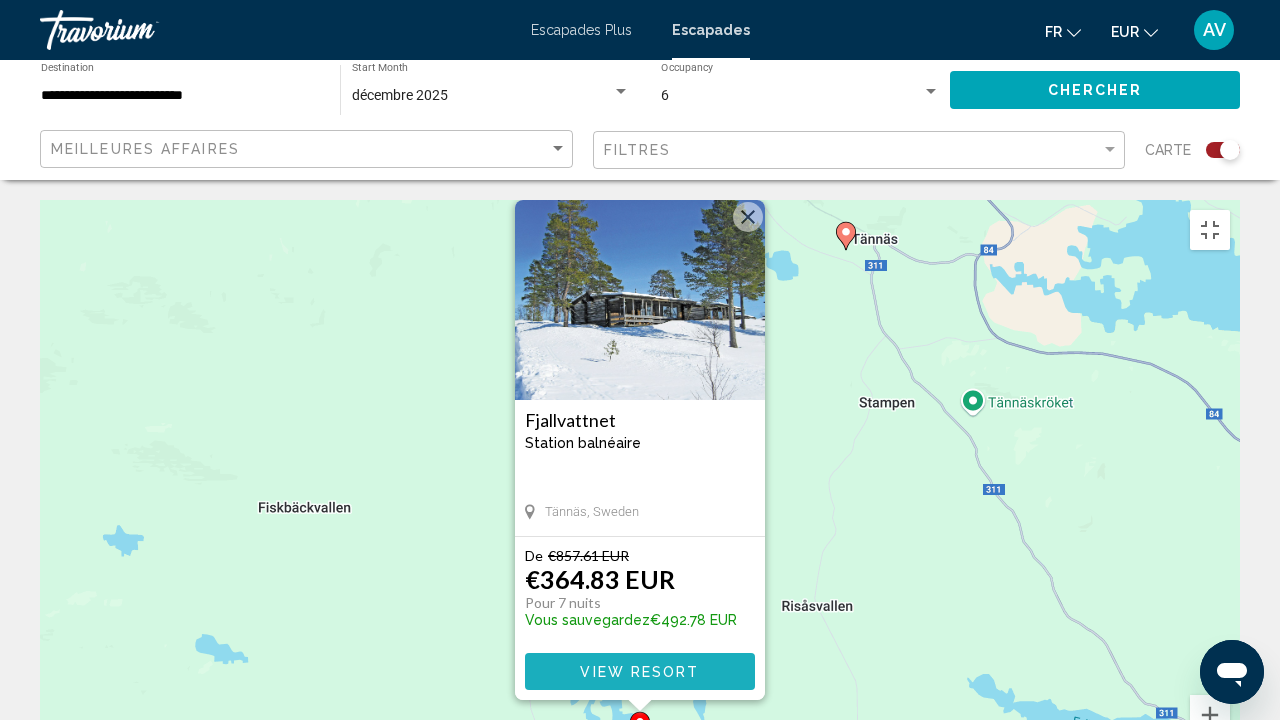 click on "View Resort" at bounding box center [640, 671] 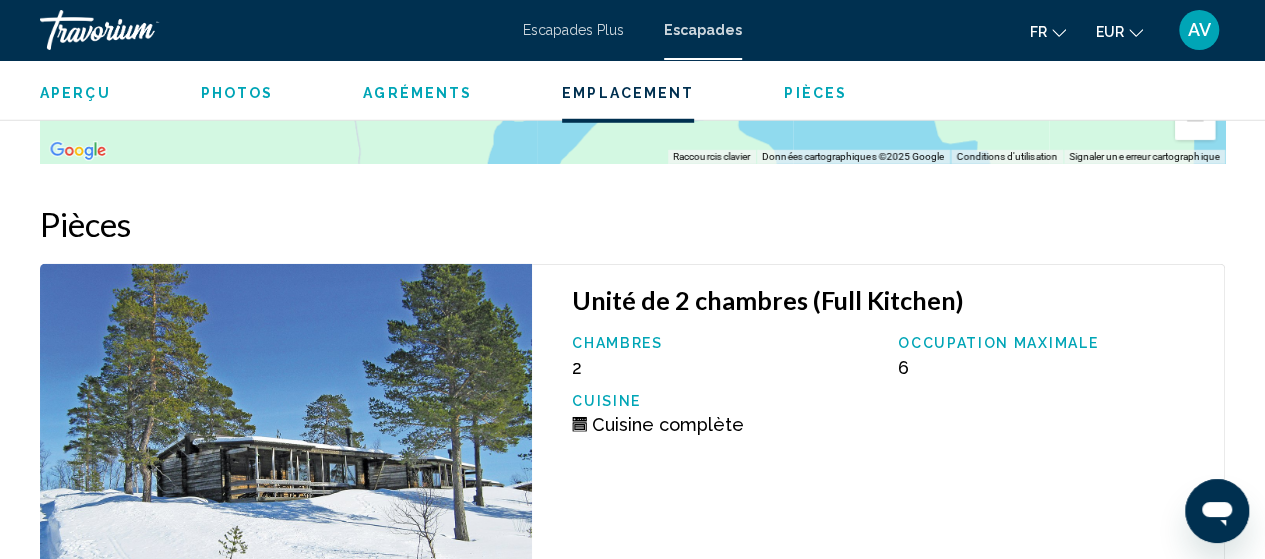scroll, scrollTop: 2400, scrollLeft: 0, axis: vertical 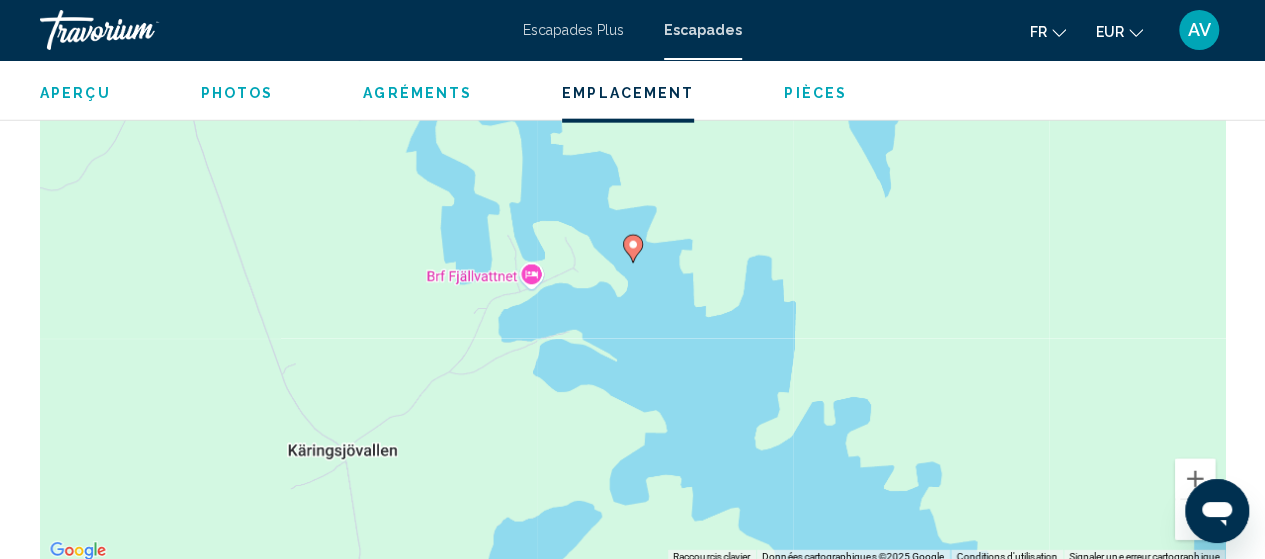 click at bounding box center [1195, 520] 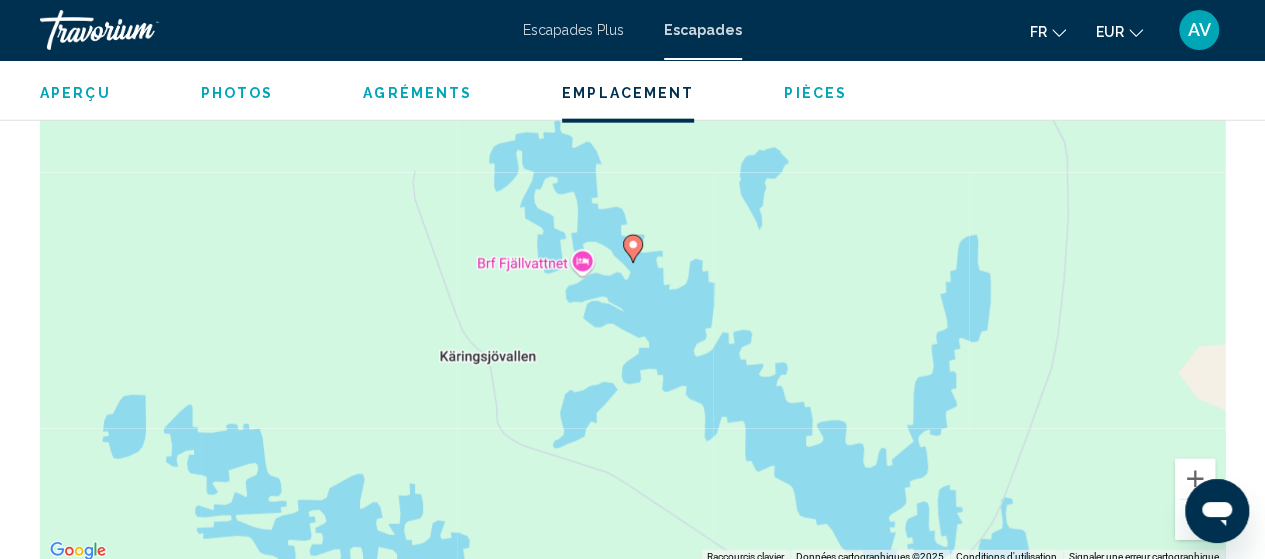 click at bounding box center (1195, 520) 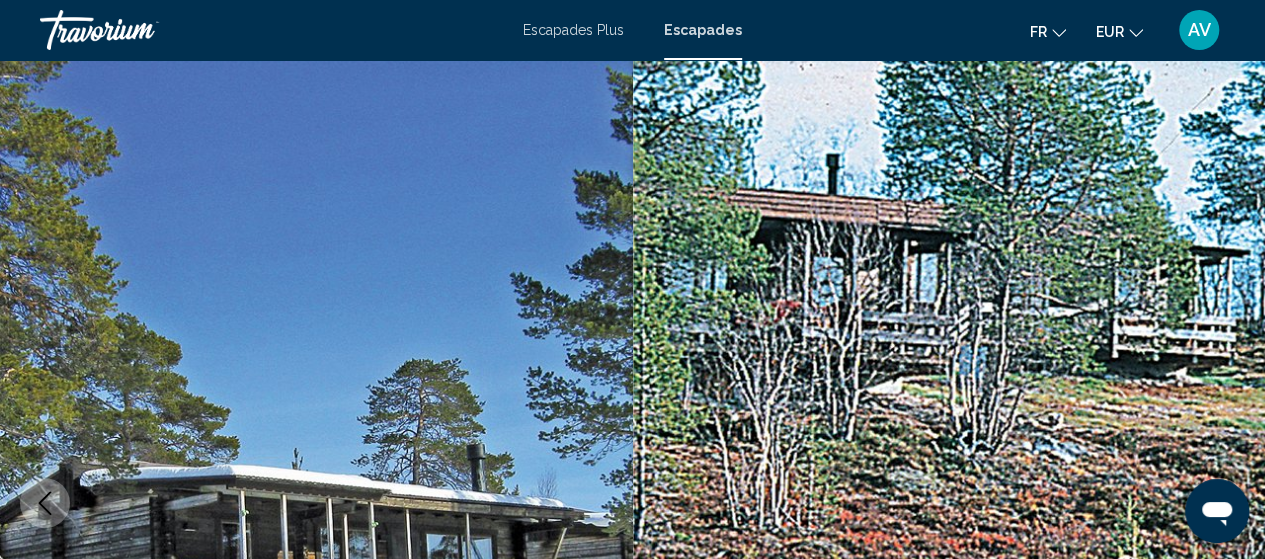 scroll, scrollTop: 0, scrollLeft: 0, axis: both 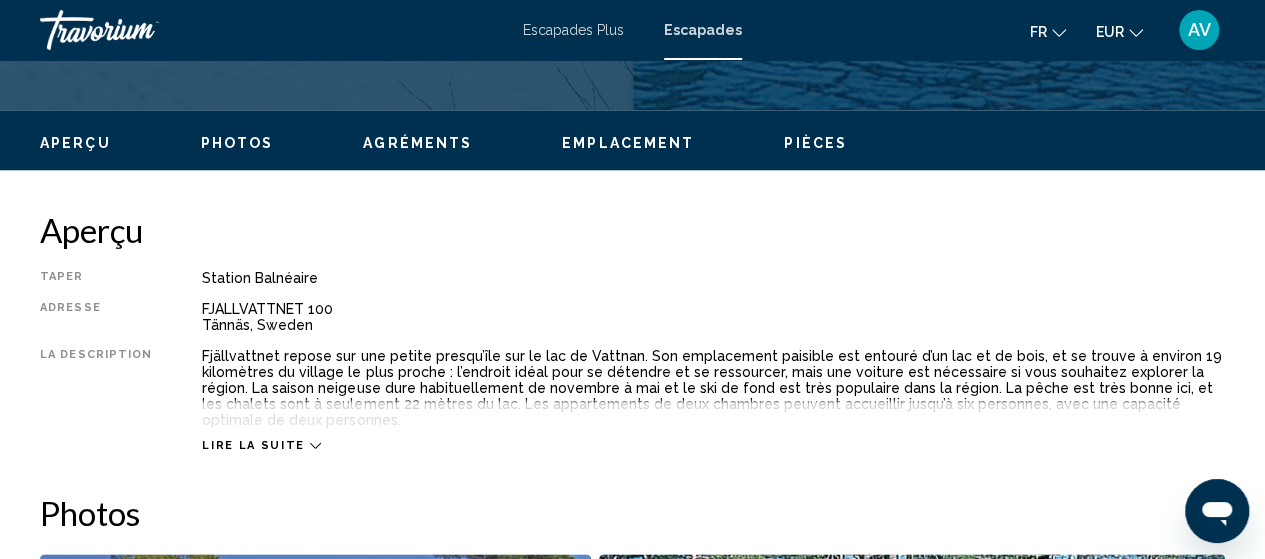 click 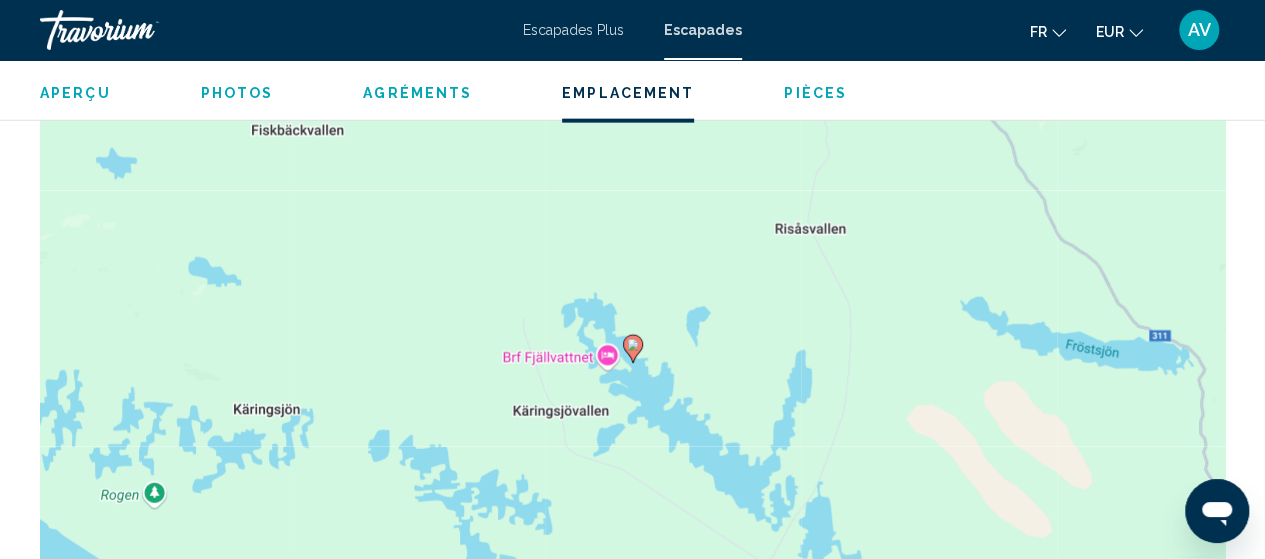 scroll, scrollTop: 2500, scrollLeft: 0, axis: vertical 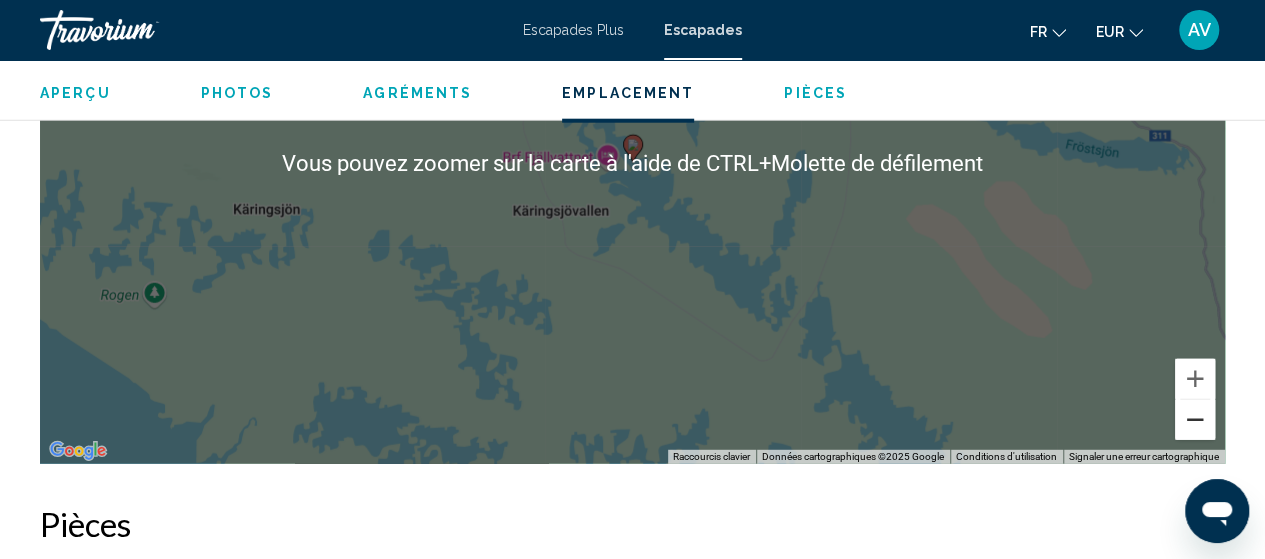 click at bounding box center [1195, 420] 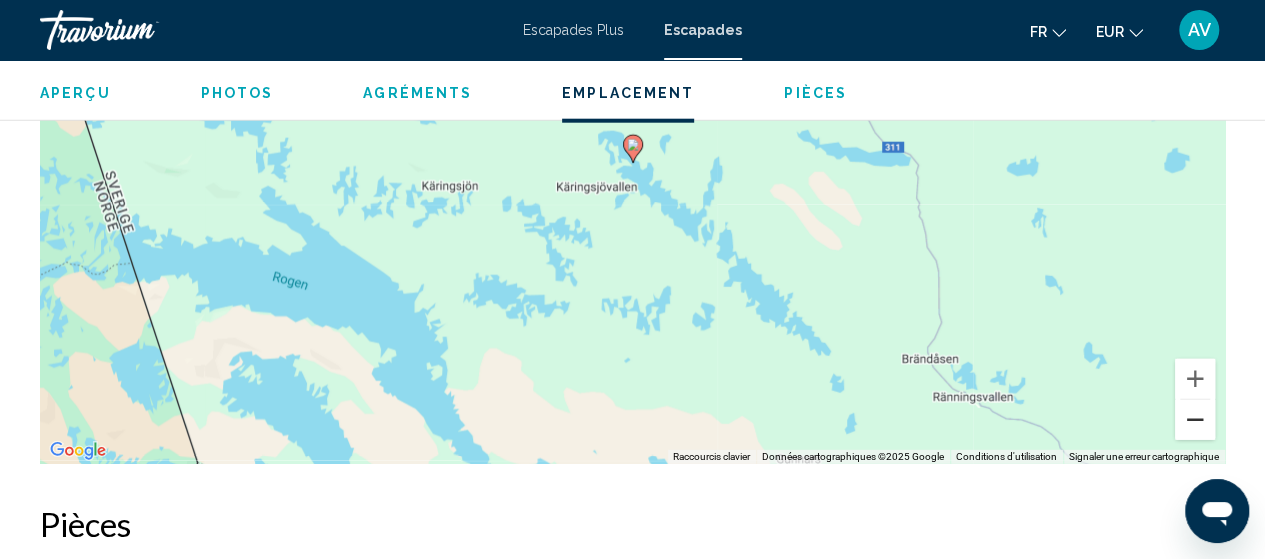 click at bounding box center [1195, 420] 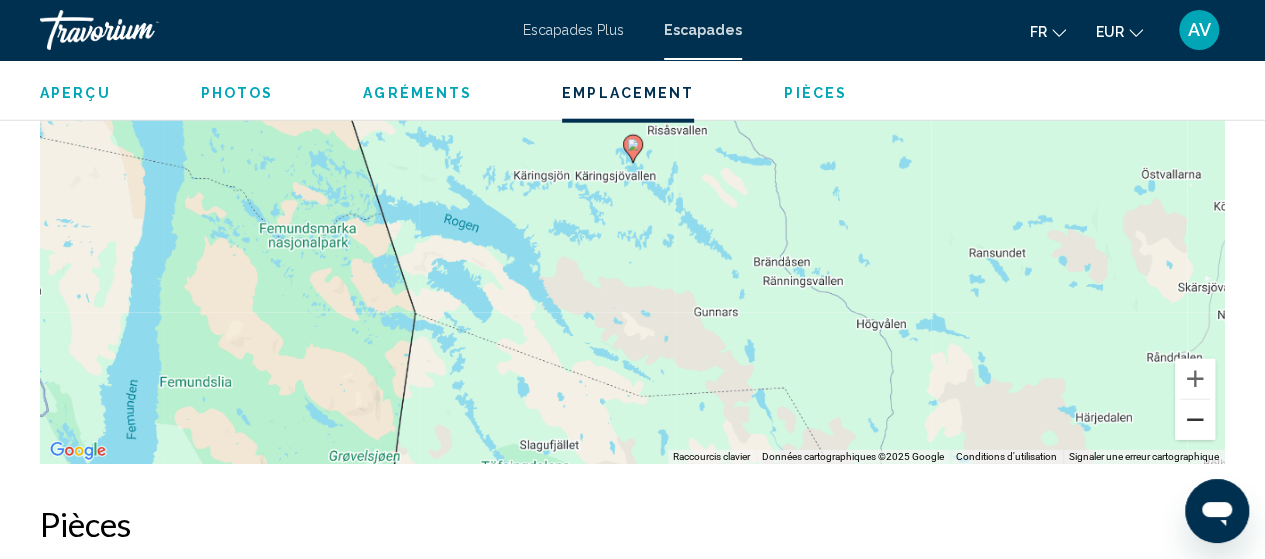 click at bounding box center [1195, 420] 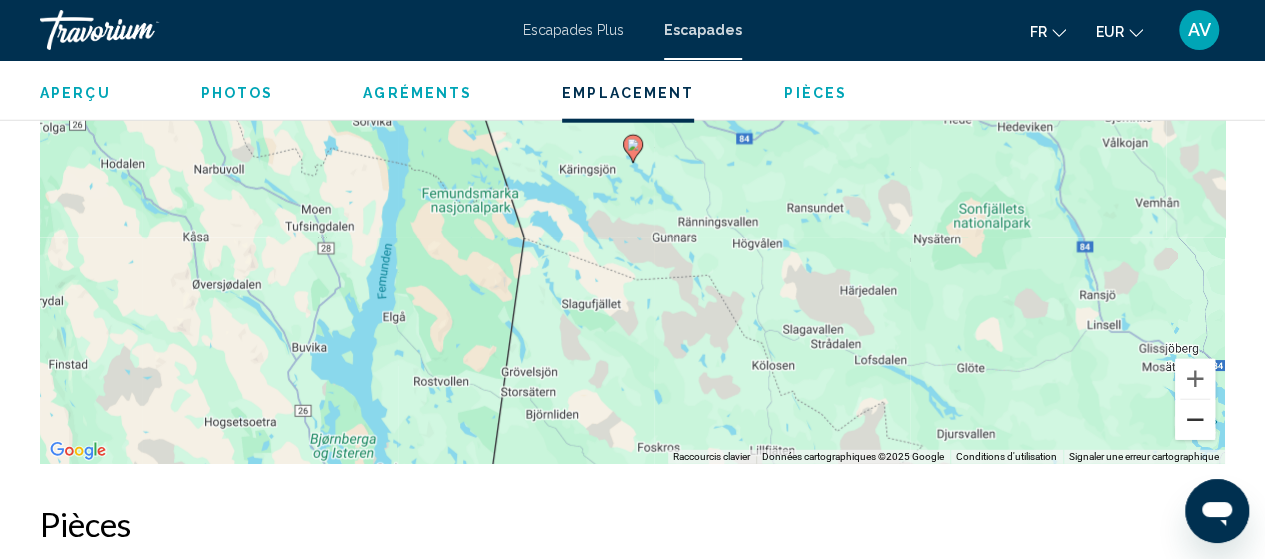 click at bounding box center [1195, 420] 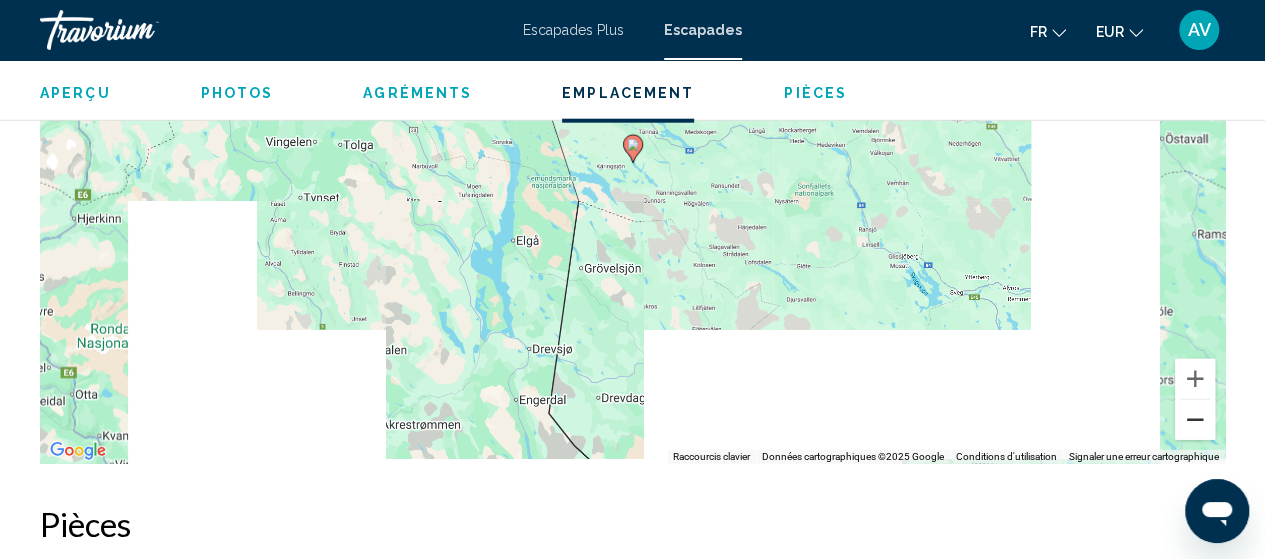 click at bounding box center (1195, 420) 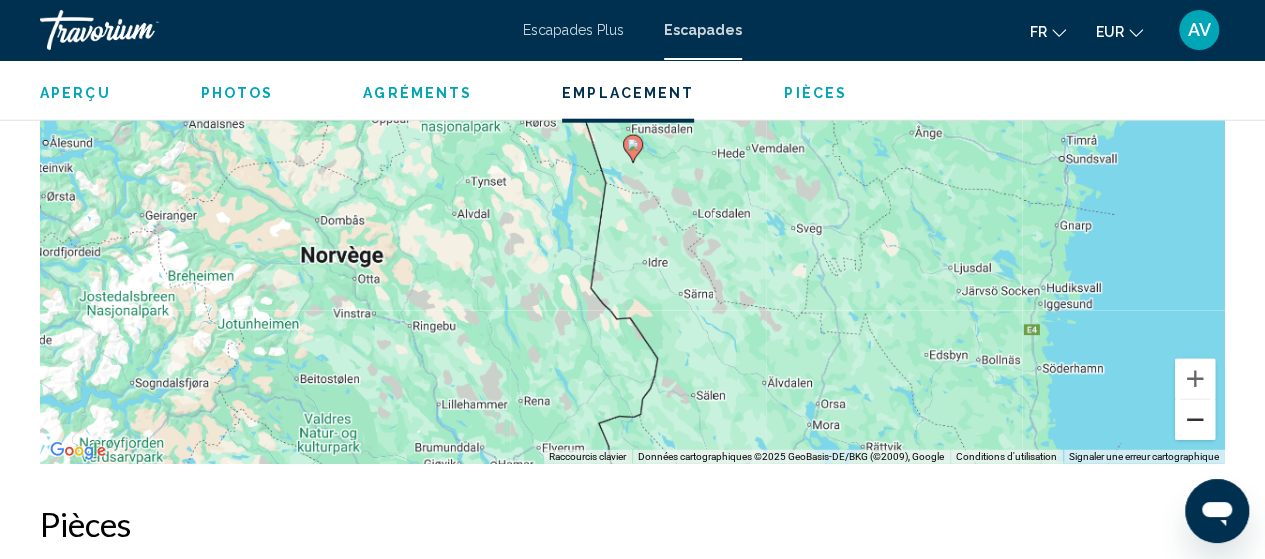 click at bounding box center (1195, 420) 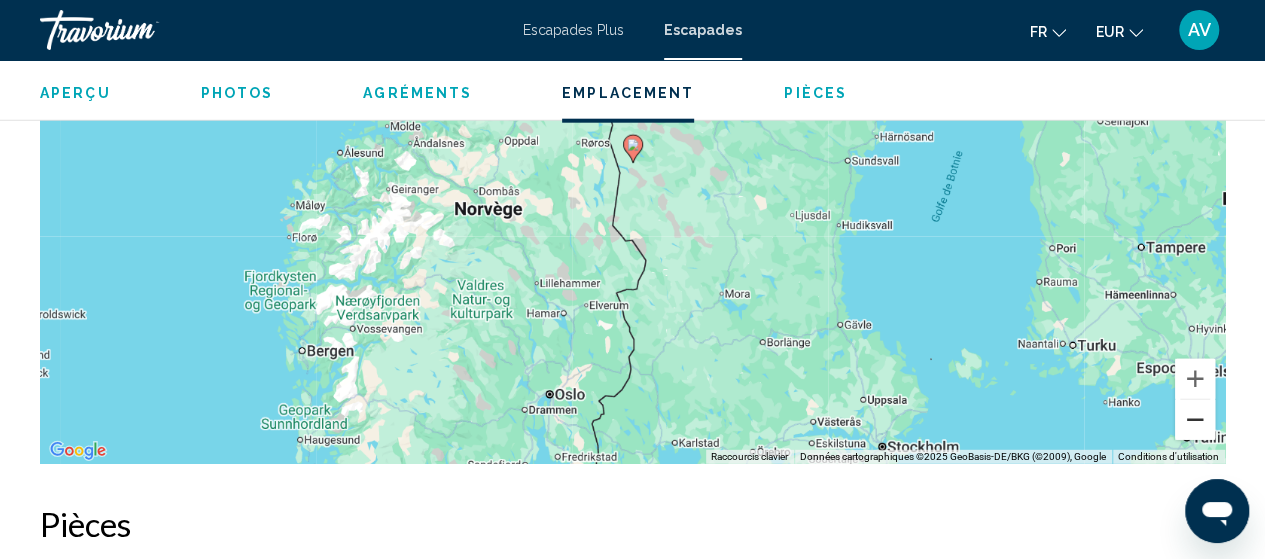 click at bounding box center (1195, 420) 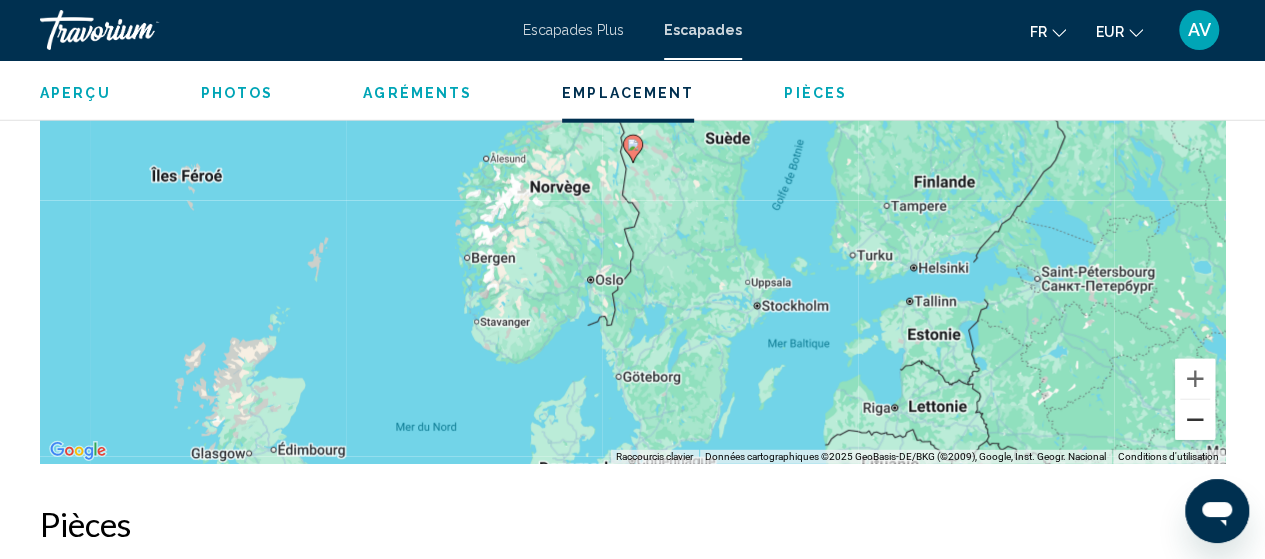 click at bounding box center (1195, 420) 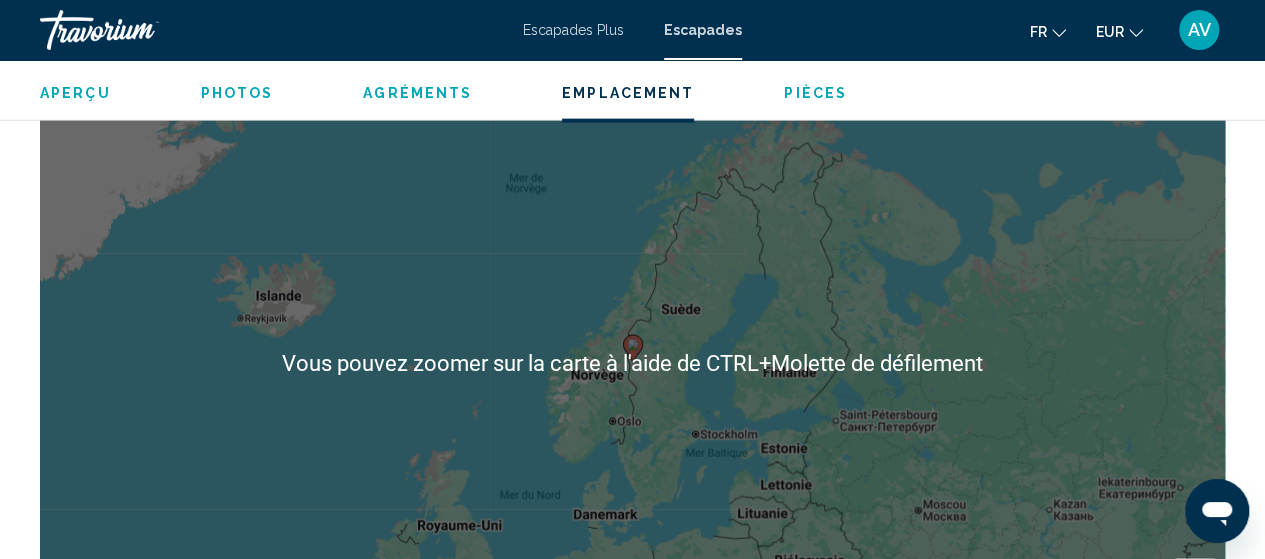 scroll, scrollTop: 2400, scrollLeft: 0, axis: vertical 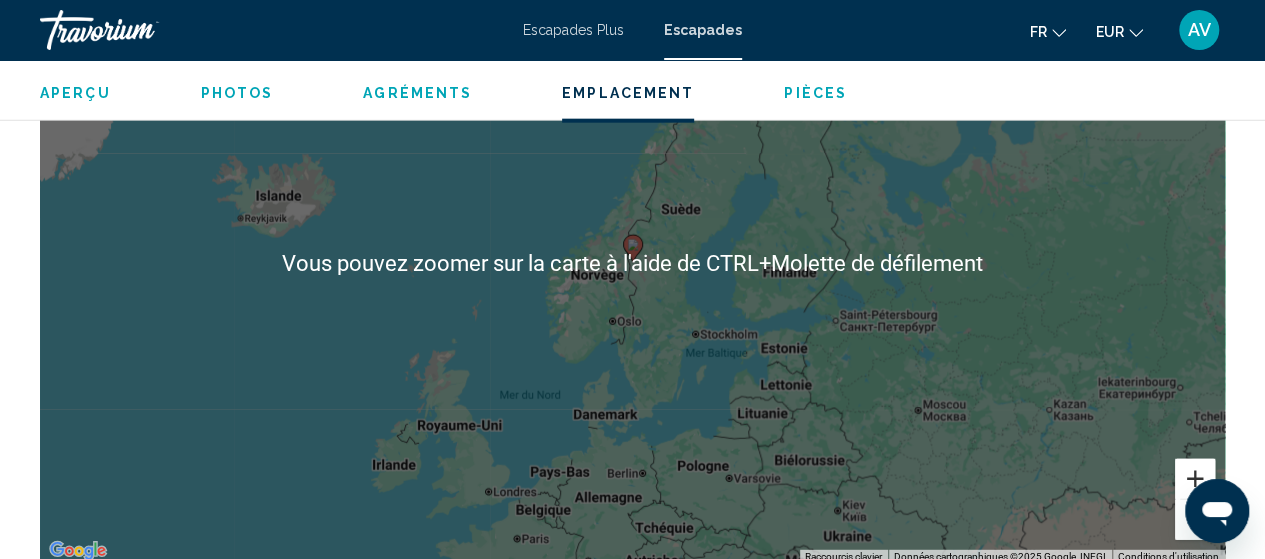 click at bounding box center [1195, 479] 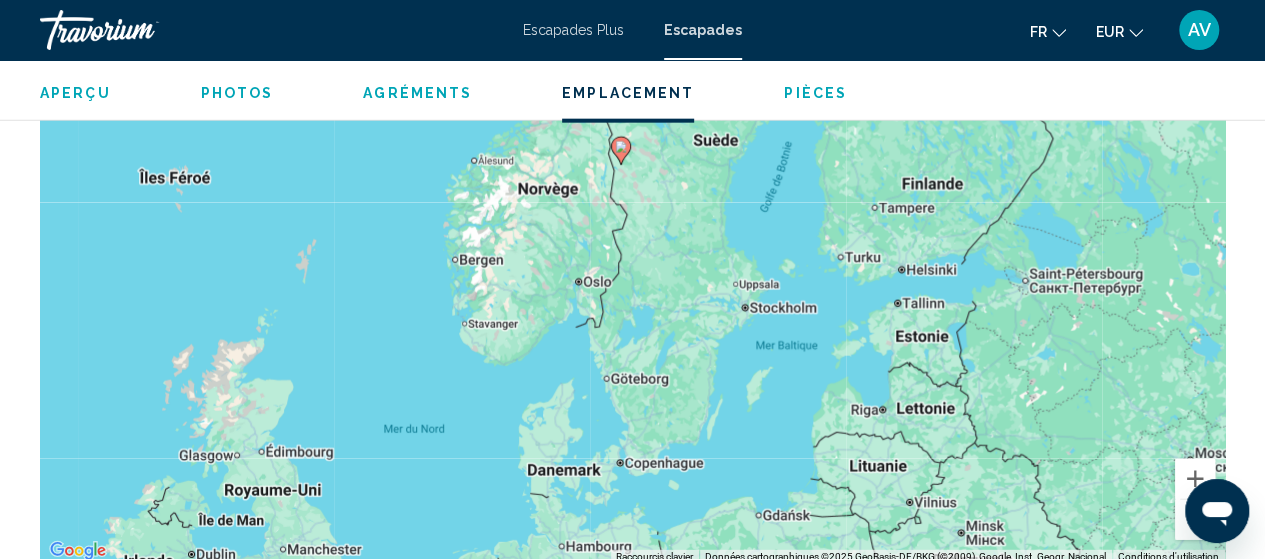 drag, startPoint x: 819, startPoint y: 447, endPoint x: 890, endPoint y: 353, distance: 117.80068 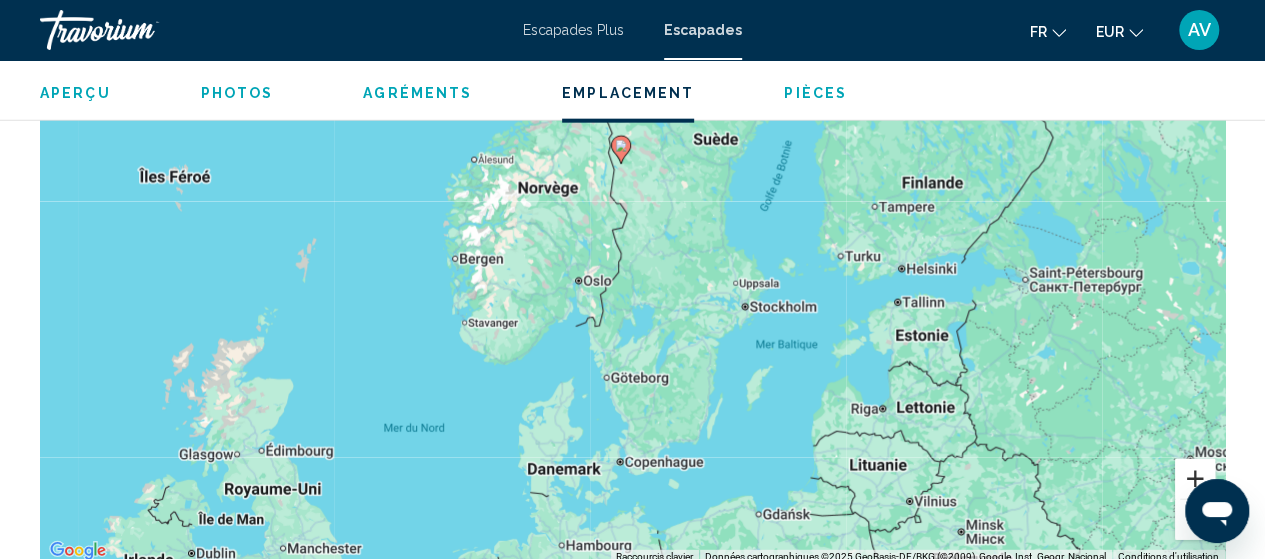 click at bounding box center (1195, 479) 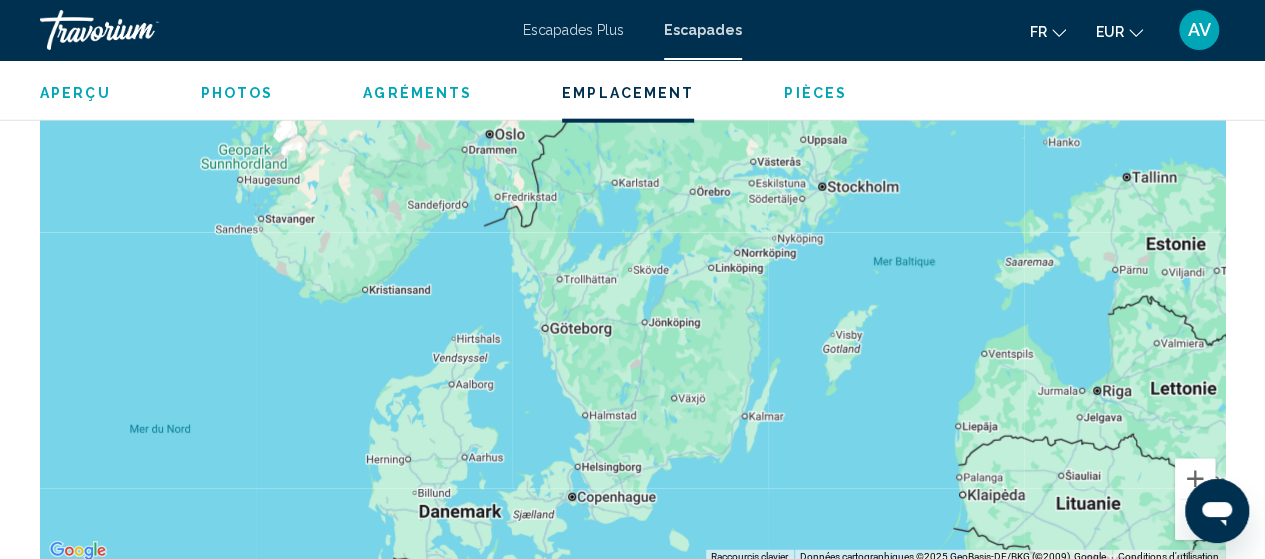 drag, startPoint x: 892, startPoint y: 469, endPoint x: 855, endPoint y: 301, distance: 172.02615 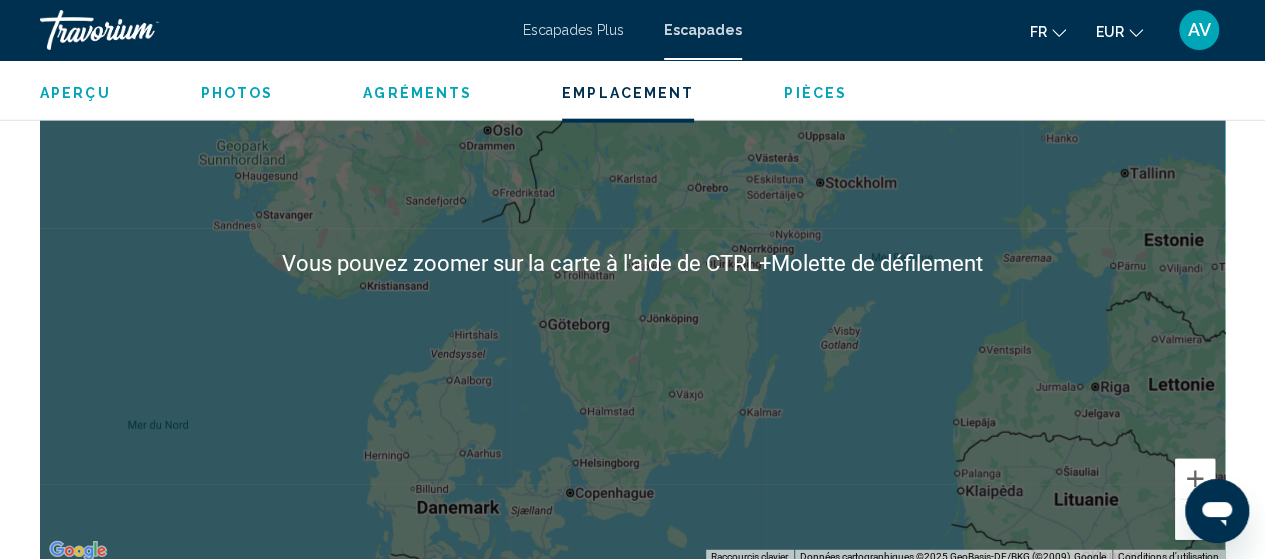 scroll, scrollTop: 2500, scrollLeft: 0, axis: vertical 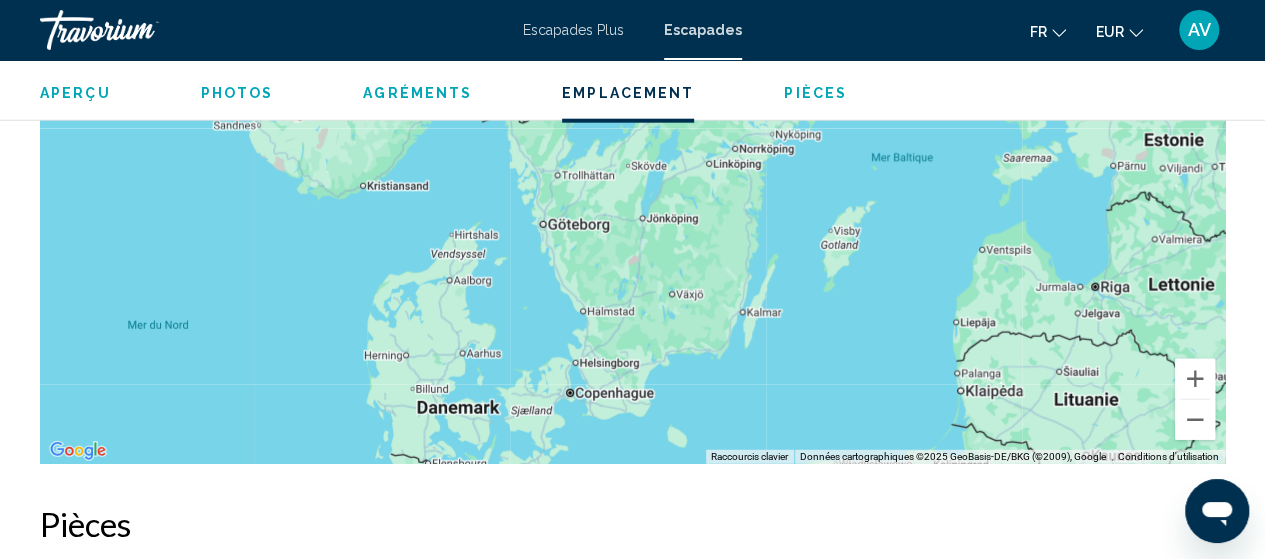click on "Pour activer le glissement avec le clavier, appuyez sur Alt+Entrée. Une fois ce mode activé, utilisez les touches fléchées pour déplacer le repère. Pour valider le déplacement, appuyez sur Entrée. Pour annuler, appuyez sur Échap." at bounding box center [632, 164] 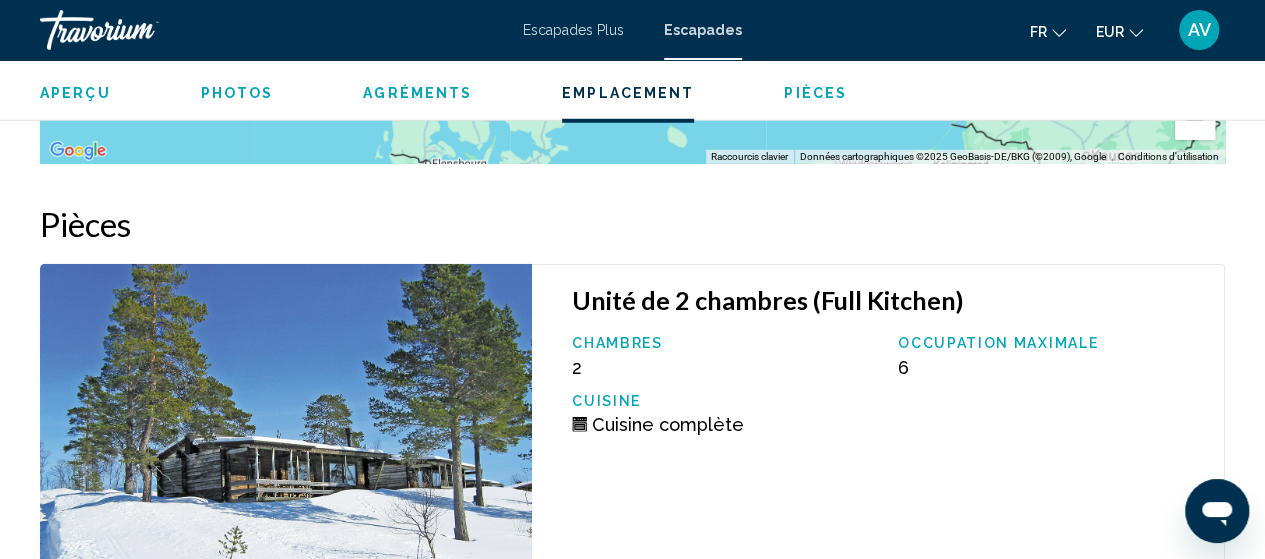 scroll, scrollTop: 2900, scrollLeft: 0, axis: vertical 